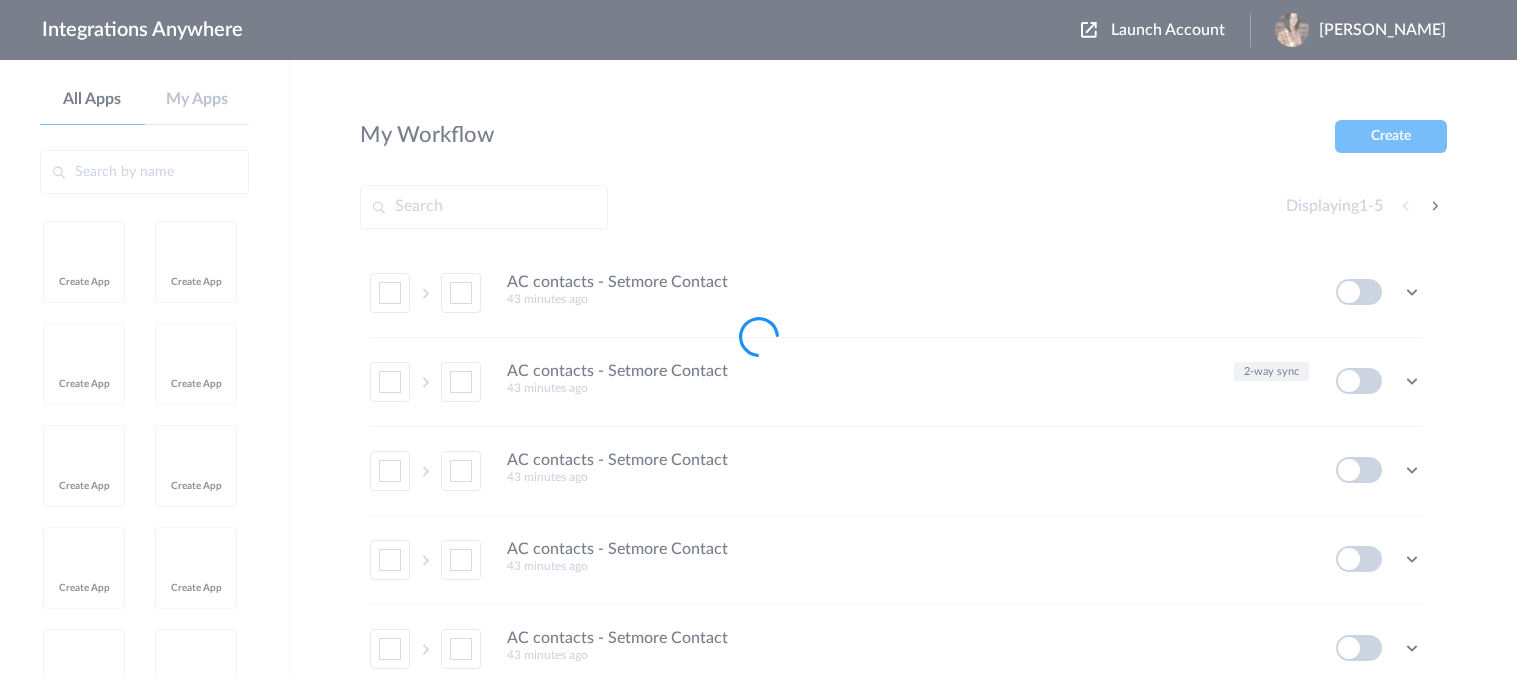 scroll, scrollTop: 0, scrollLeft: 0, axis: both 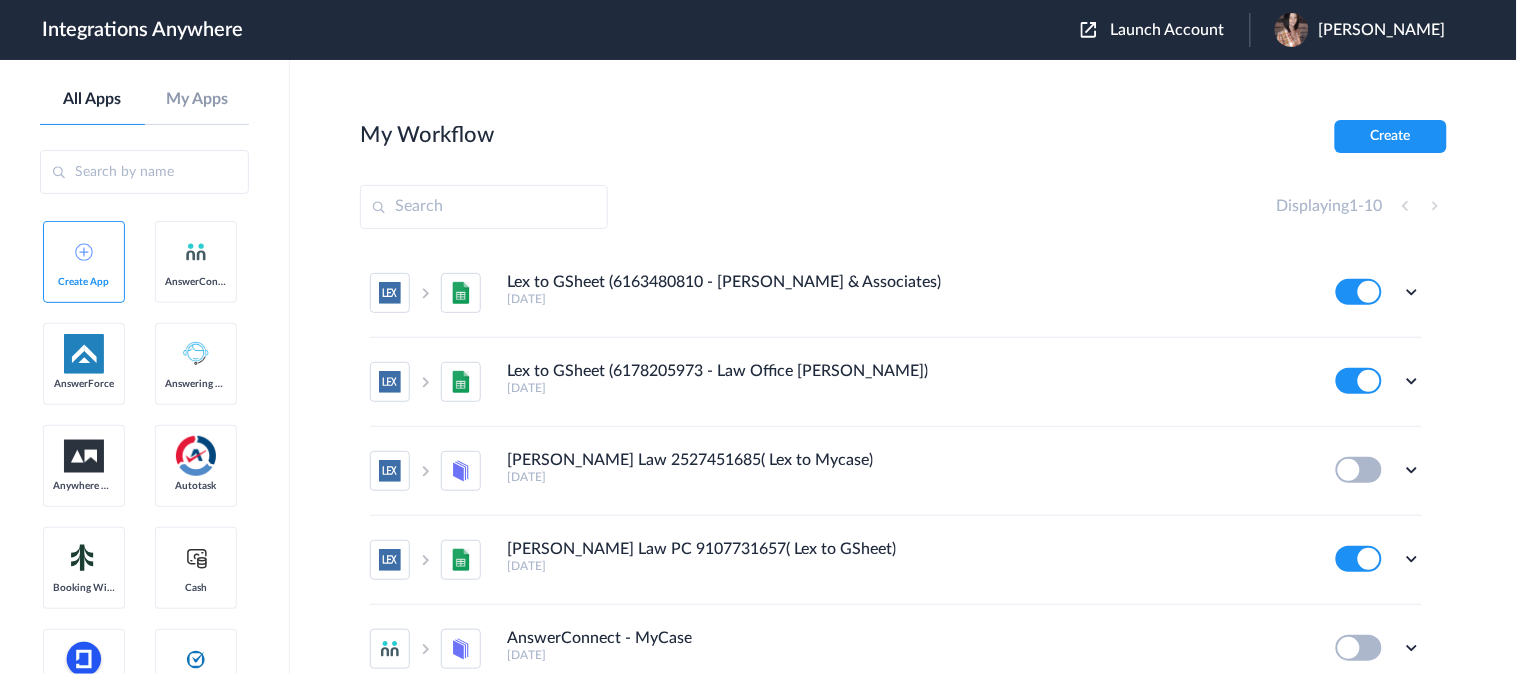click on "Launch Account" at bounding box center (1168, 30) 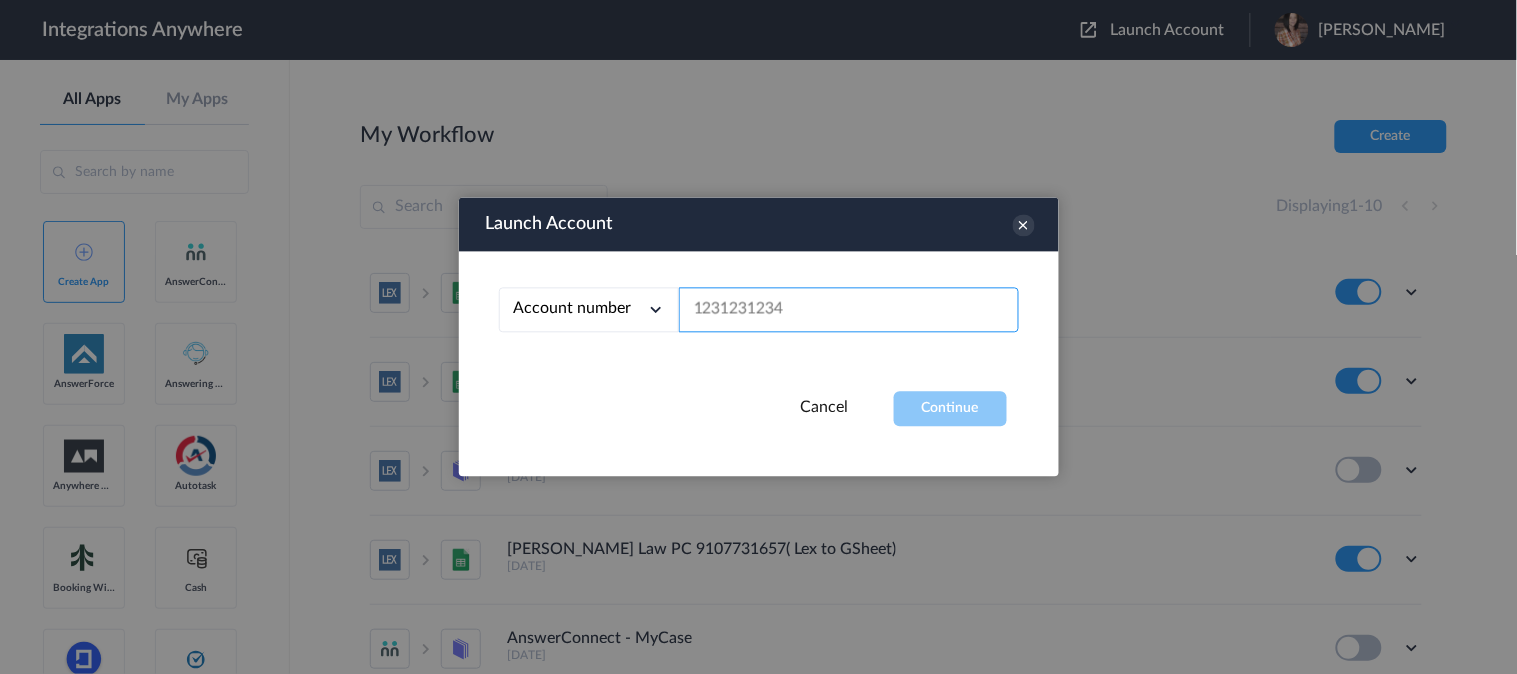 click at bounding box center [849, 310] 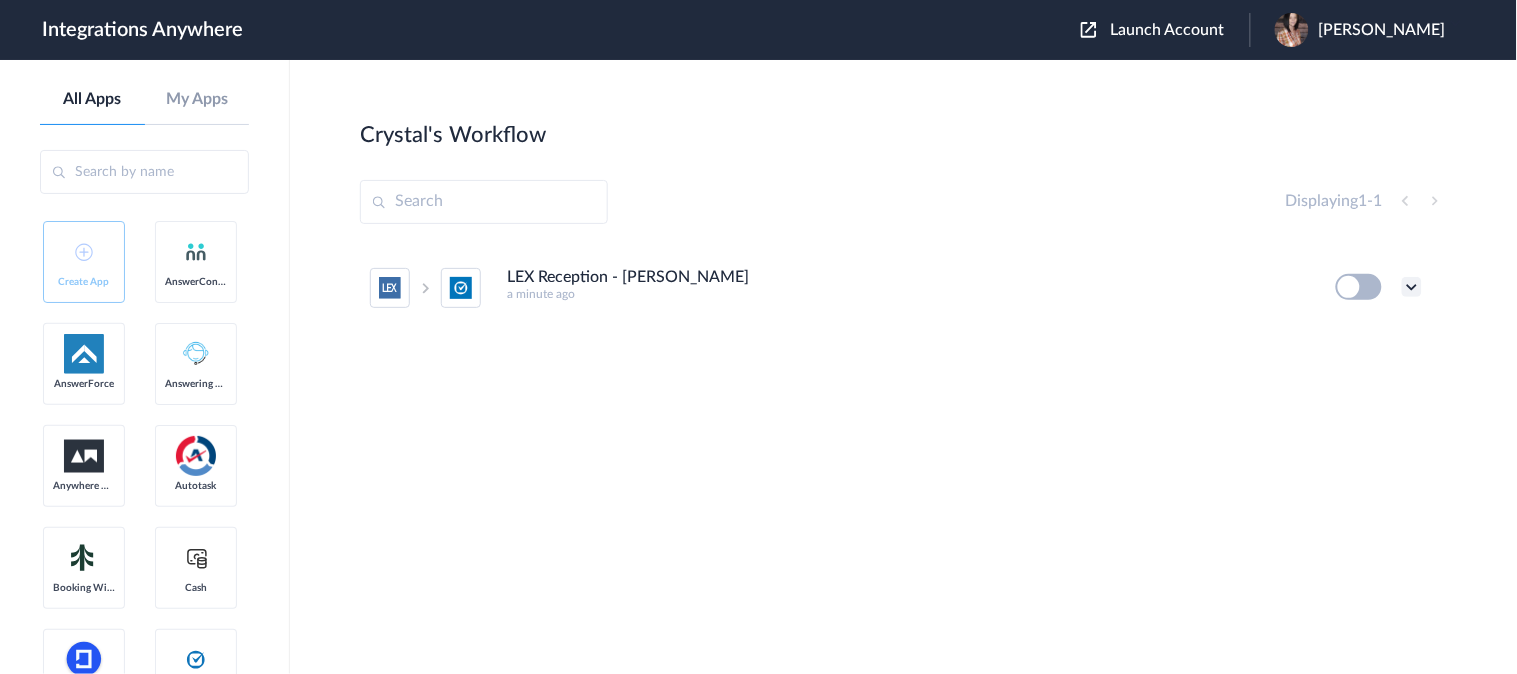 click at bounding box center [1412, 287] 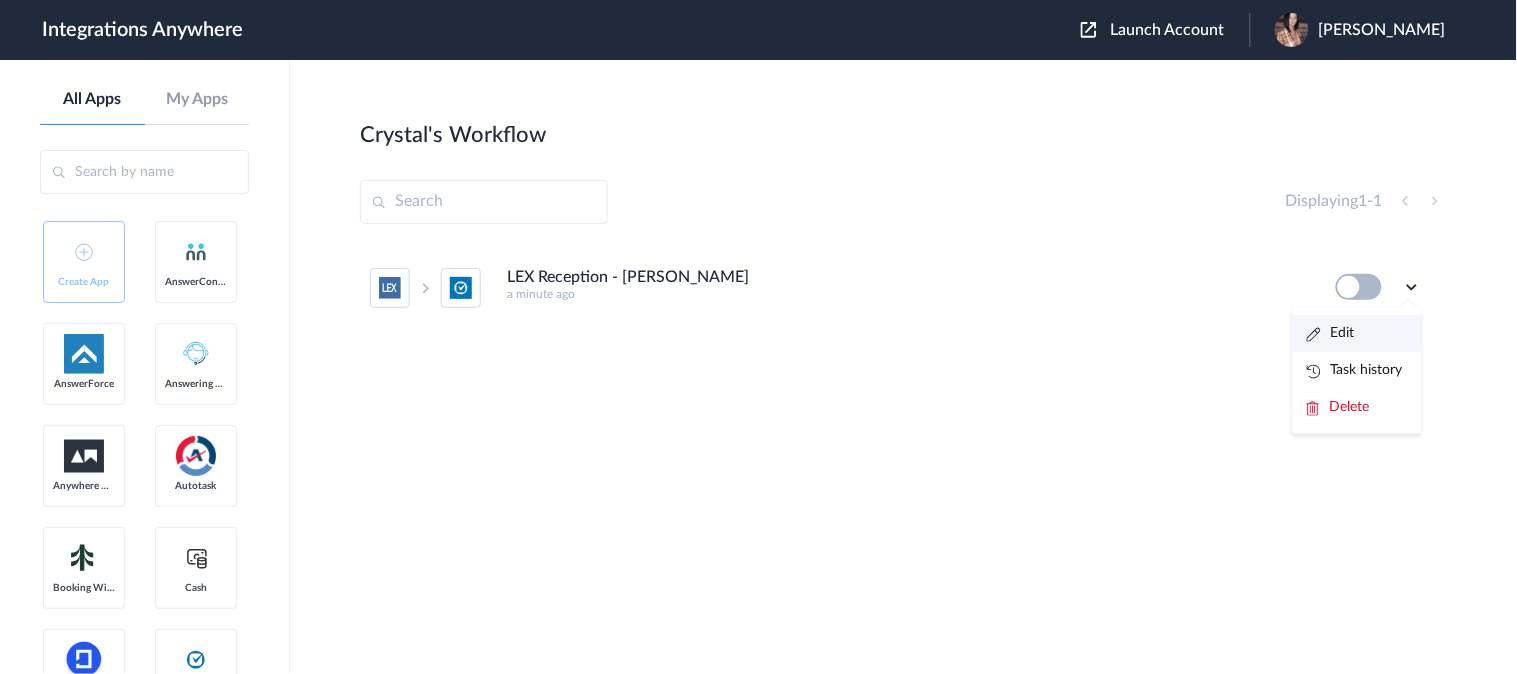 click on "Edit" at bounding box center (1331, 333) 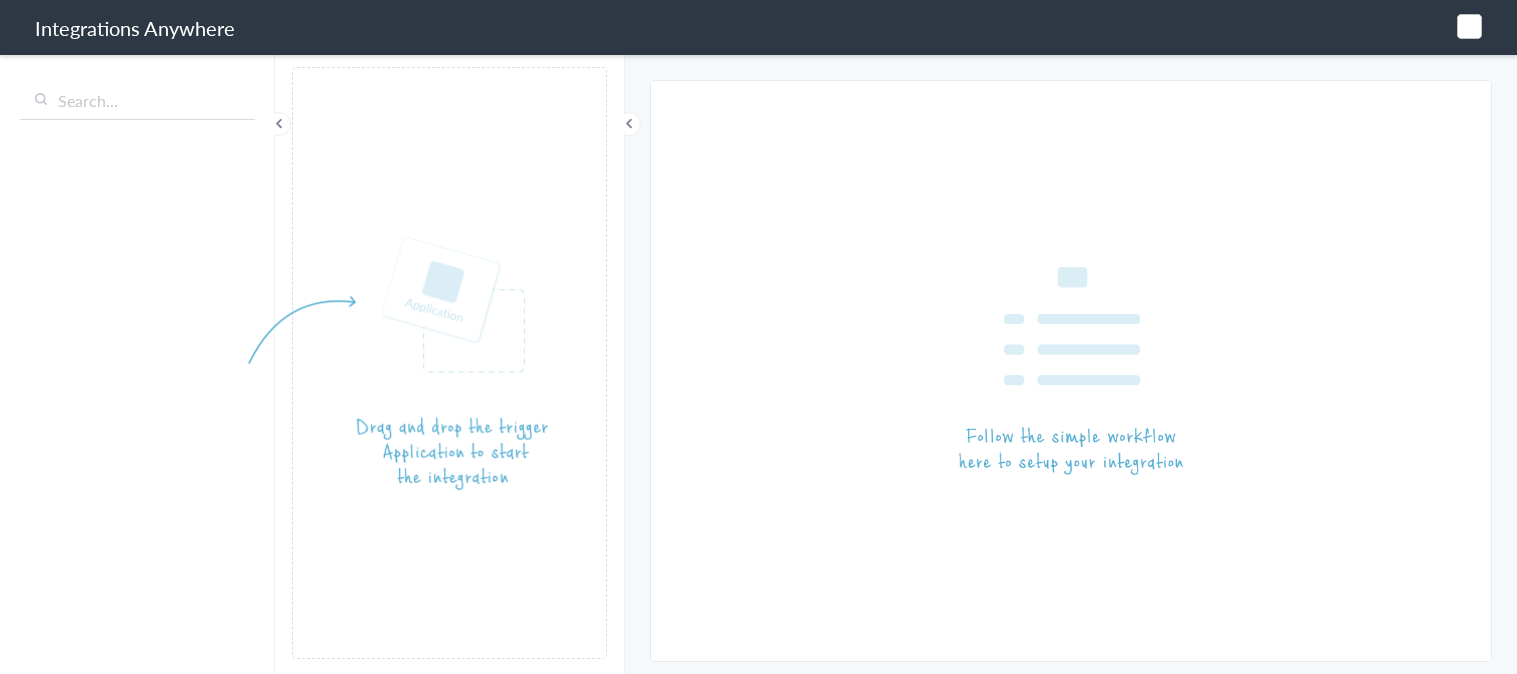 scroll, scrollTop: 0, scrollLeft: 0, axis: both 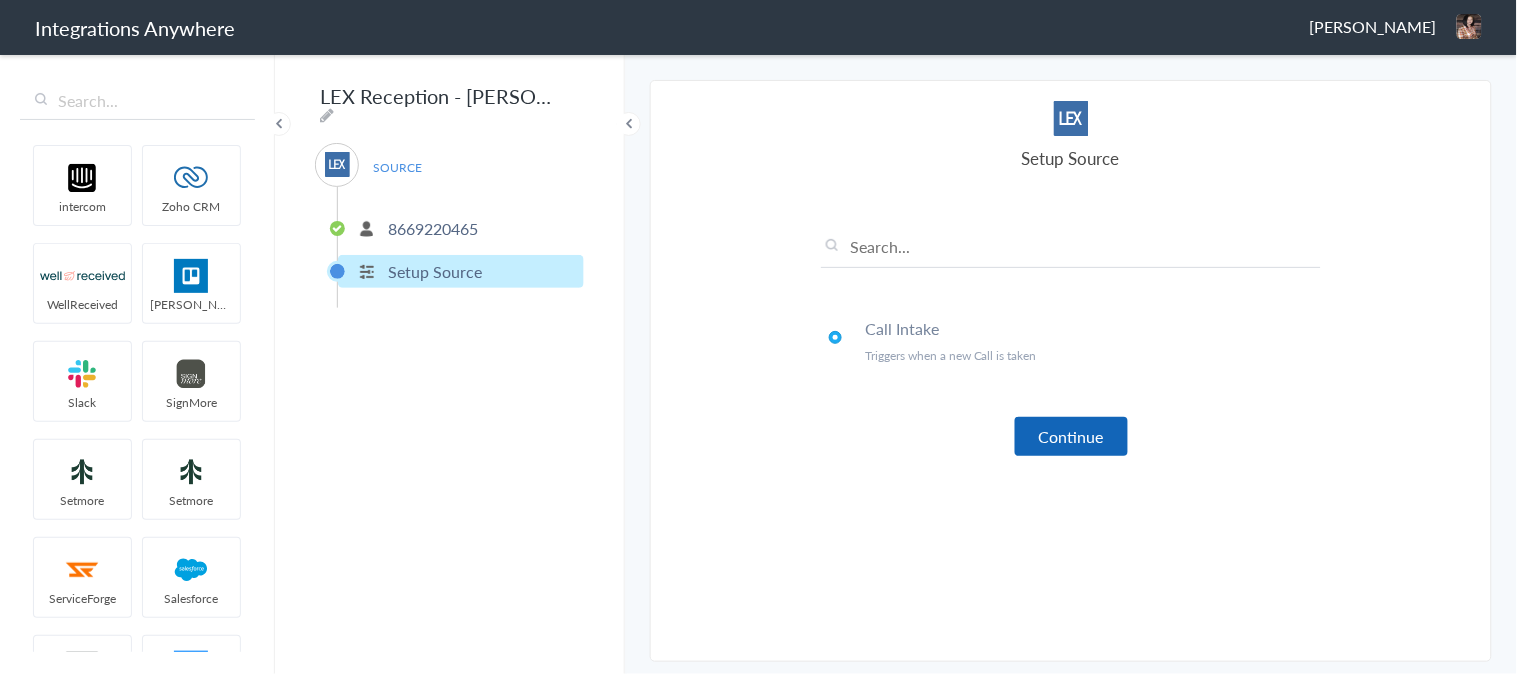 click on "Continue" at bounding box center (1071, 436) 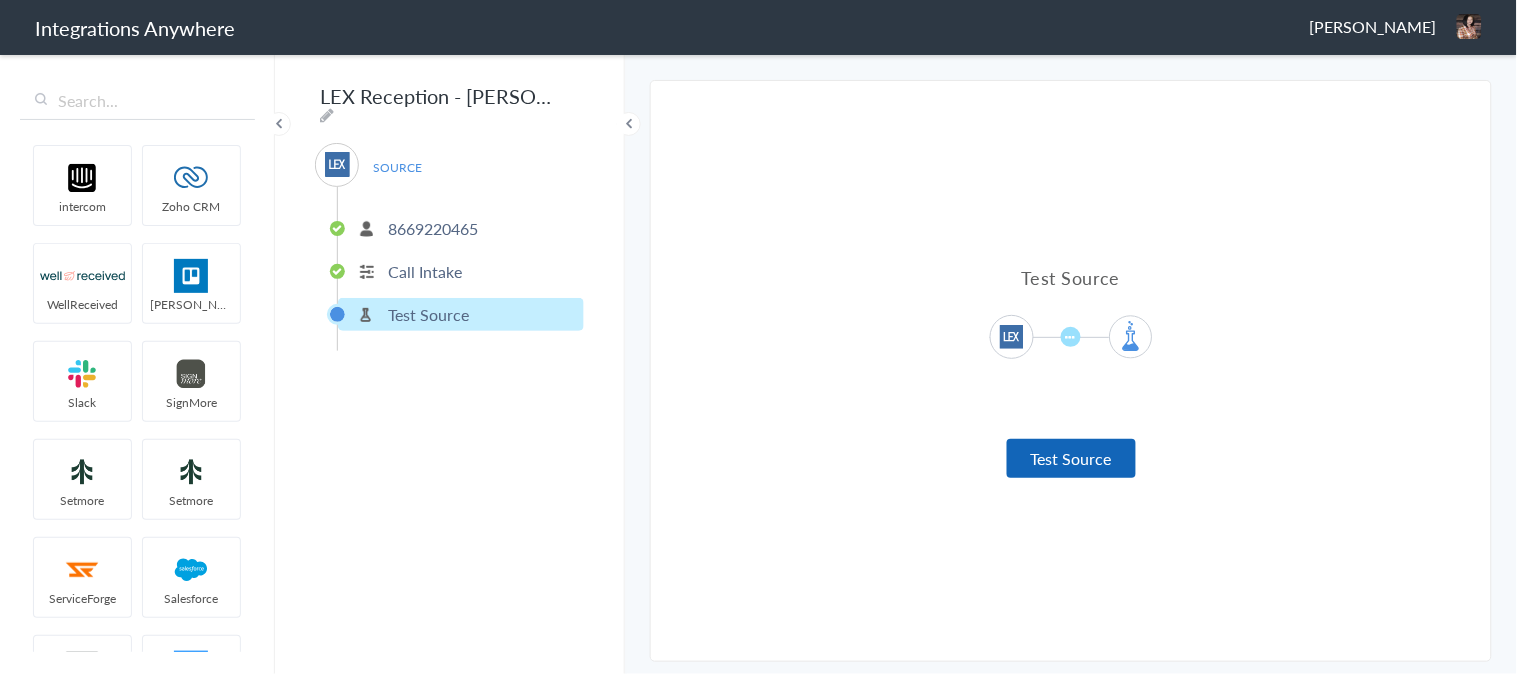 click on "Test Source" at bounding box center (1071, 458) 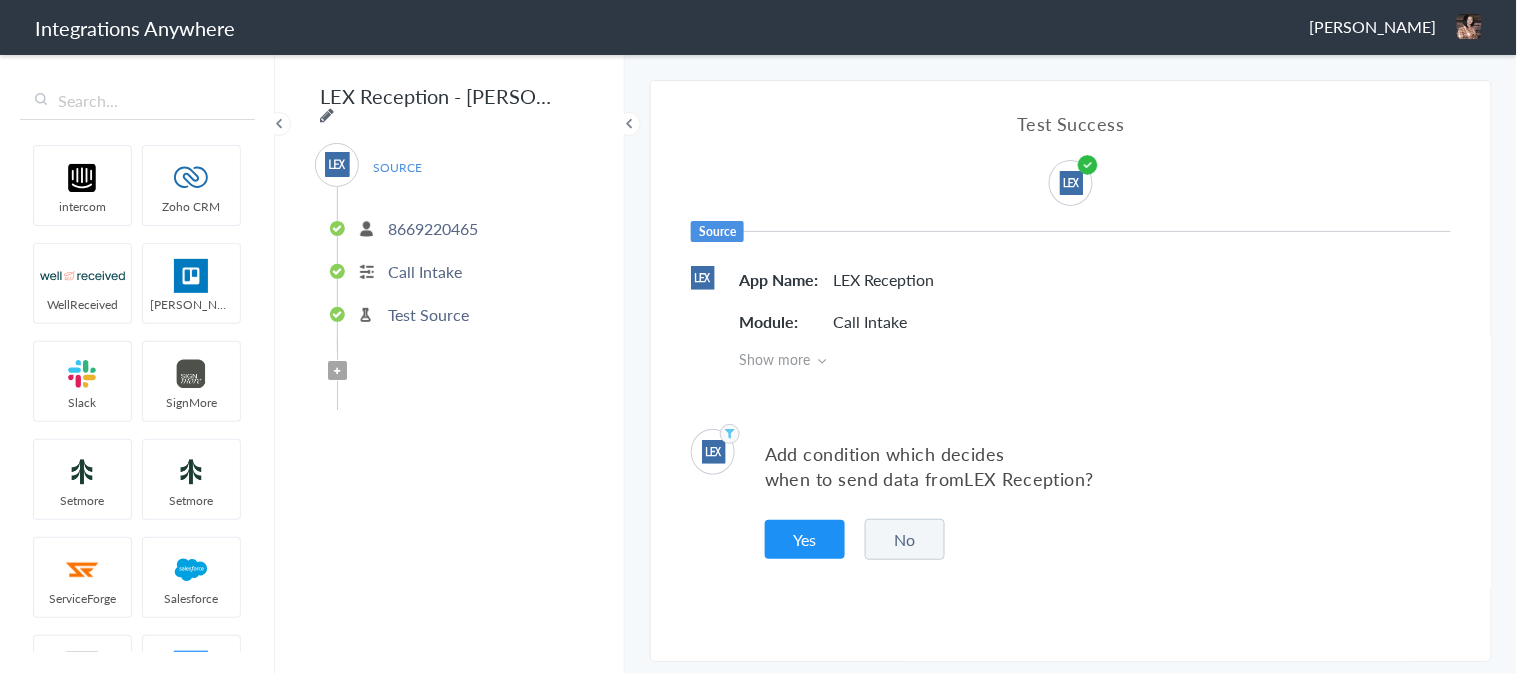 click at bounding box center [327, 115] 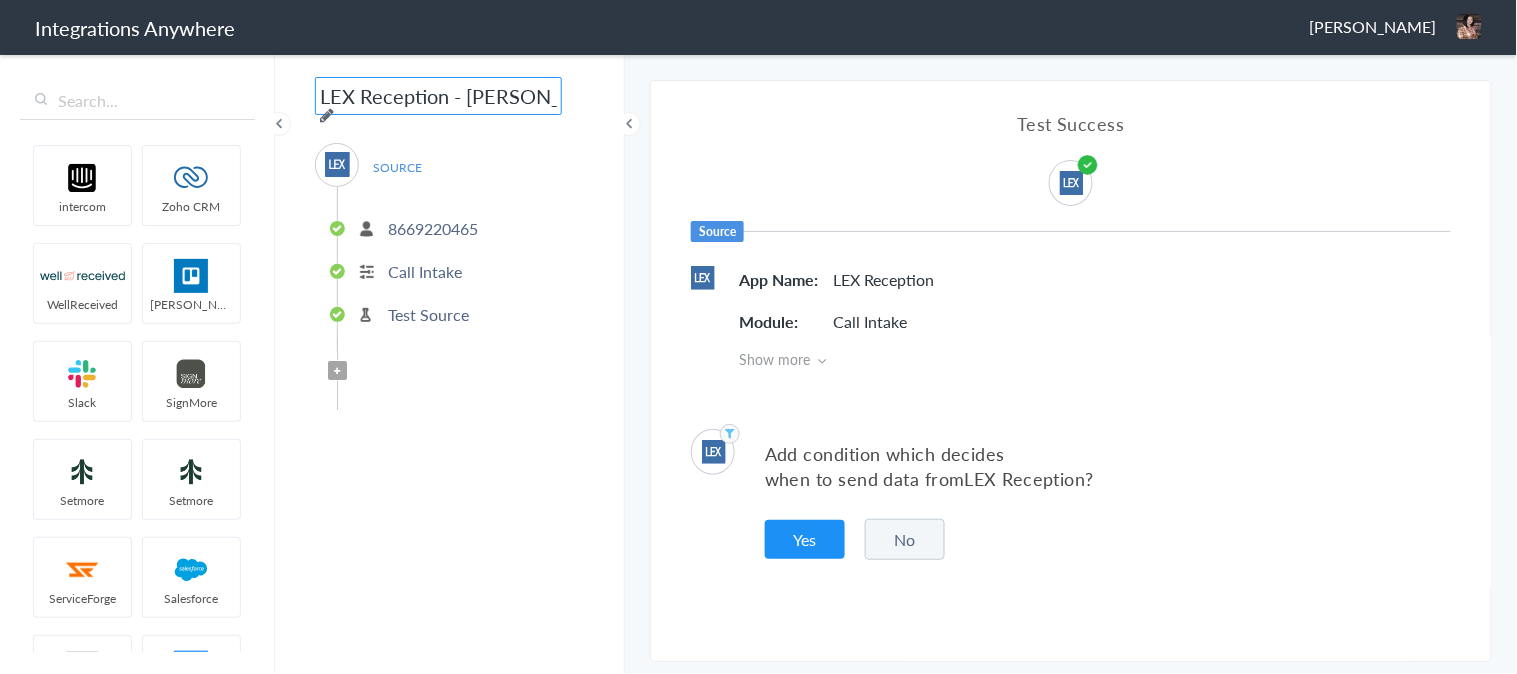 scroll, scrollTop: 0, scrollLeft: 5, axis: horizontal 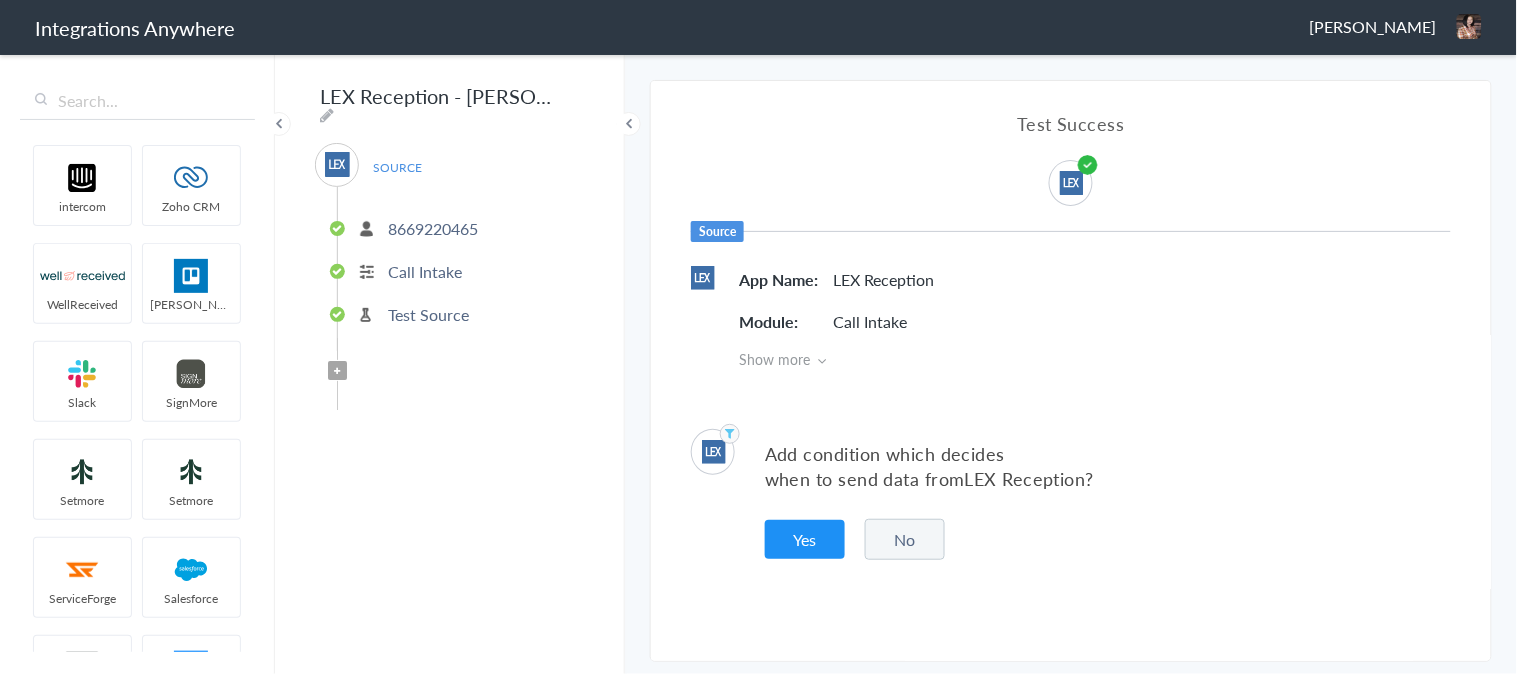 click on "LEX Reception - Clio Grow" at bounding box center (438, 96) 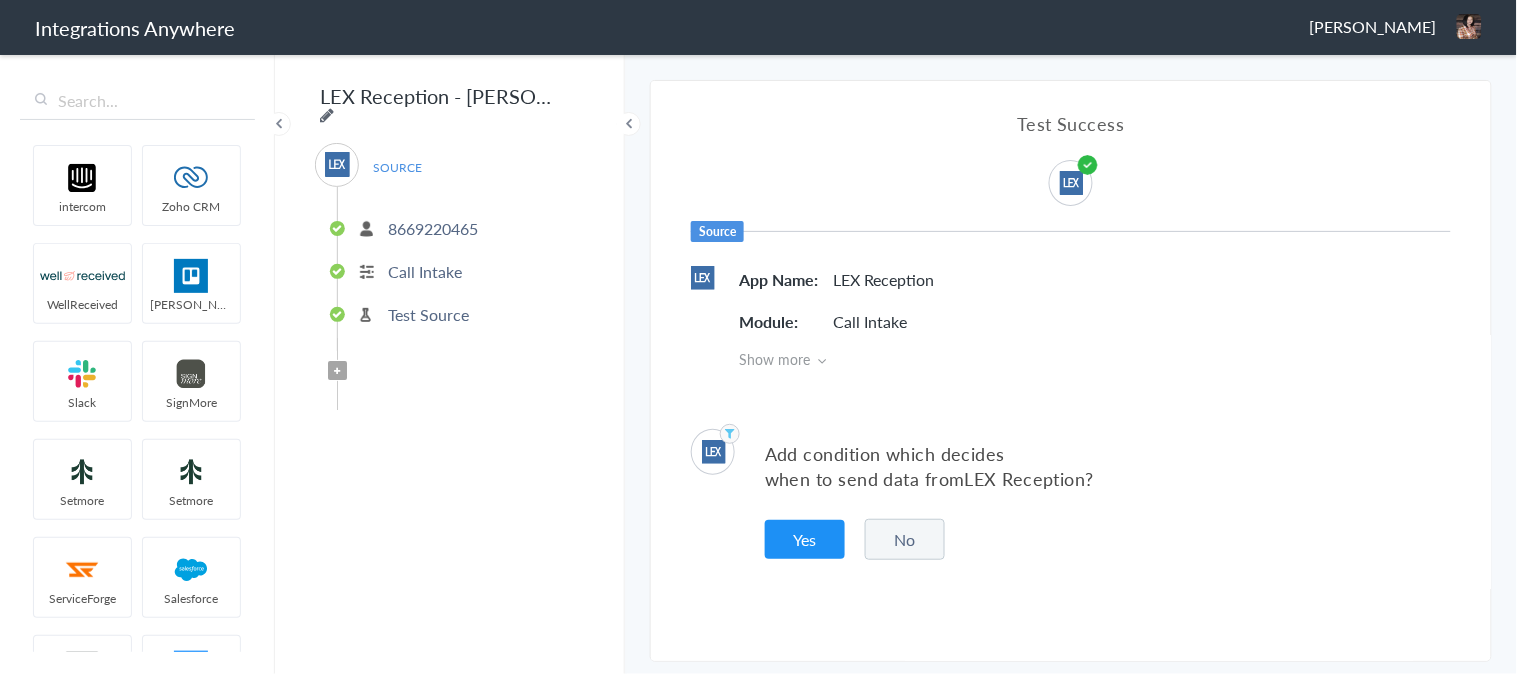 click at bounding box center (327, 115) 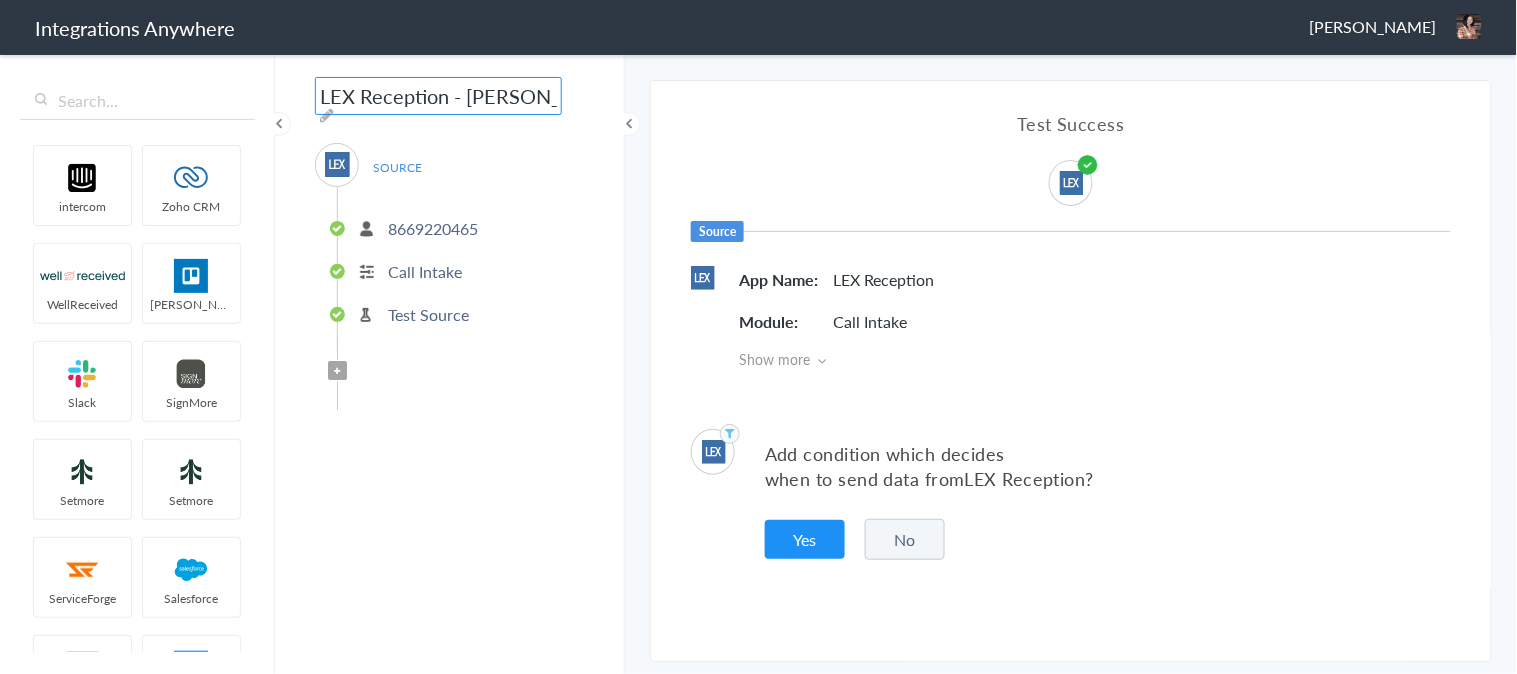 click on "LEX Reception - Clio Grow" at bounding box center [438, 96] 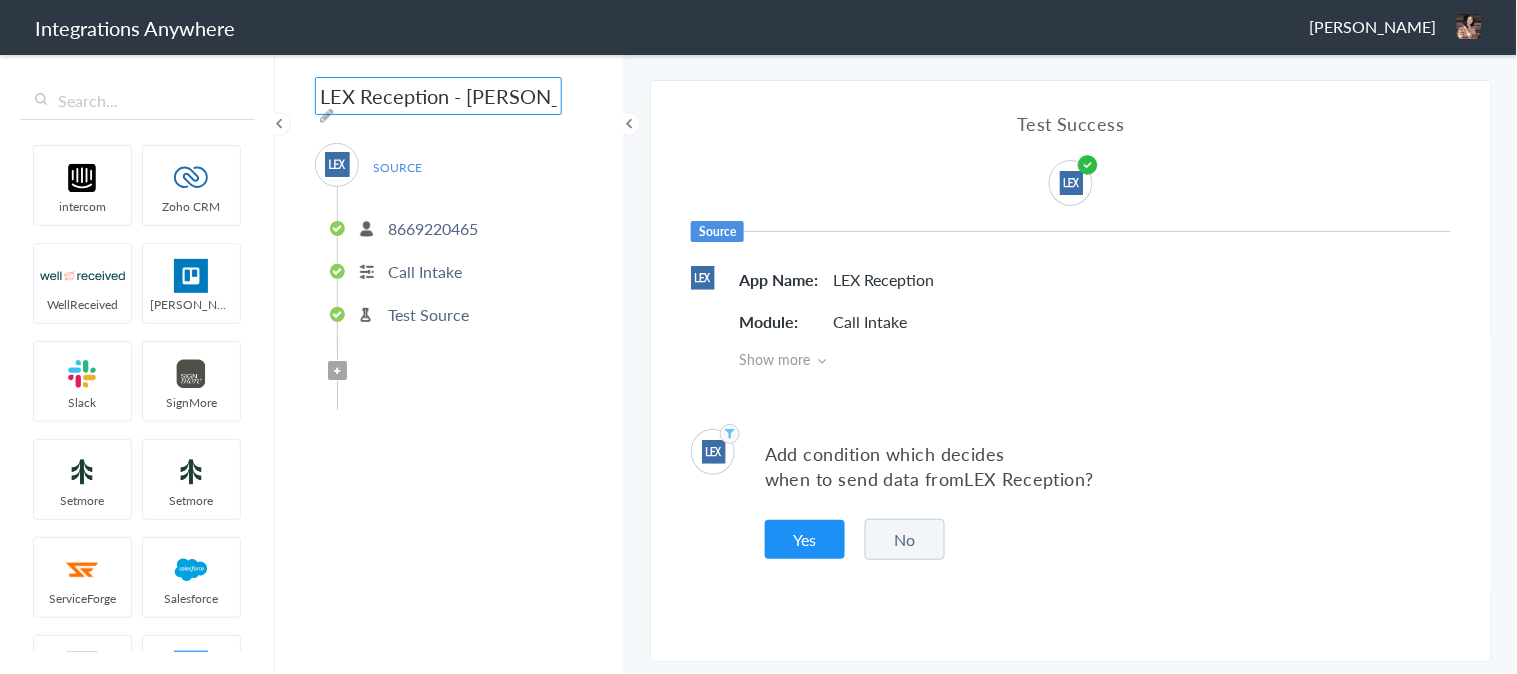 scroll, scrollTop: 0, scrollLeft: 5, axis: horizontal 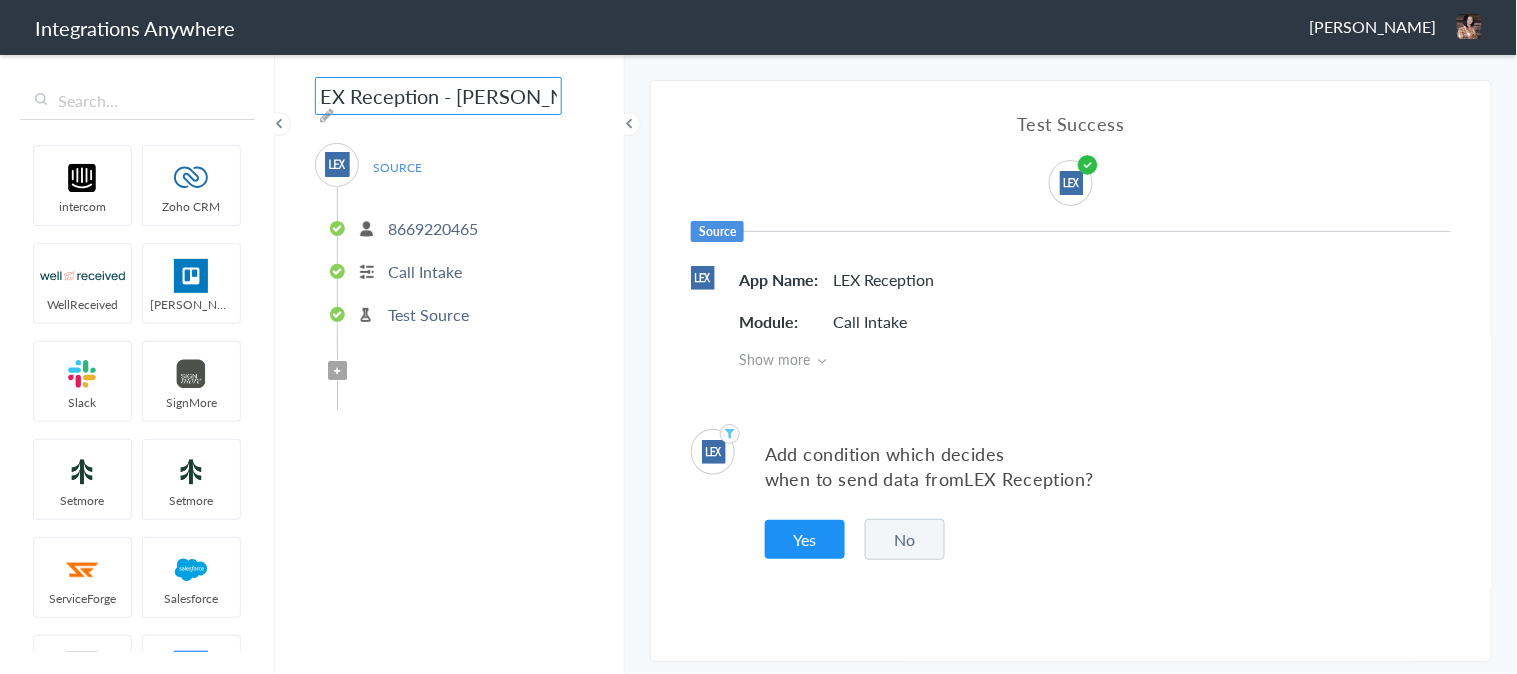 paste on "8669220465" 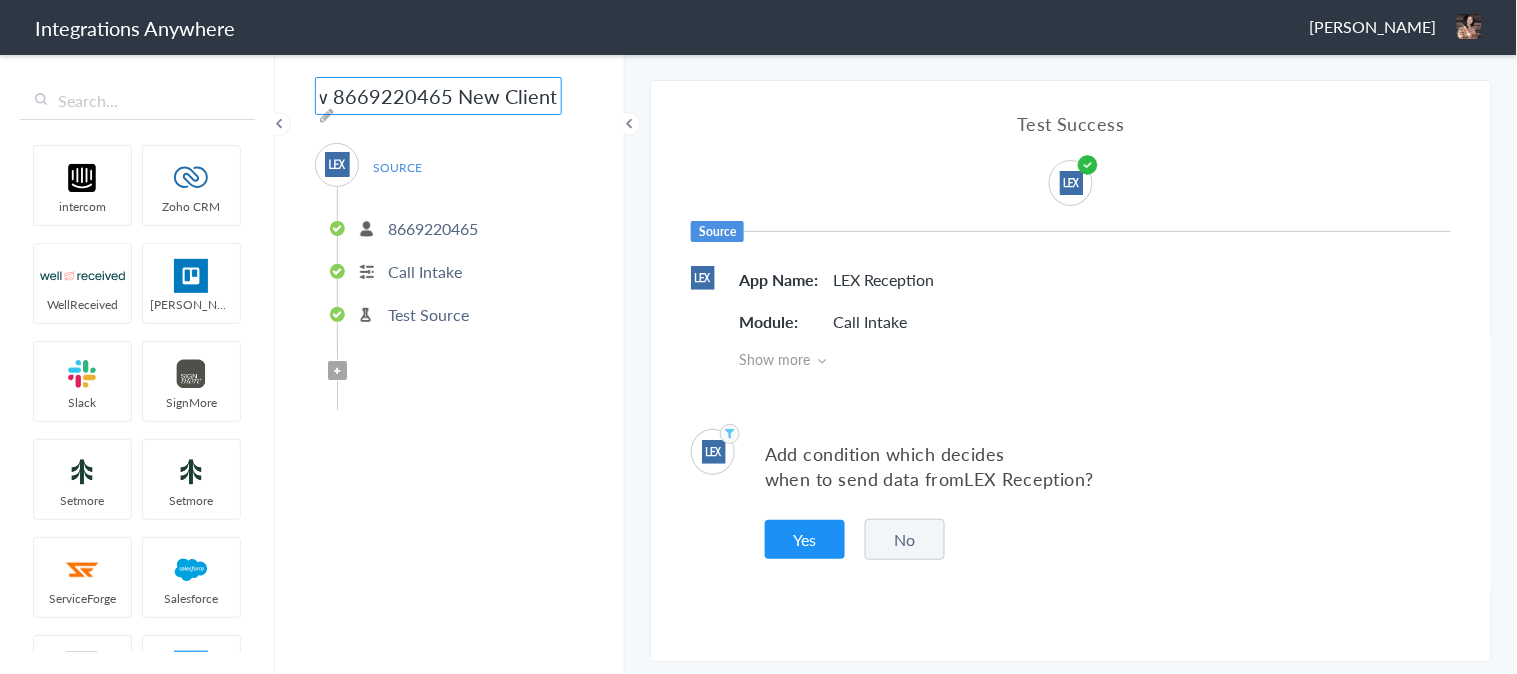 scroll, scrollTop: 0, scrollLeft: 234, axis: horizontal 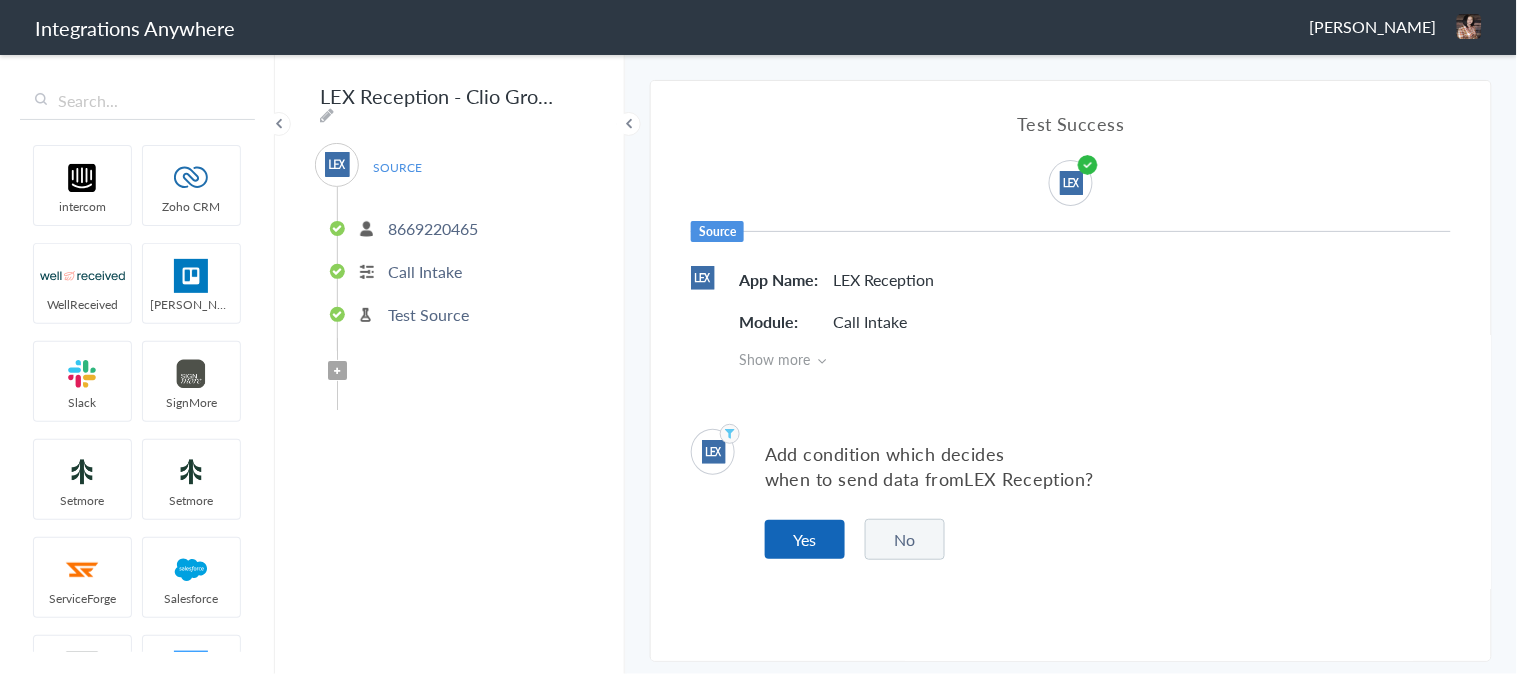 click on "Yes" at bounding box center [805, 539] 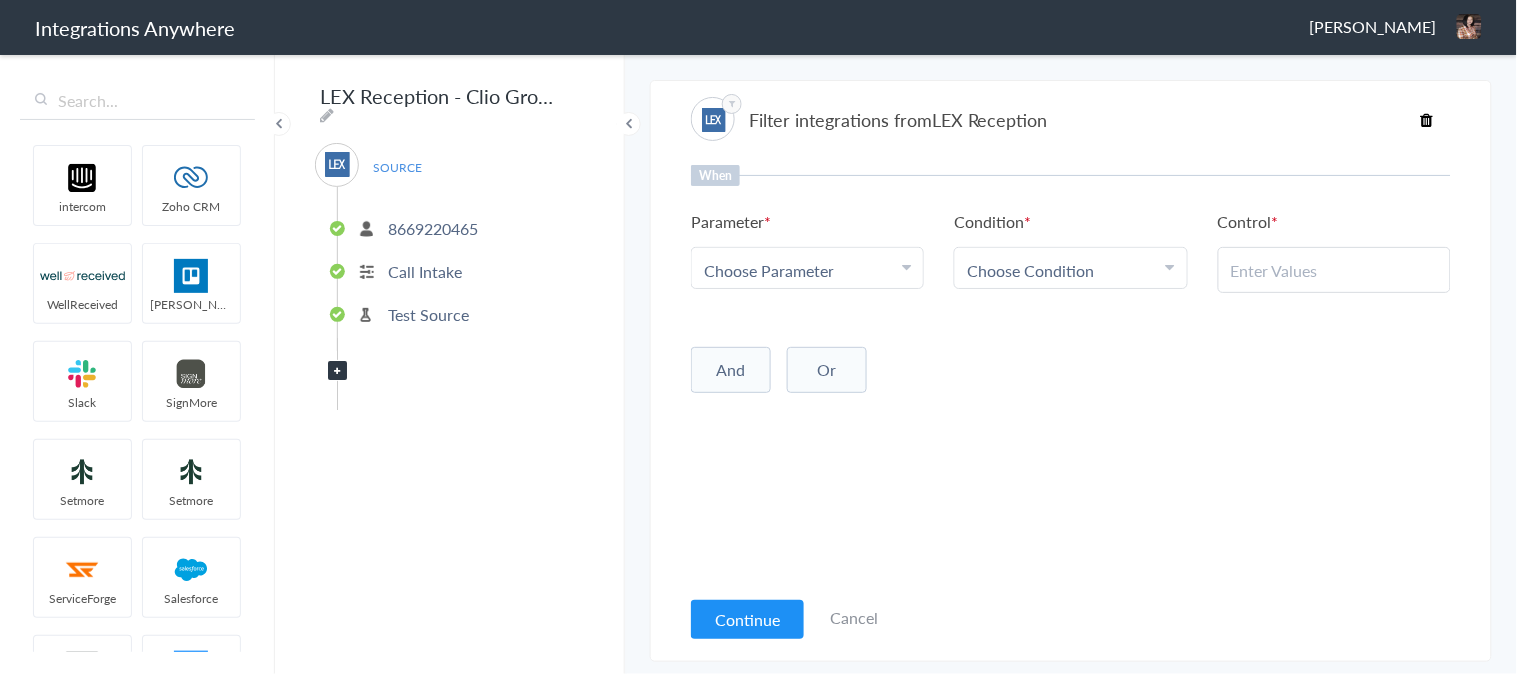 click on "Choose Parameter" at bounding box center (807, 270) 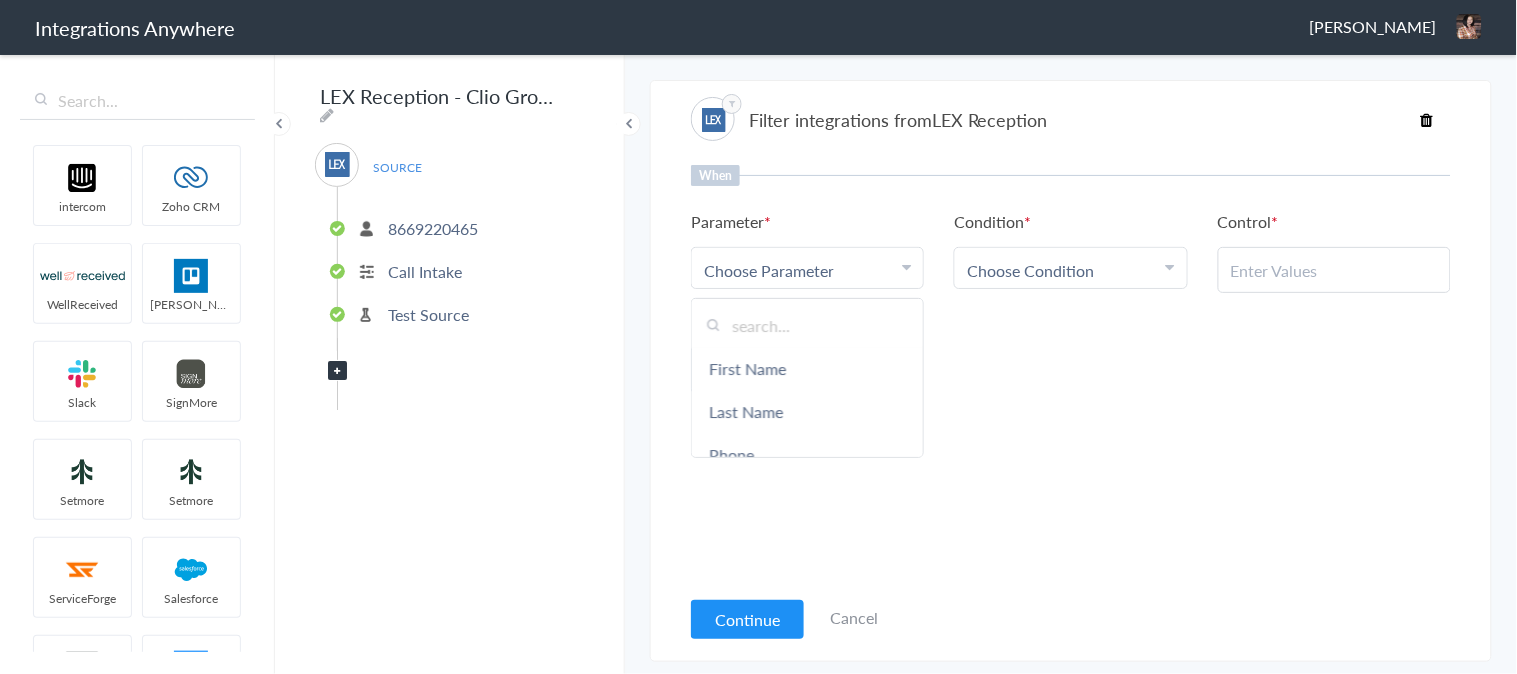 click at bounding box center [807, 325] 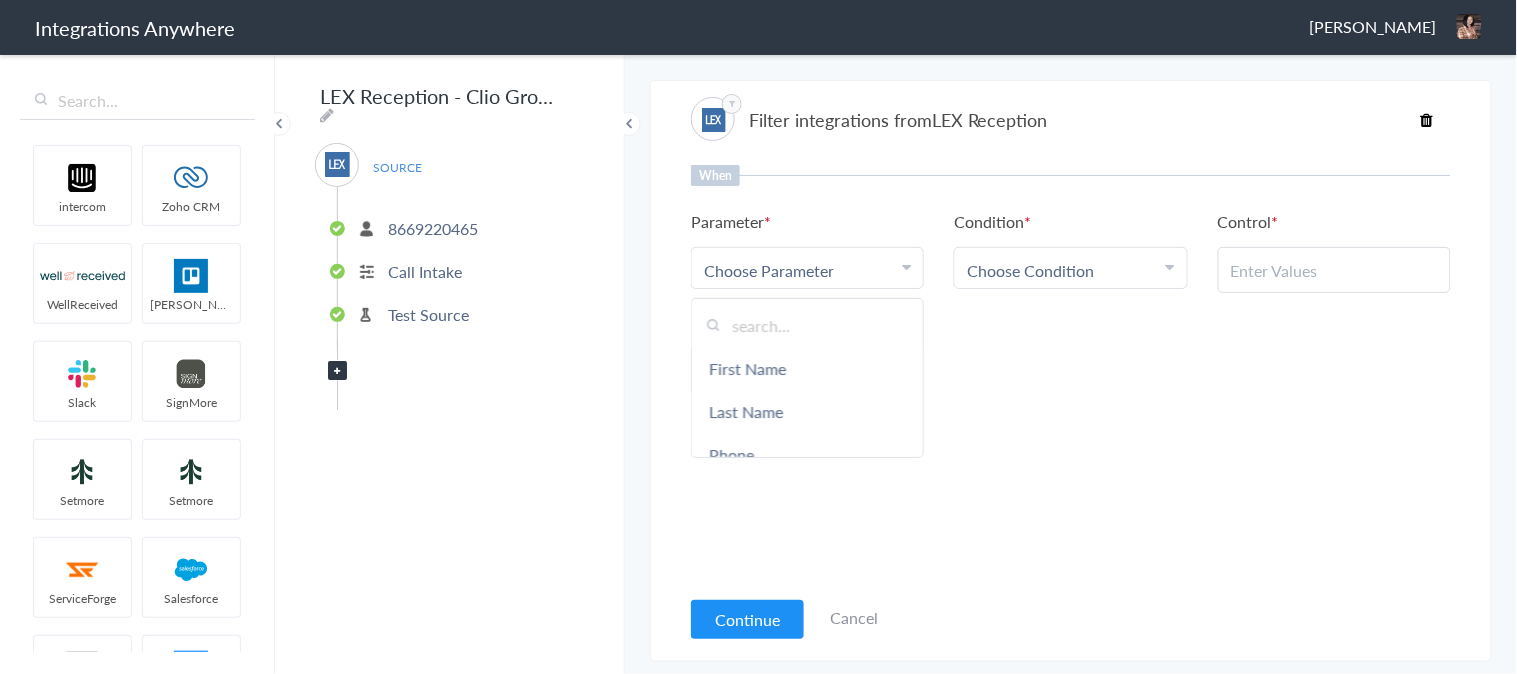click at bounding box center [807, 325] 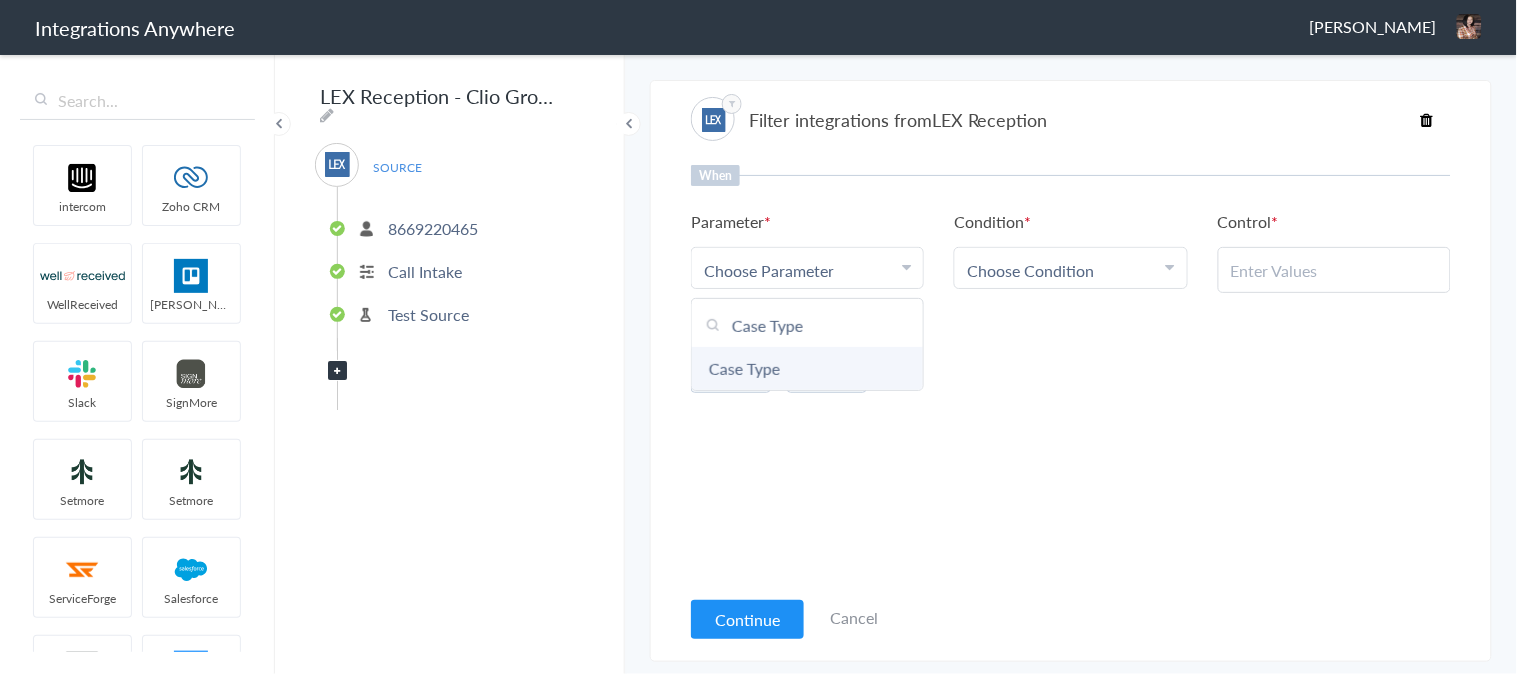 type on "Case Type" 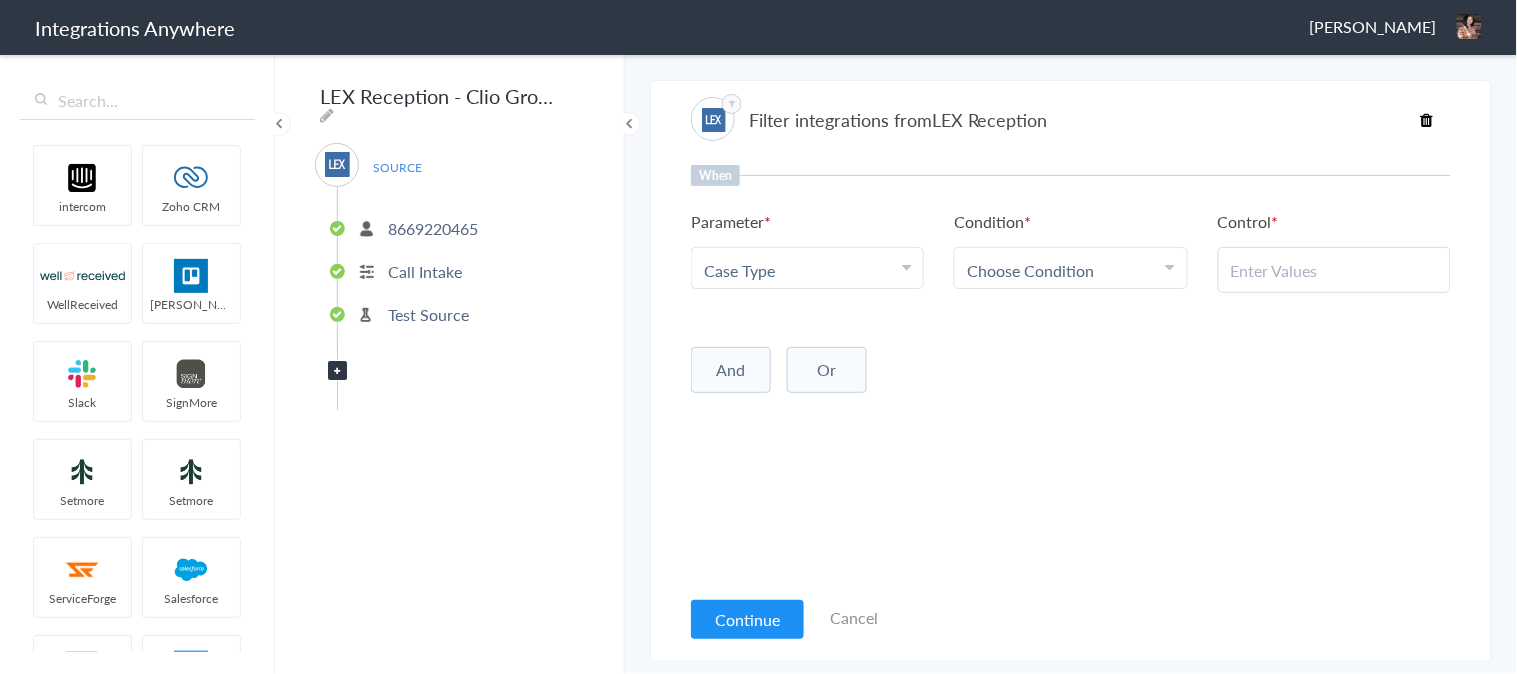 click on "Choose Condition" at bounding box center (1030, 270) 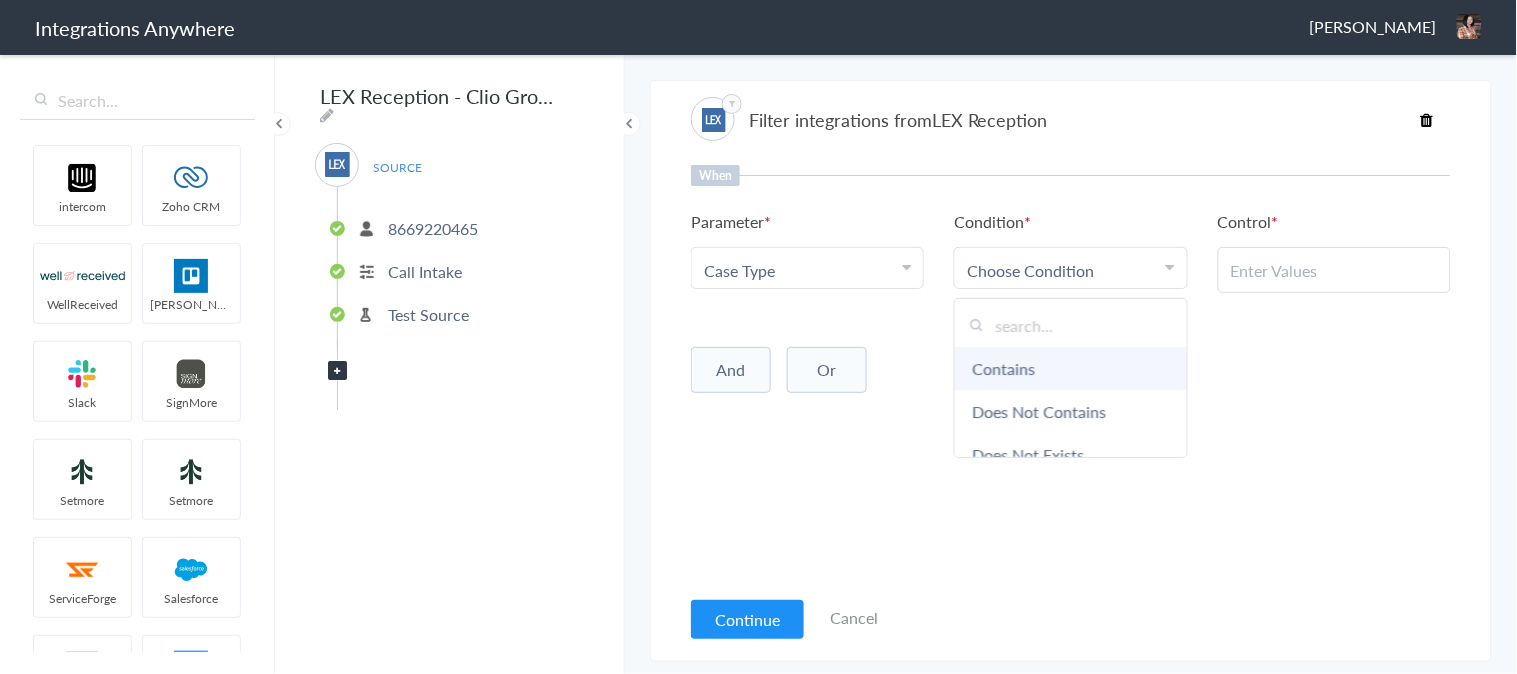 click on "Contains" at bounding box center (1070, 368) 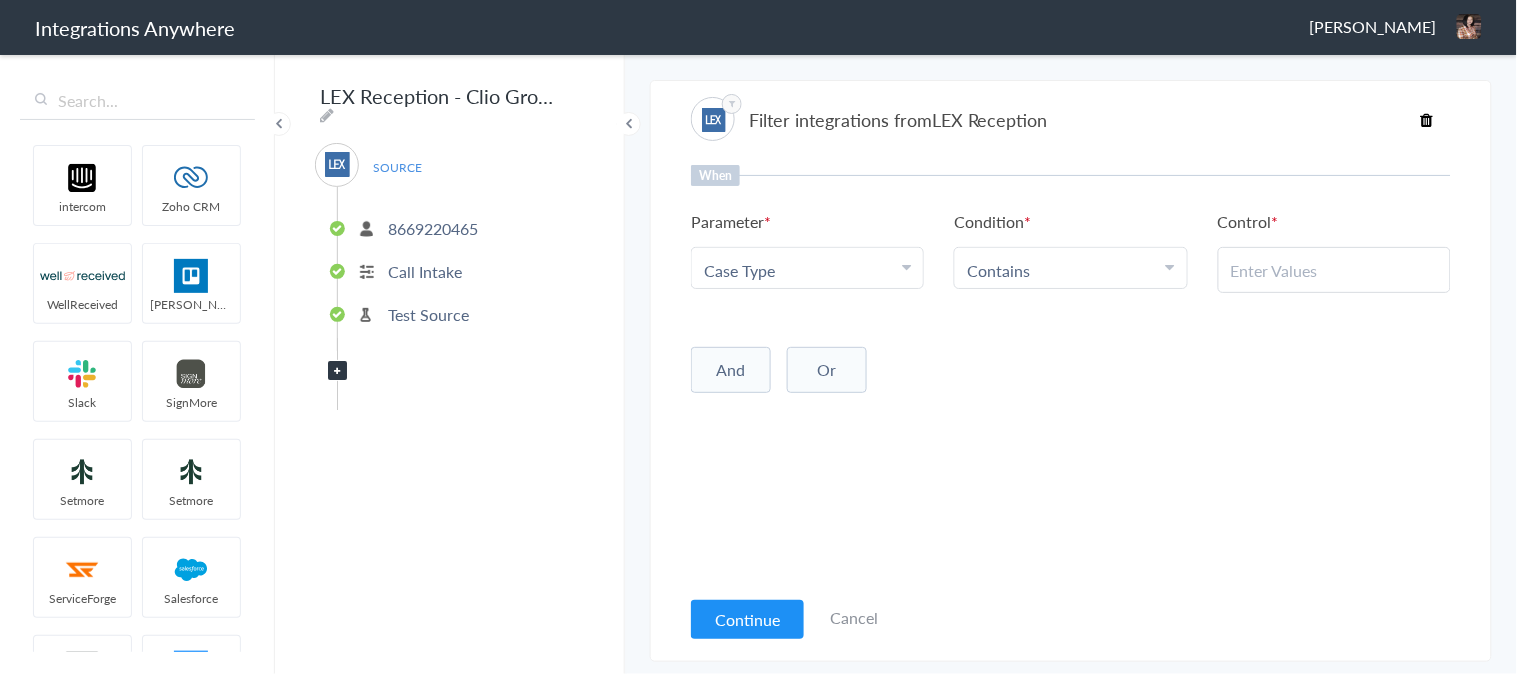 click at bounding box center (1334, 270) 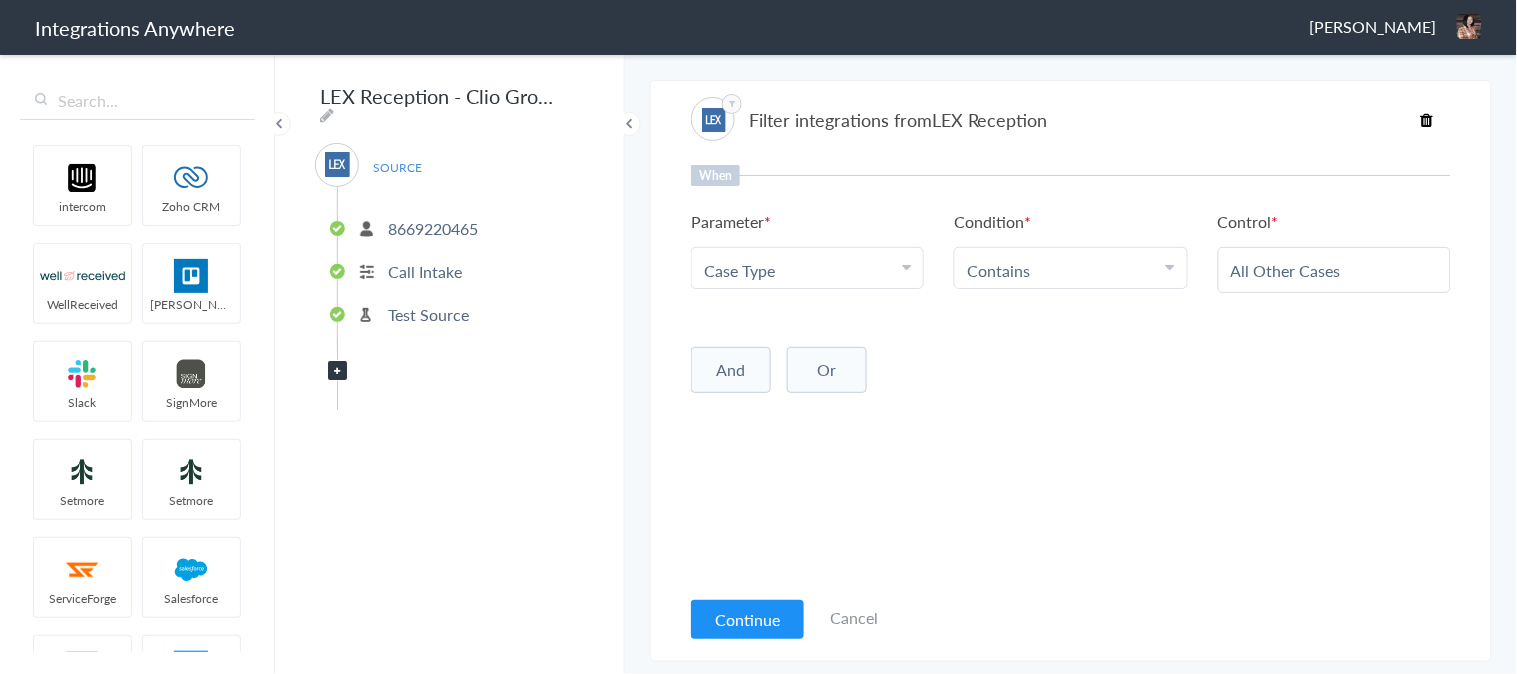 type on "All Other Cases" 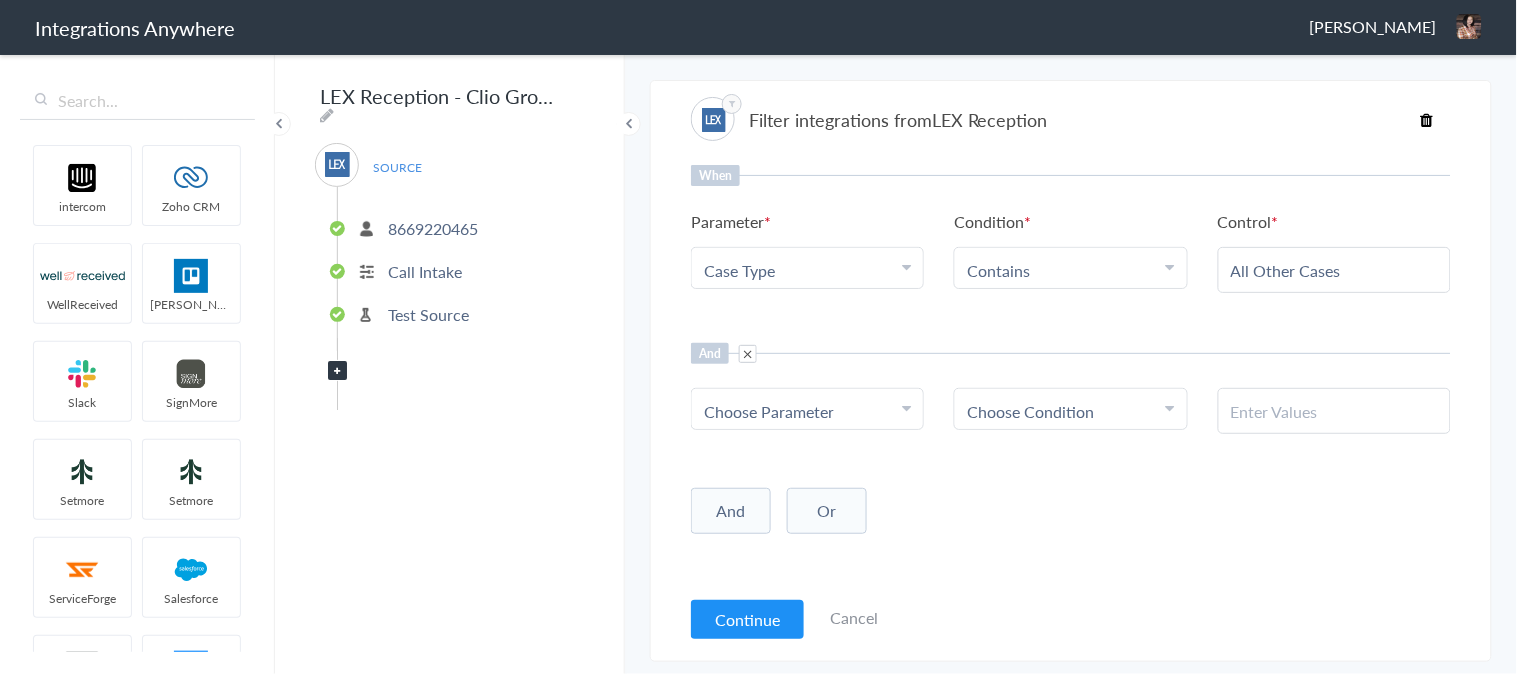 click on "Choose Parameter" at bounding box center (807, 409) 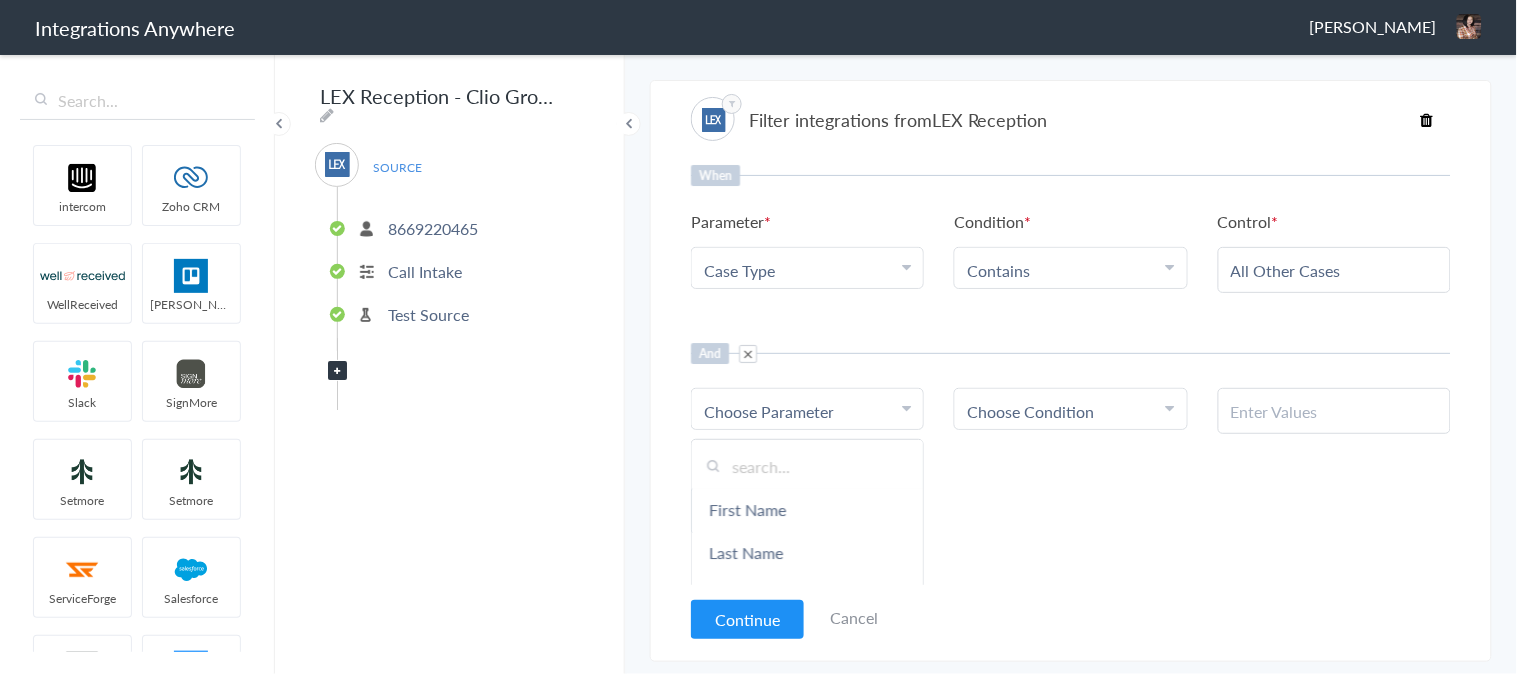 click at bounding box center [807, 466] 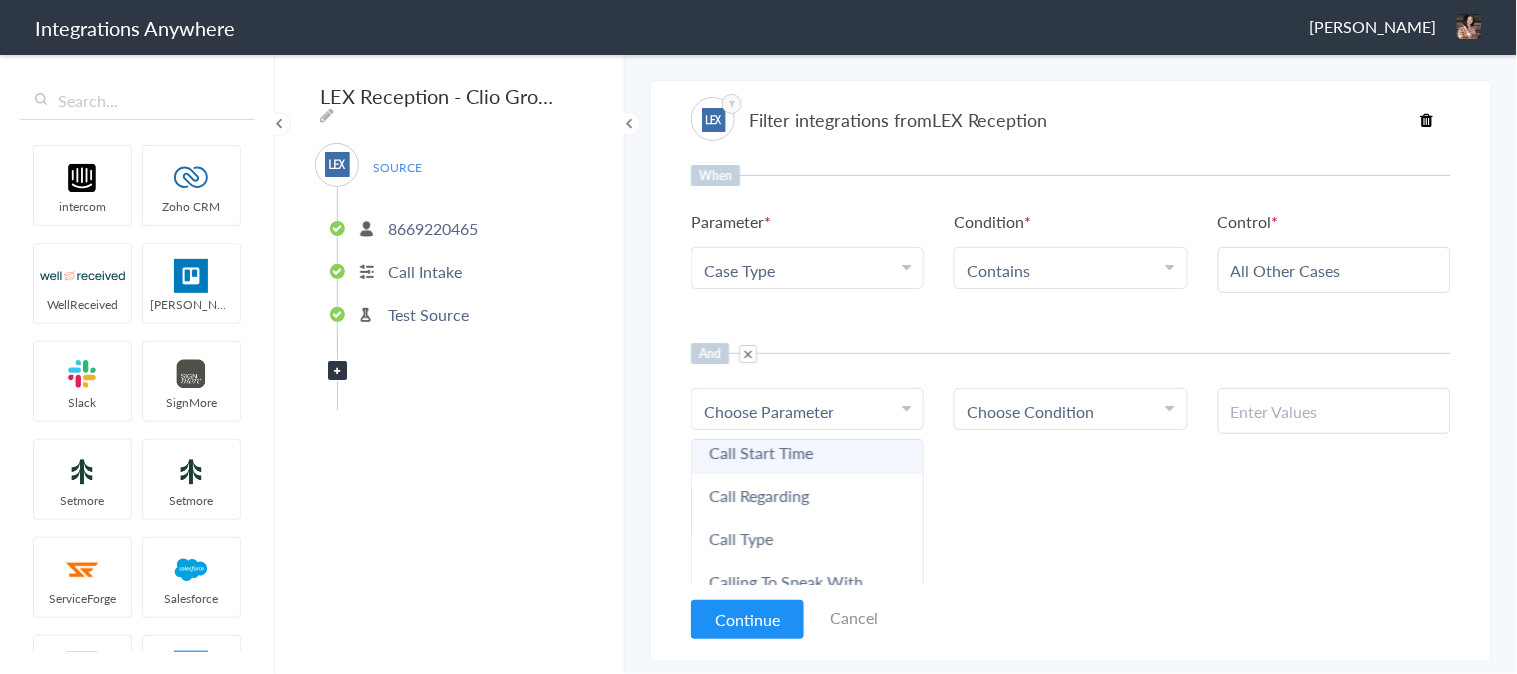 scroll, scrollTop: 111, scrollLeft: 0, axis: vertical 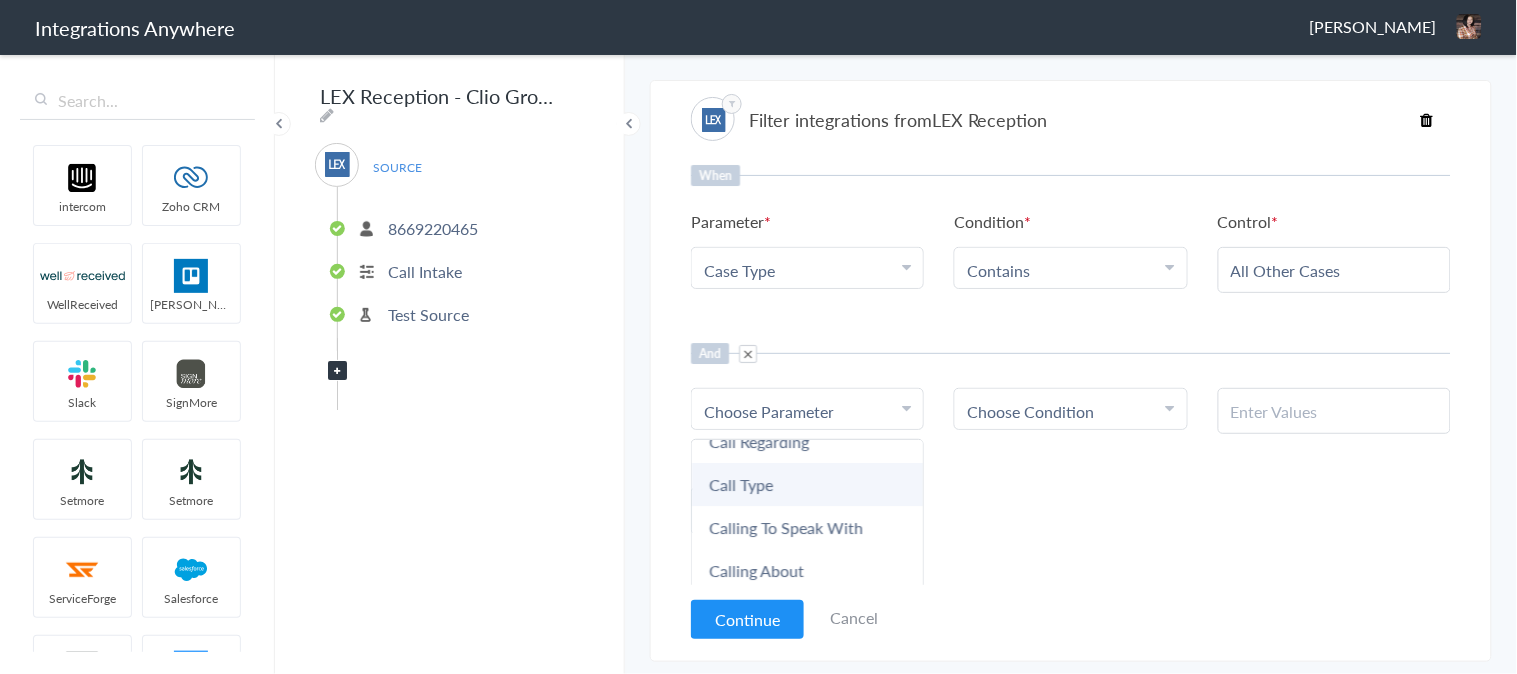 type on "Call" 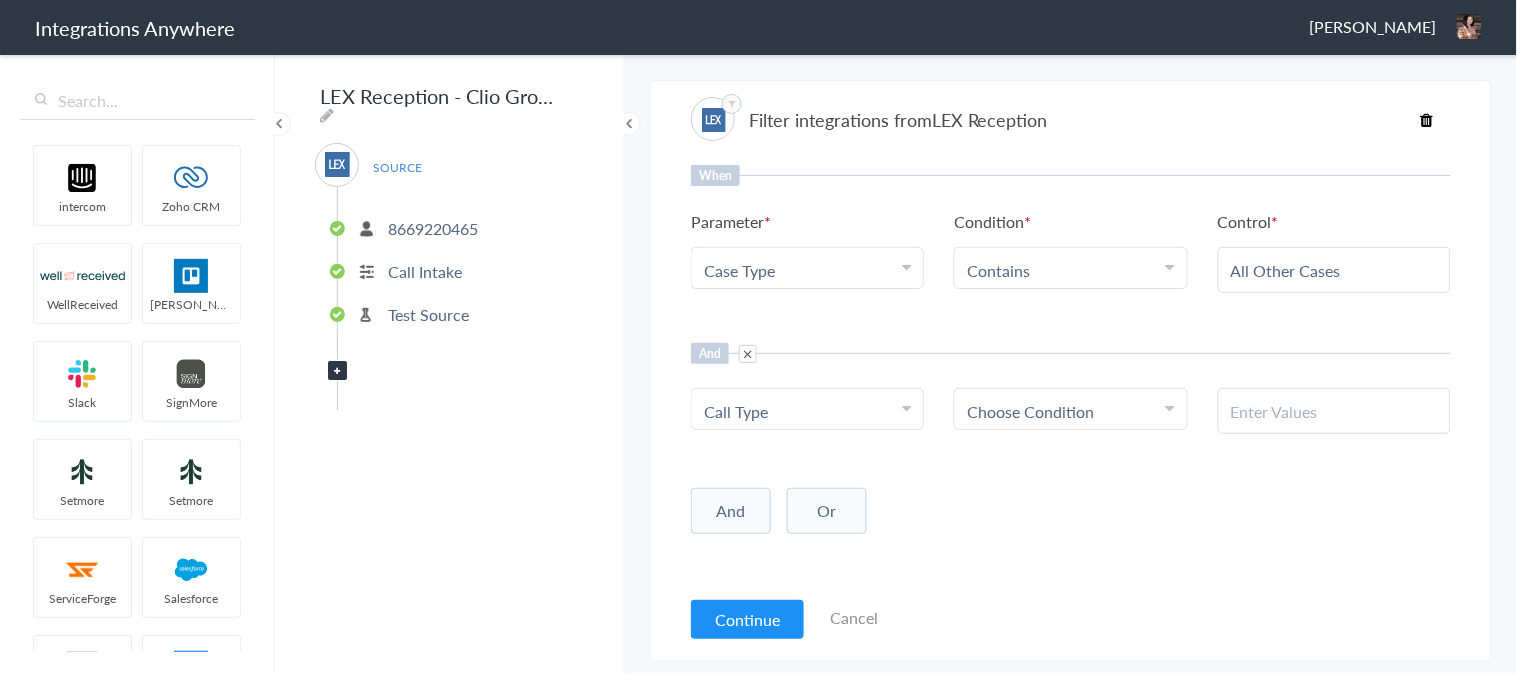 click on "Choose Condition" at bounding box center (1030, 411) 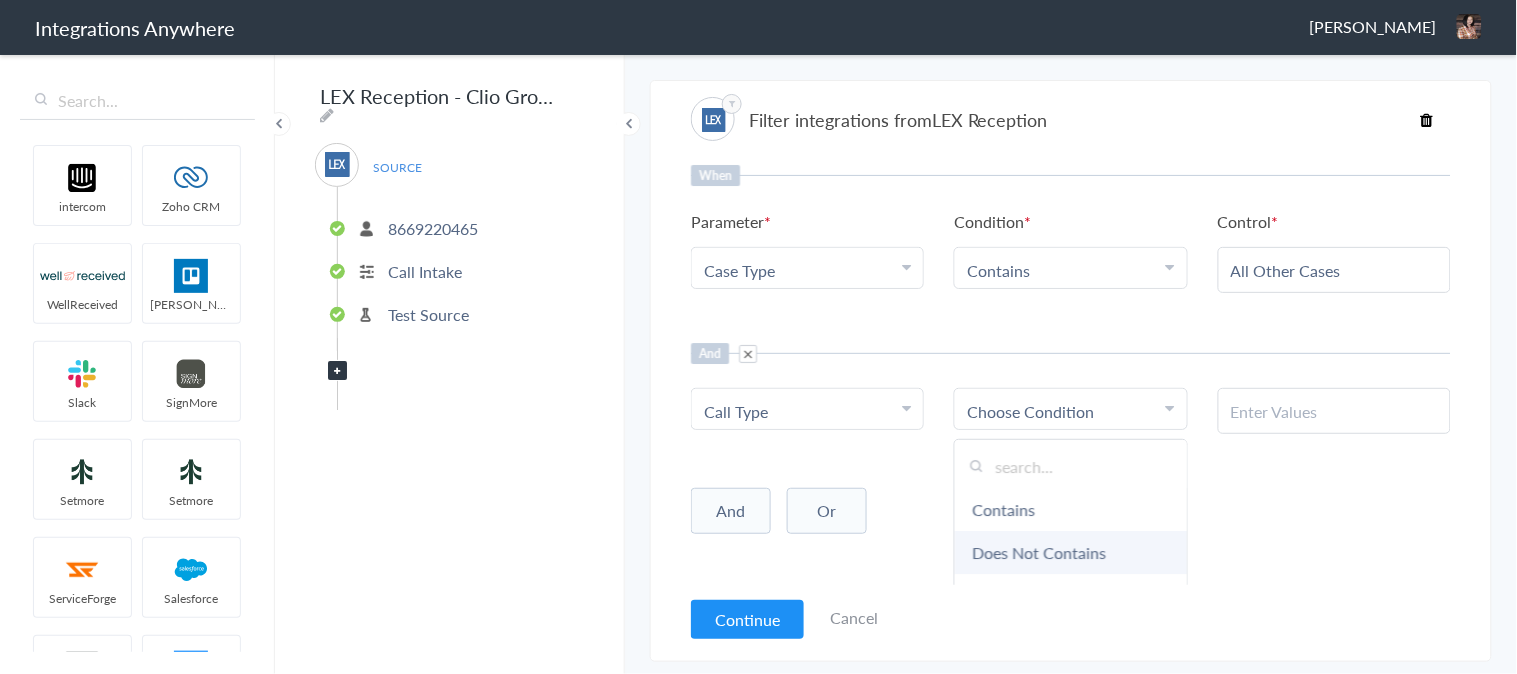 click on "Does Not Contains" at bounding box center (1070, 552) 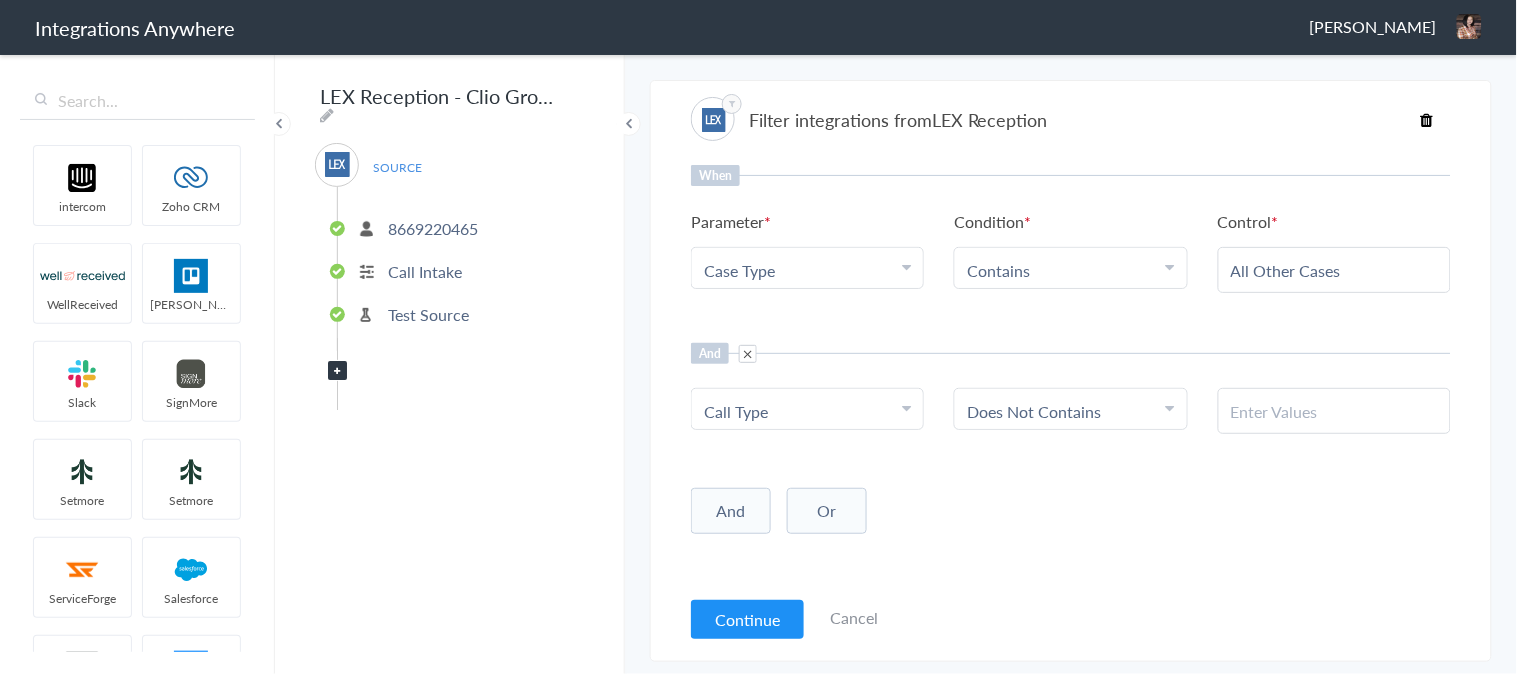 click at bounding box center [1334, 411] 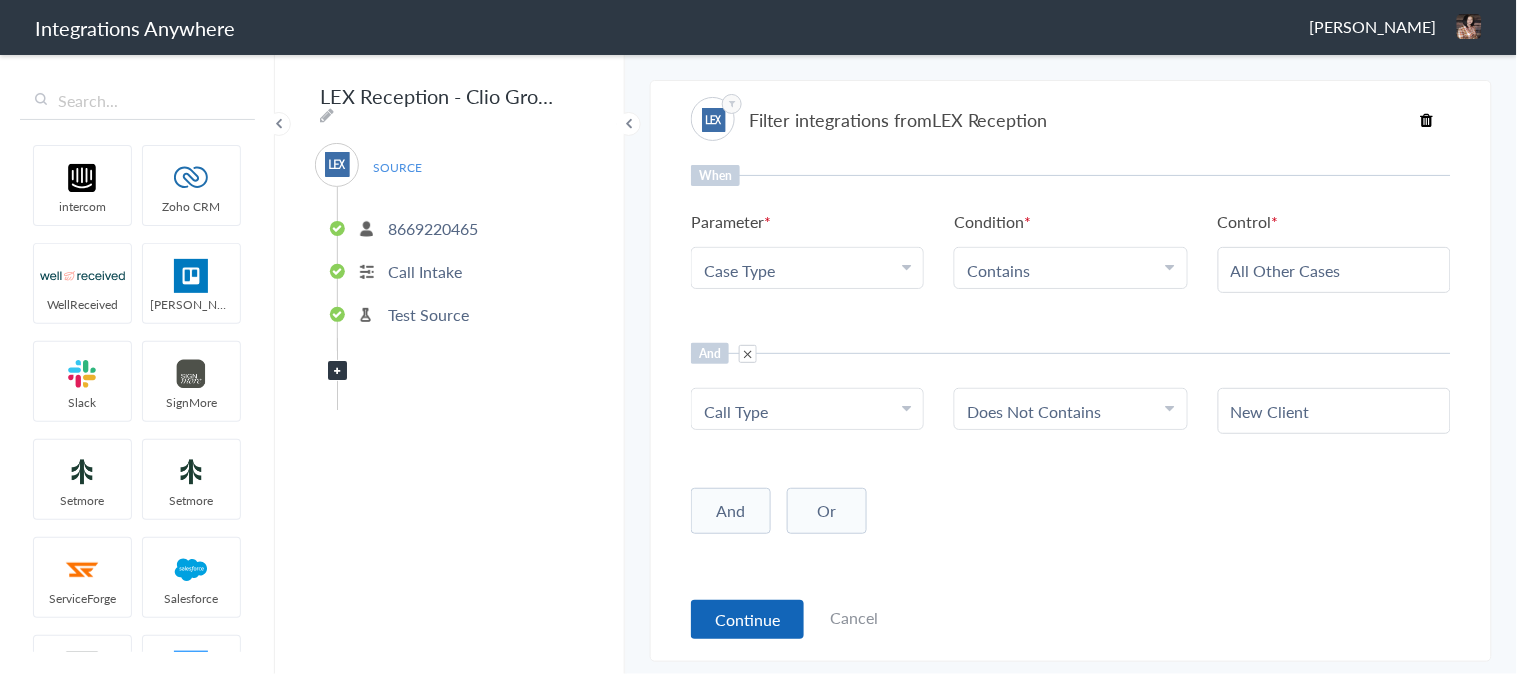 type on "New Client" 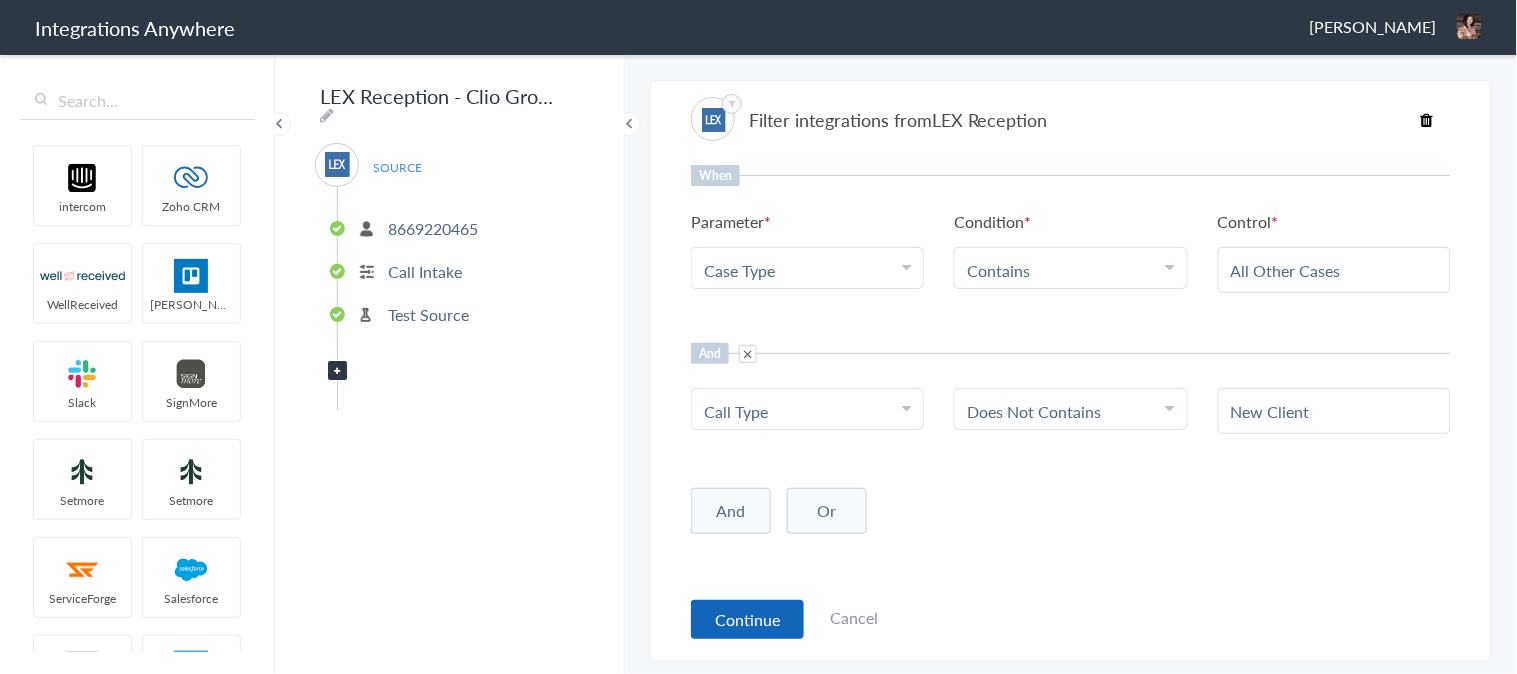 click on "Continue" at bounding box center [747, 619] 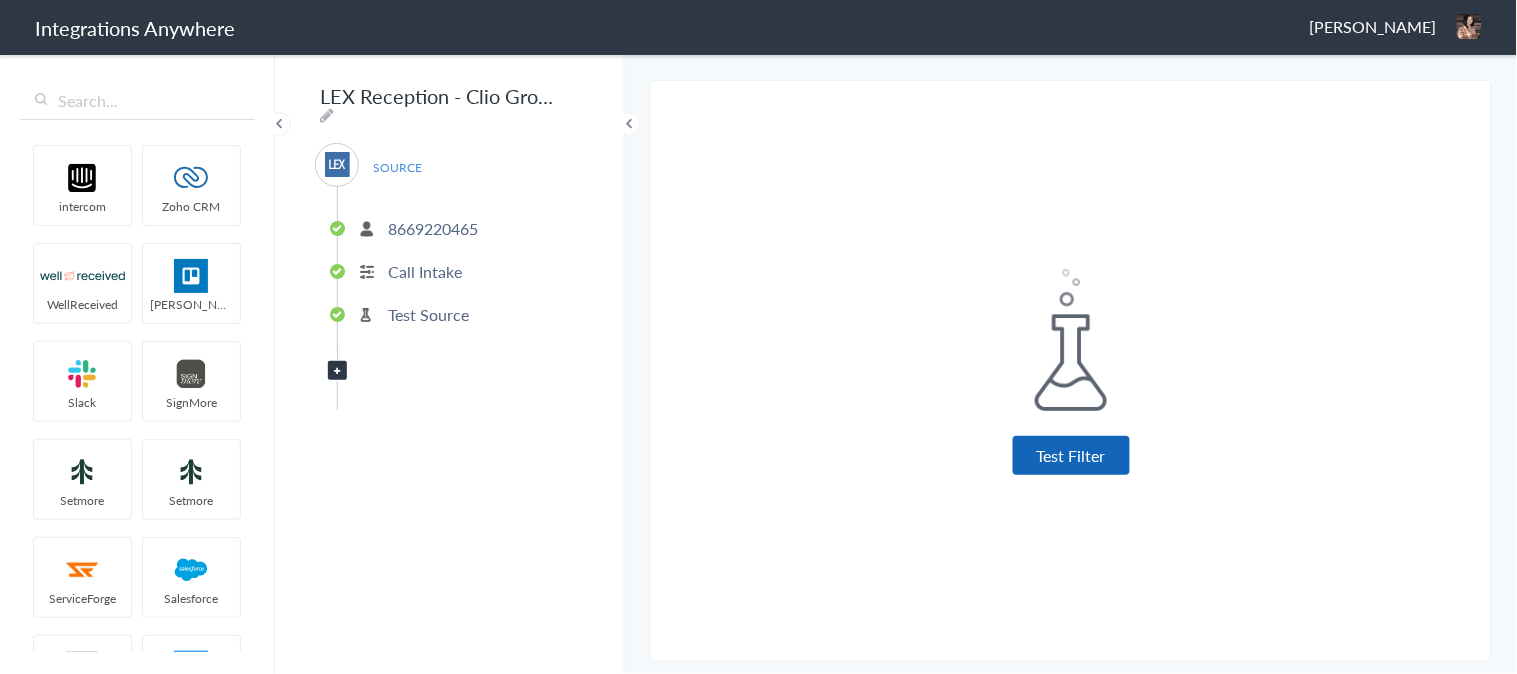click on "Test Filter" at bounding box center [1071, 455] 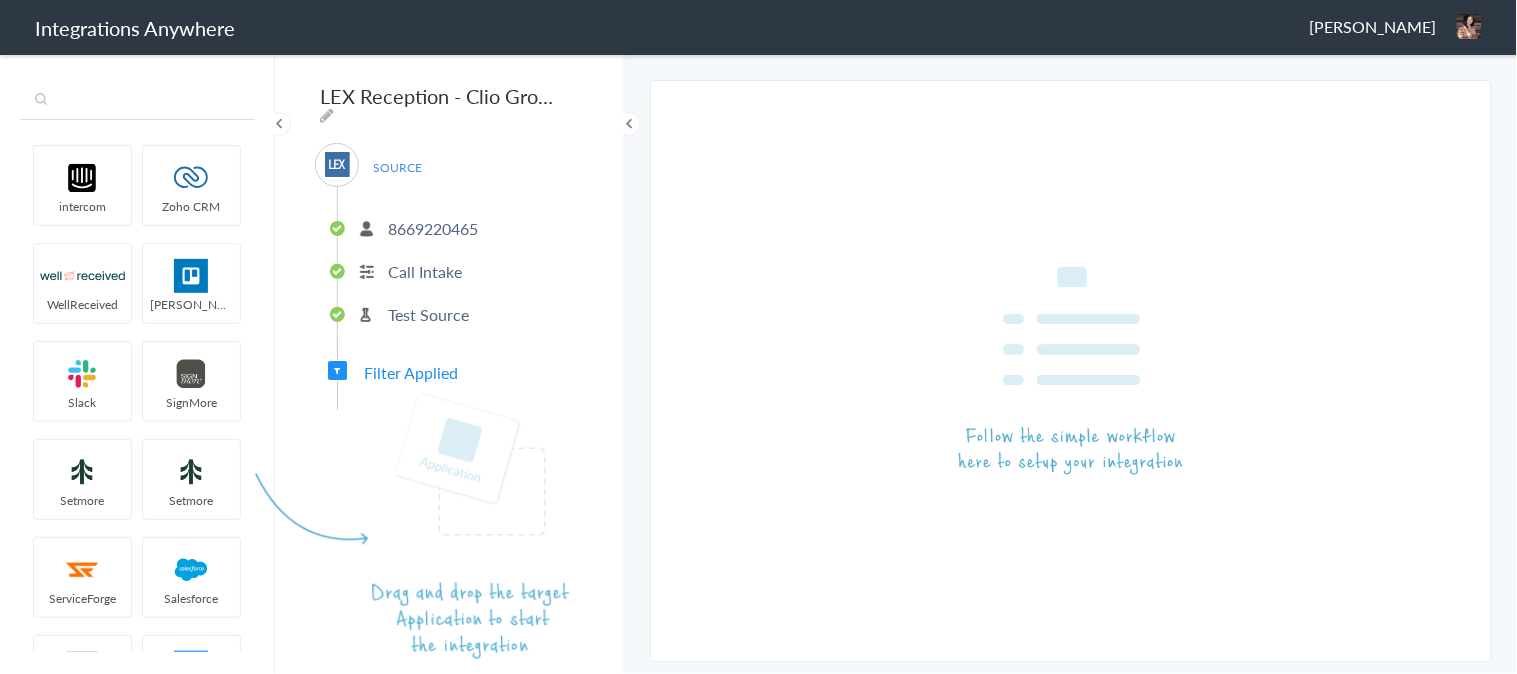 click at bounding box center [137, 101] 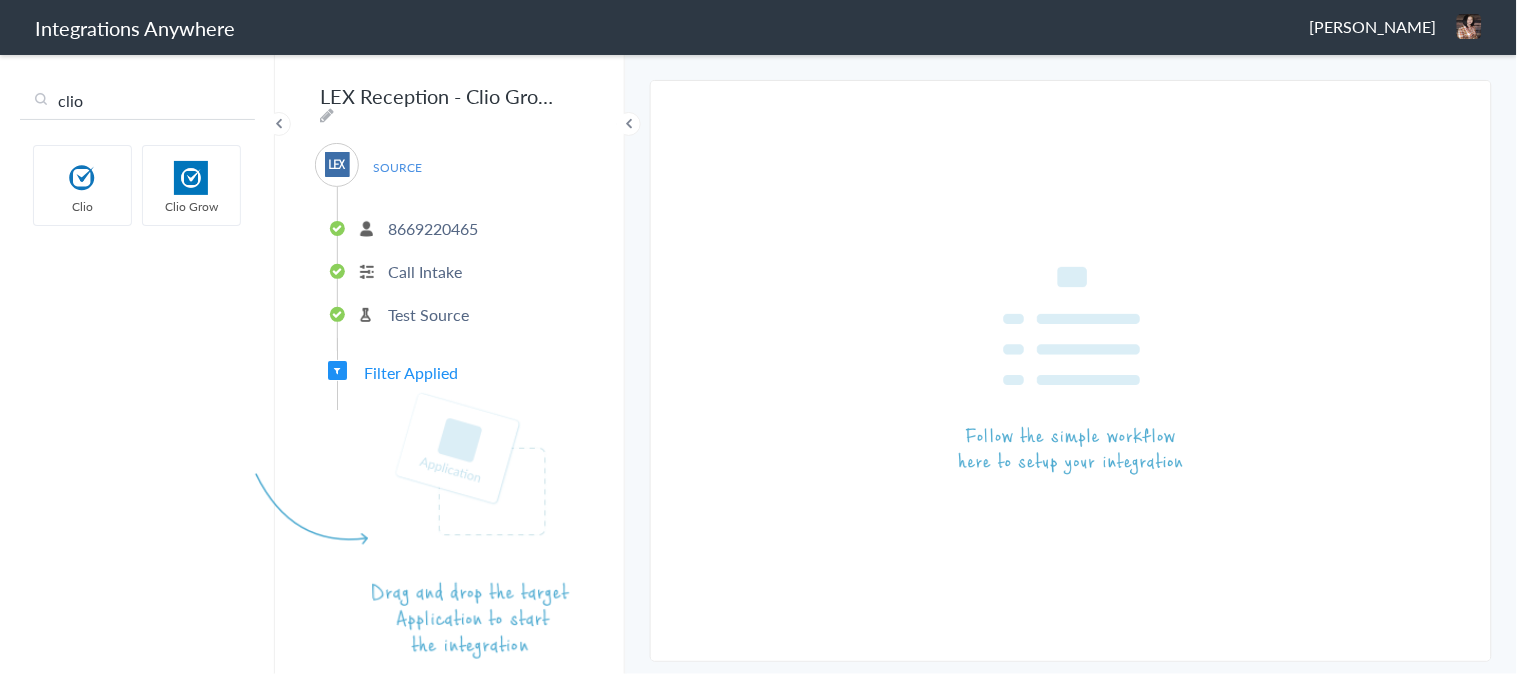 type on "clio" 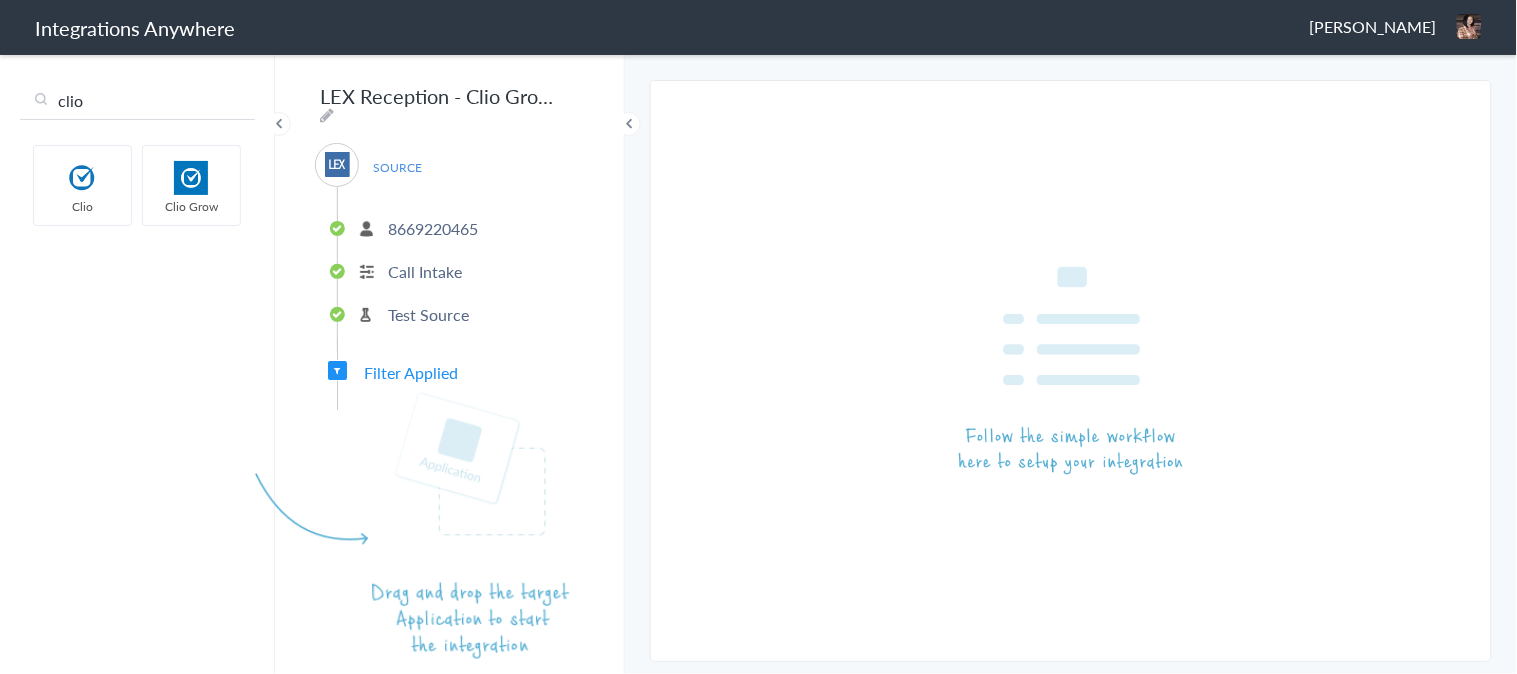 type 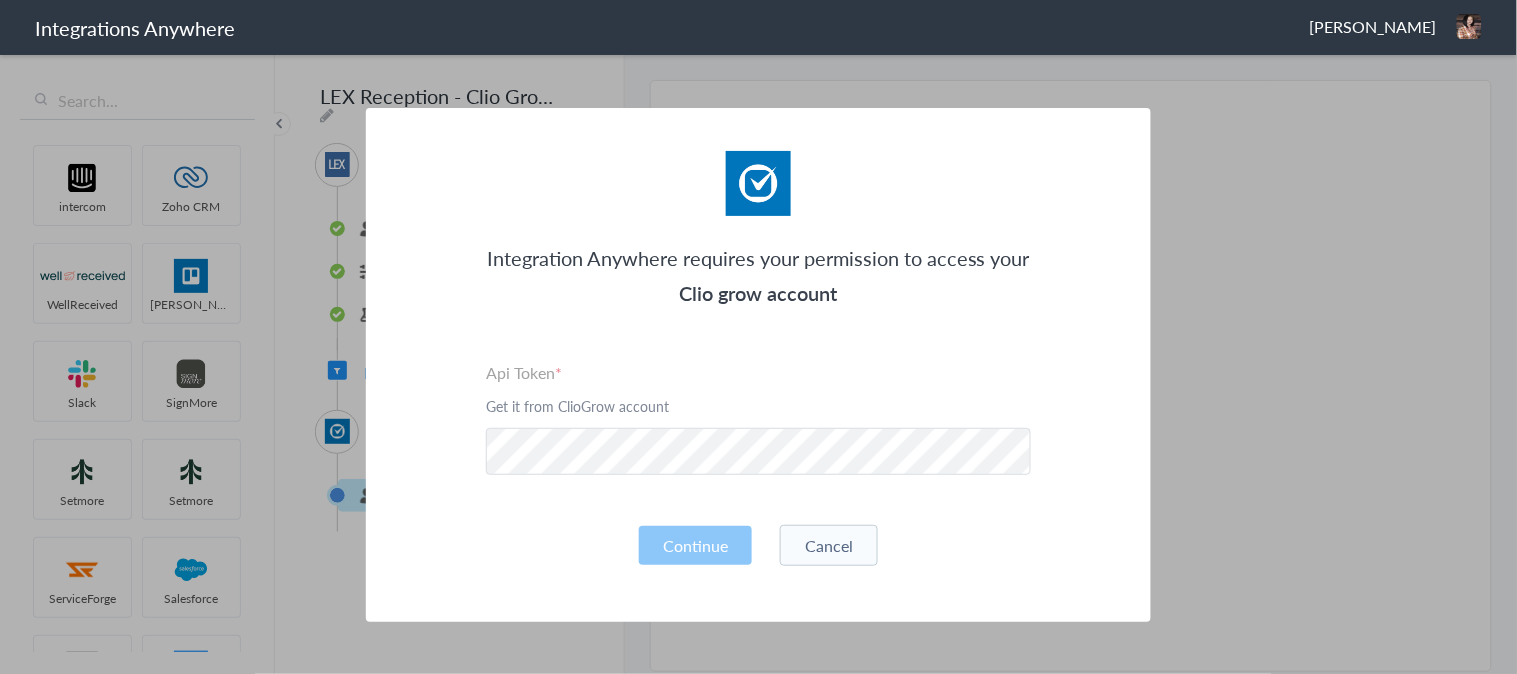 click on "Api Token" at bounding box center [758, 372] 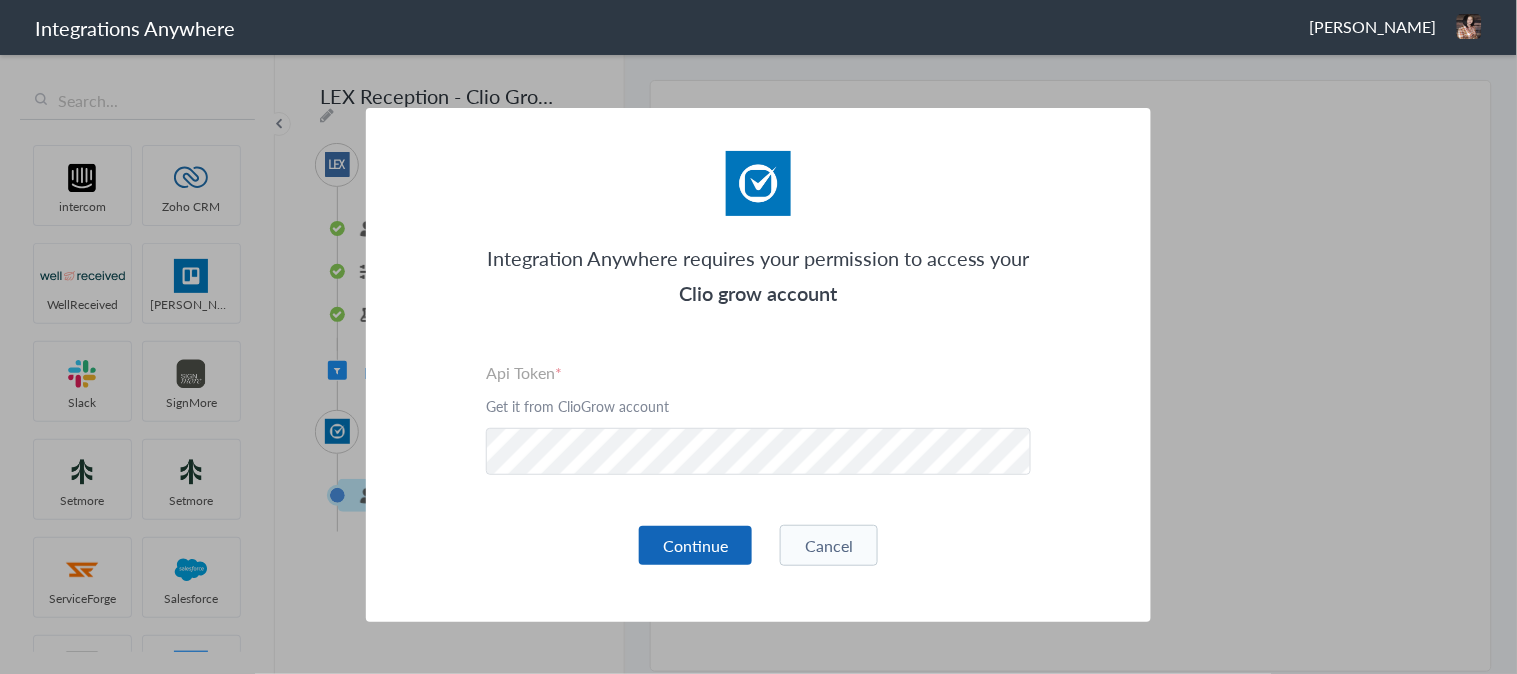 click on "Continue" at bounding box center (695, 545) 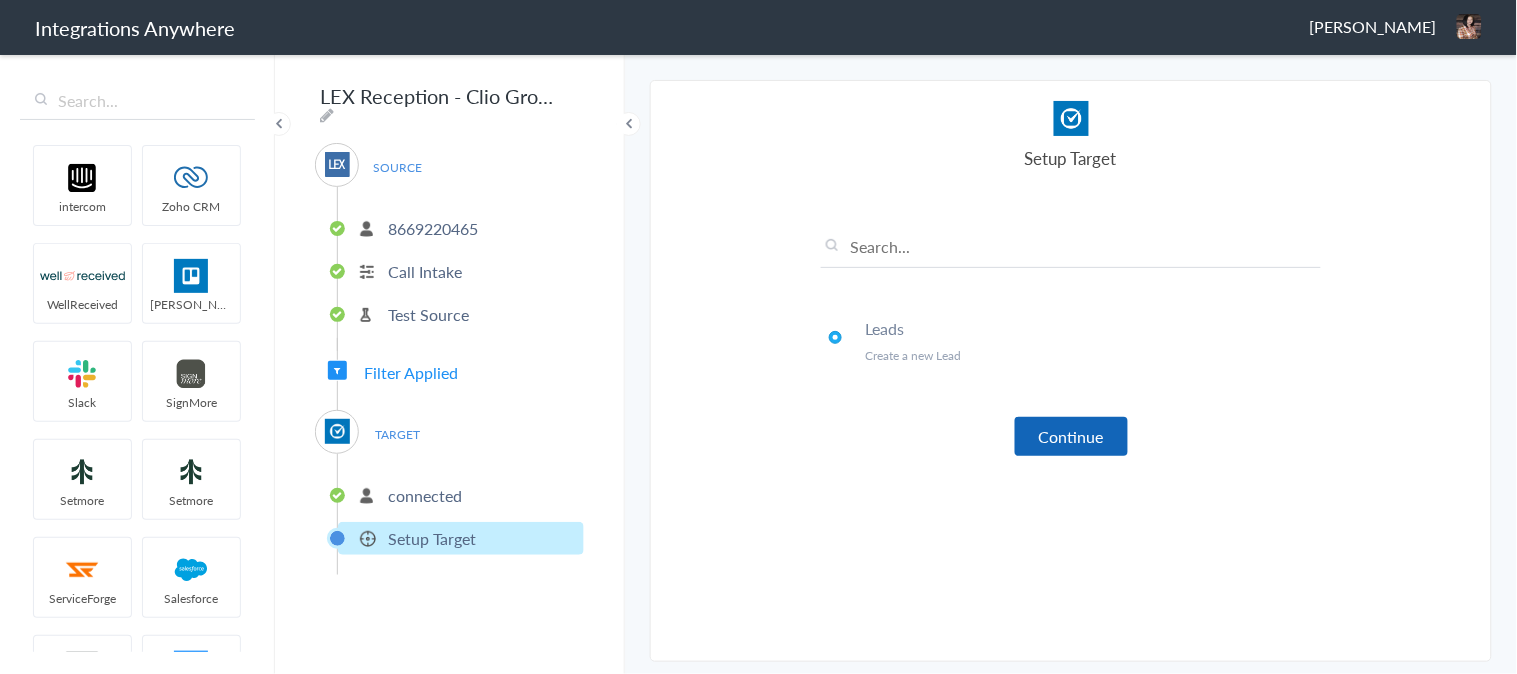 click on "Continue" at bounding box center (1071, 436) 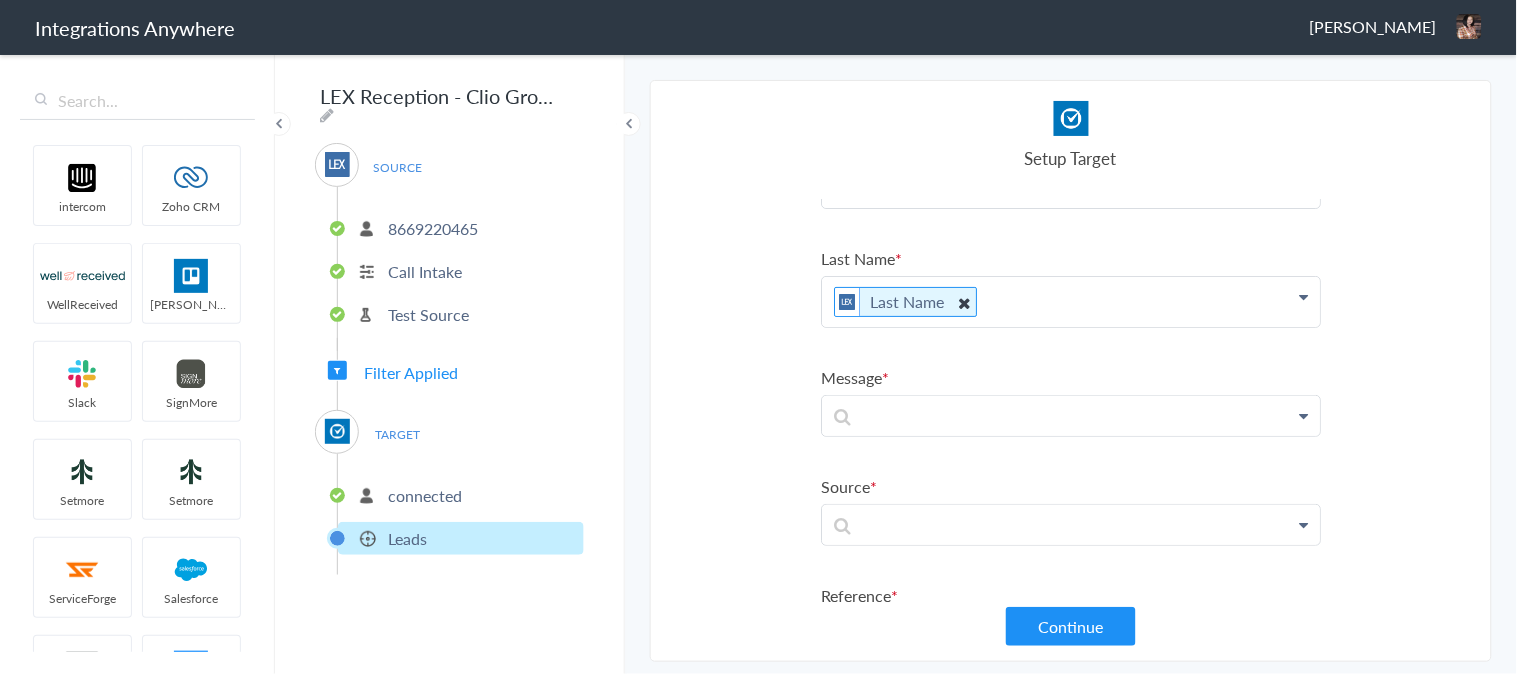 scroll, scrollTop: 111, scrollLeft: 0, axis: vertical 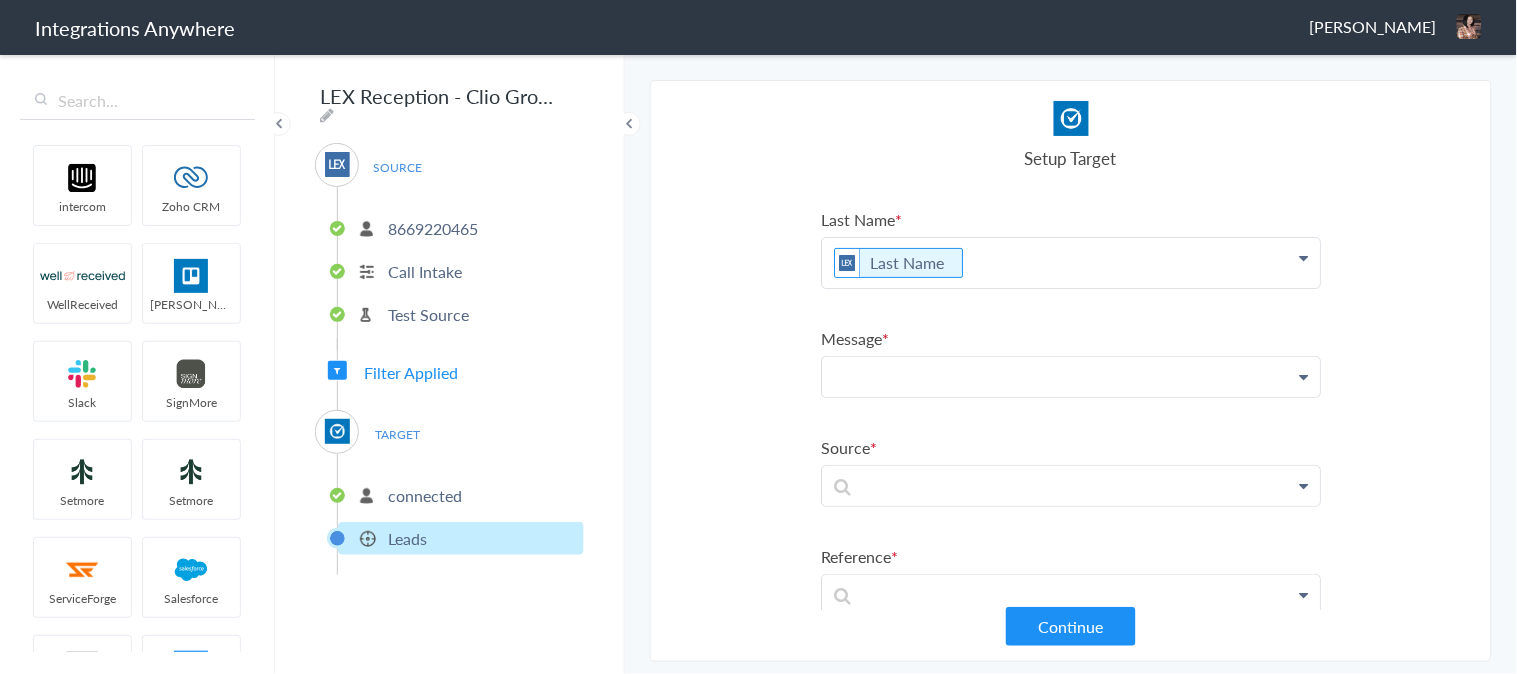 click at bounding box center [1071, 144] 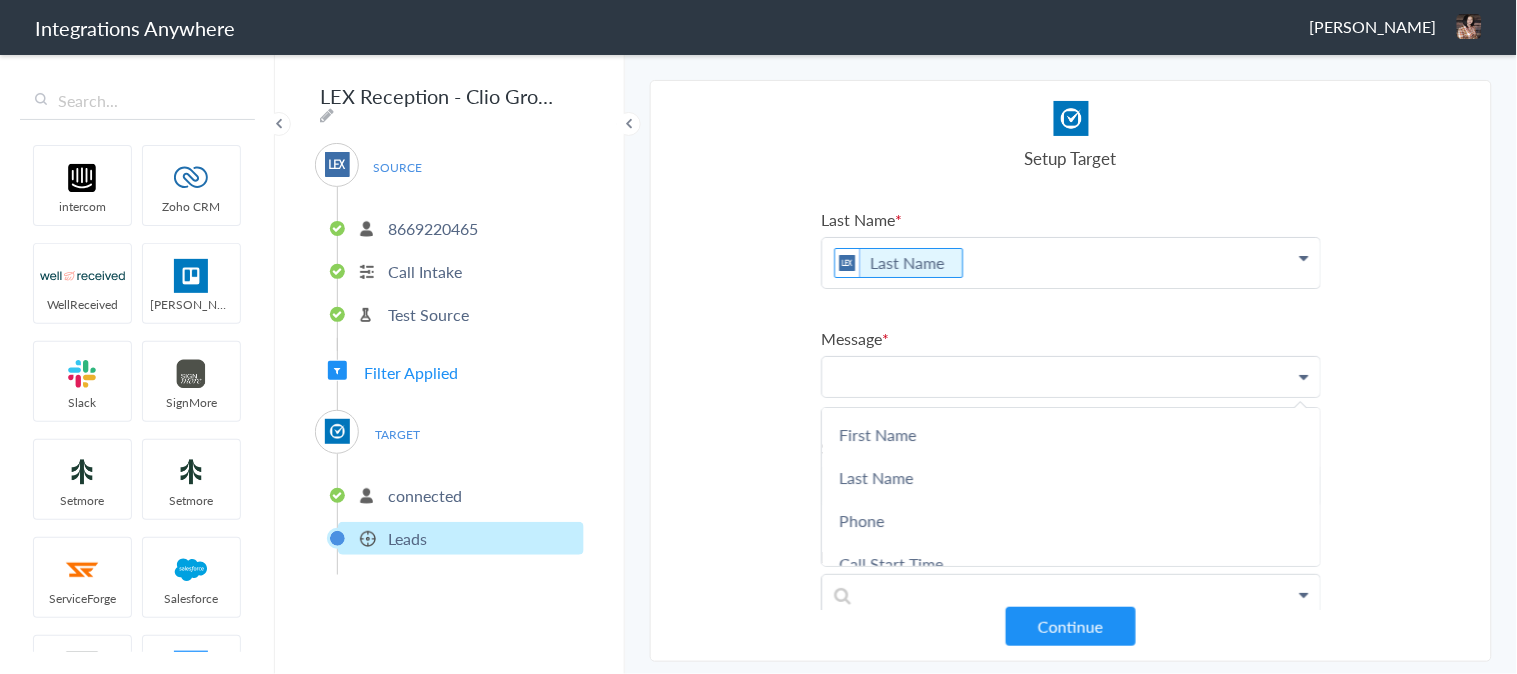 type 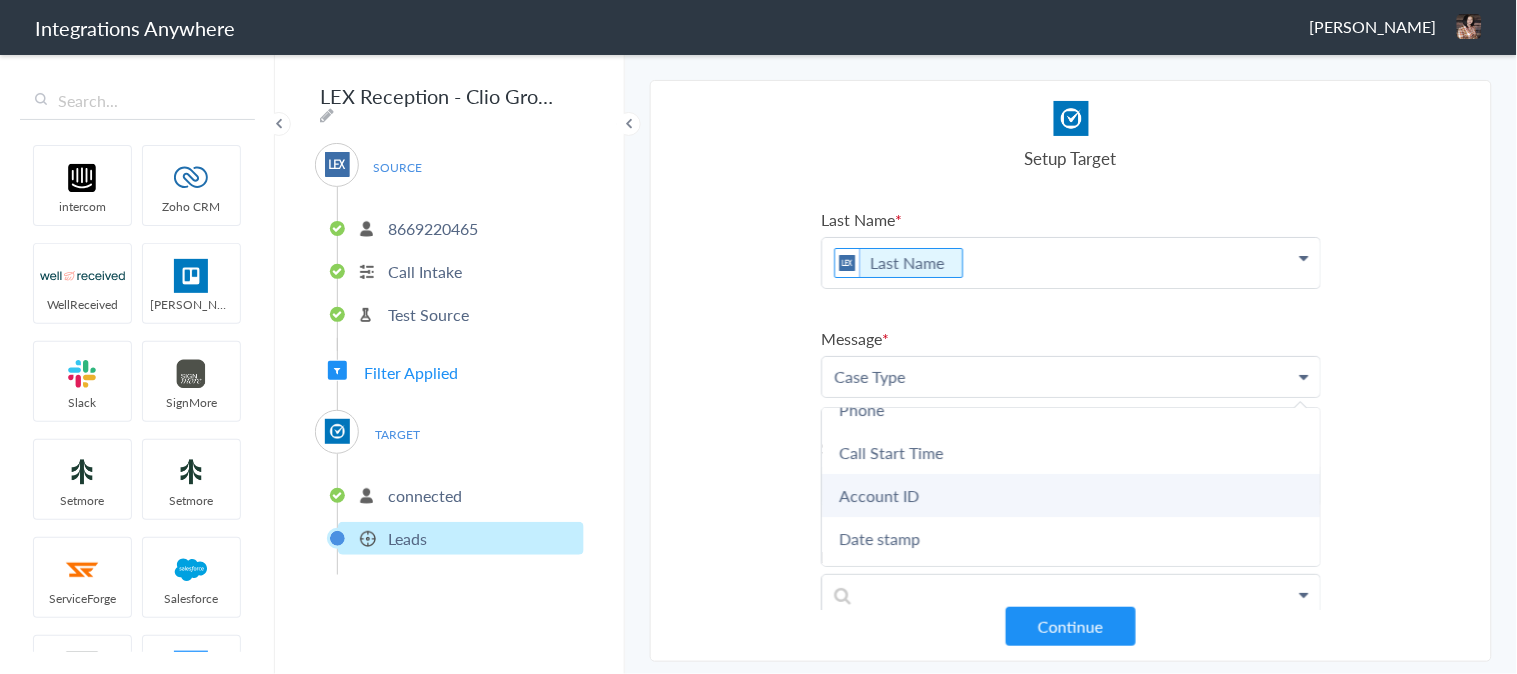scroll, scrollTop: 222, scrollLeft: 0, axis: vertical 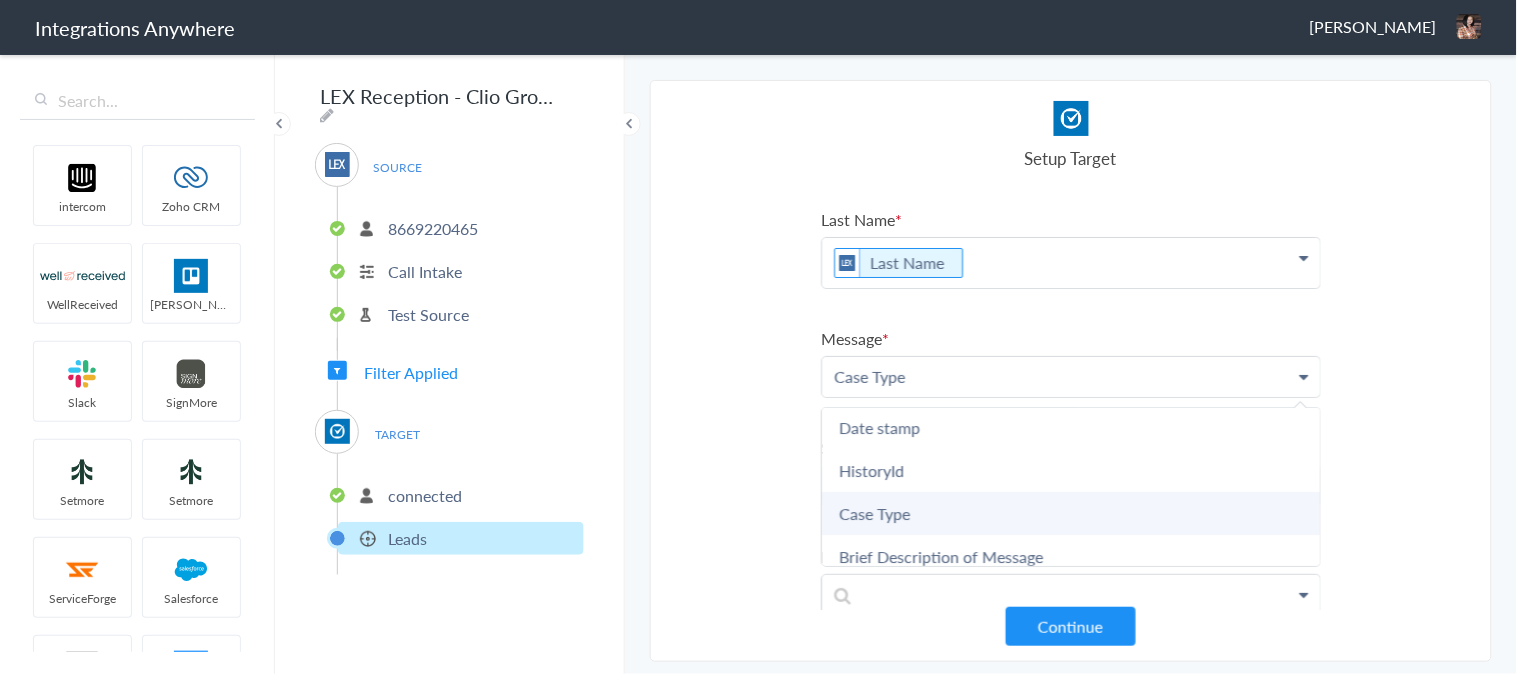 click on "Case Type" at bounding box center (0, 0) 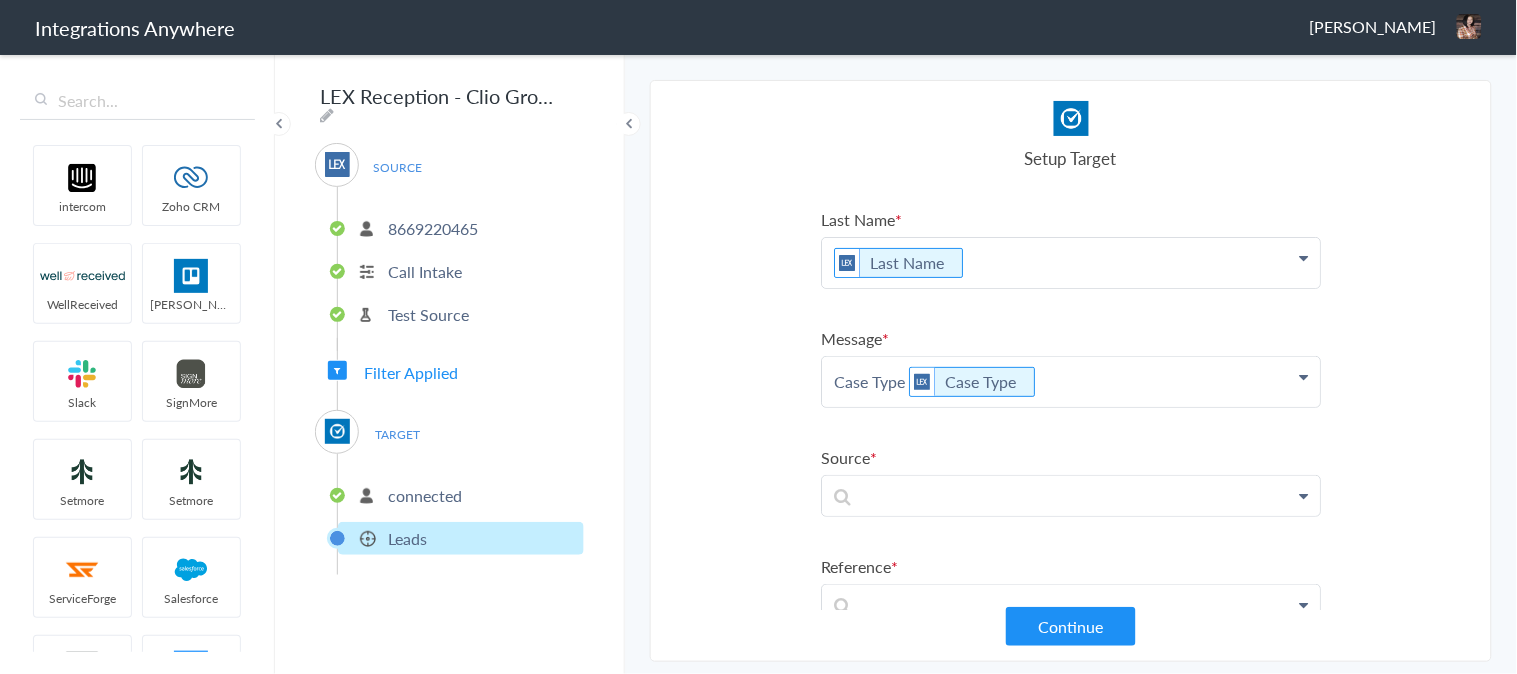 click on "Case Type    Case Type" at bounding box center (1071, 144) 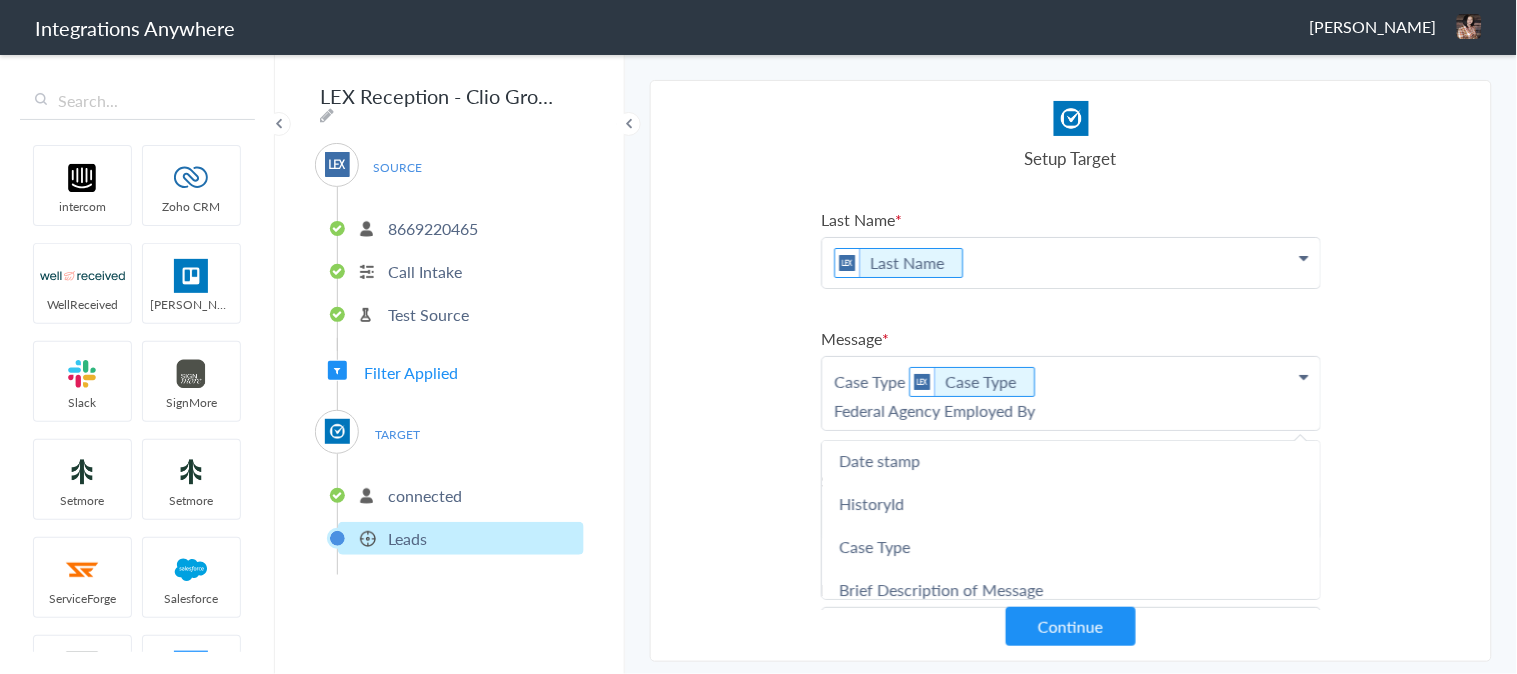 scroll, scrollTop: 333, scrollLeft: 0, axis: vertical 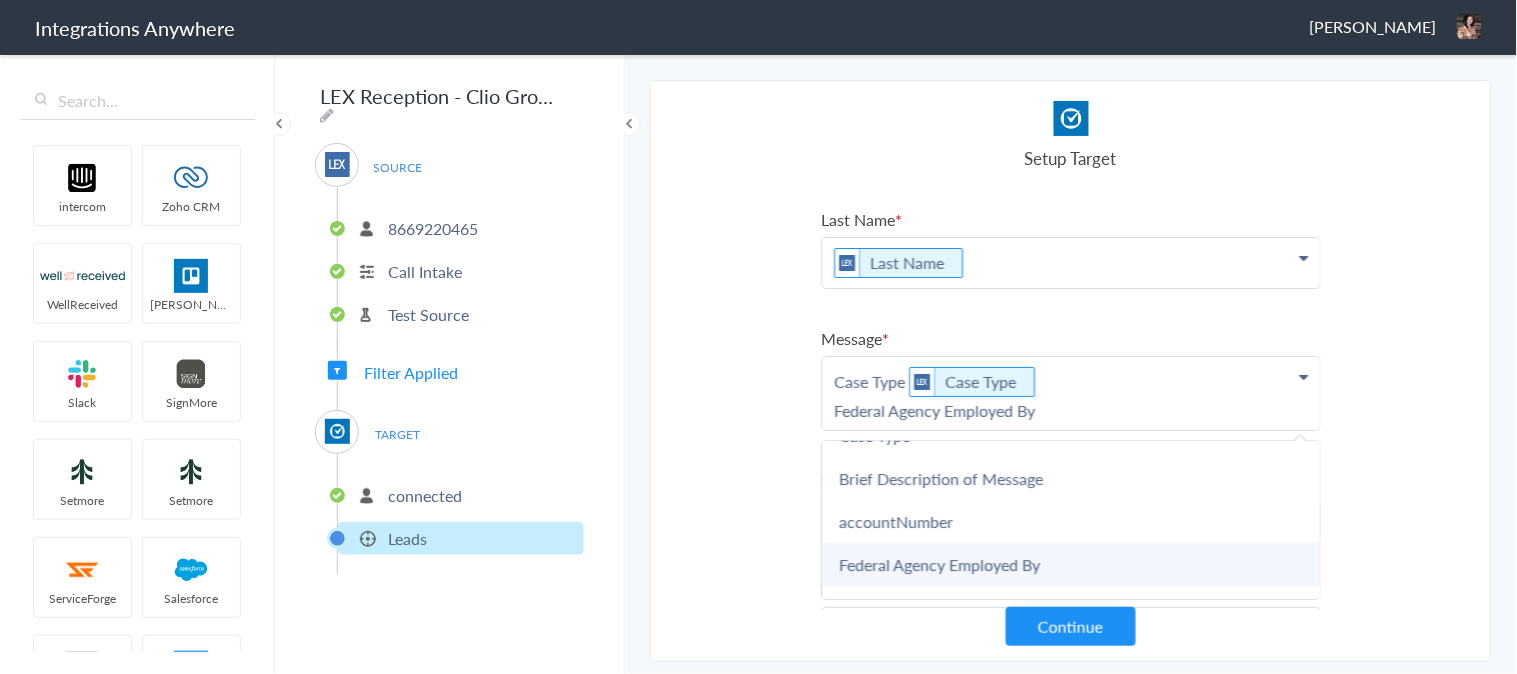 click on "Federal Agency Employed By" at bounding box center [0, 0] 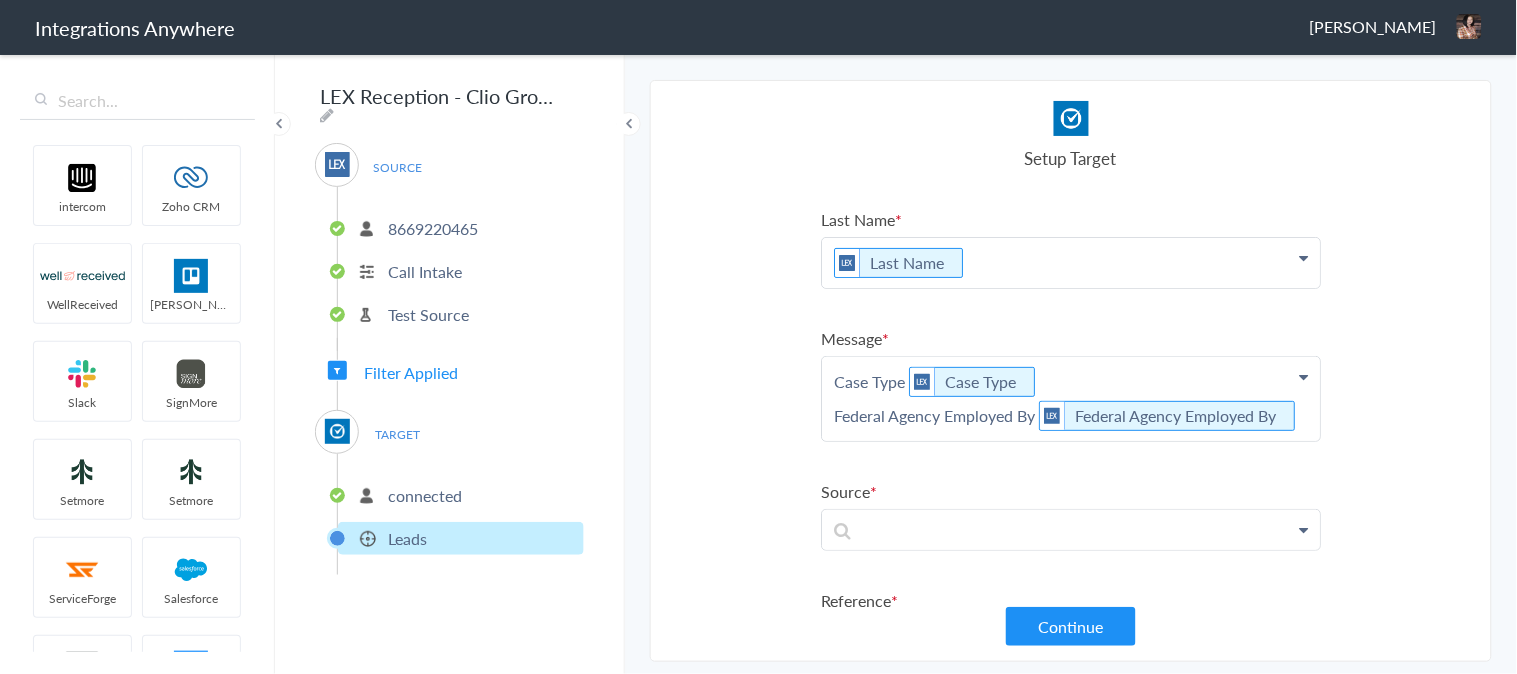 click on "Case Type    Case Type    Federal Agency Employed By    Federal Agency Employed By" at bounding box center [1071, 144] 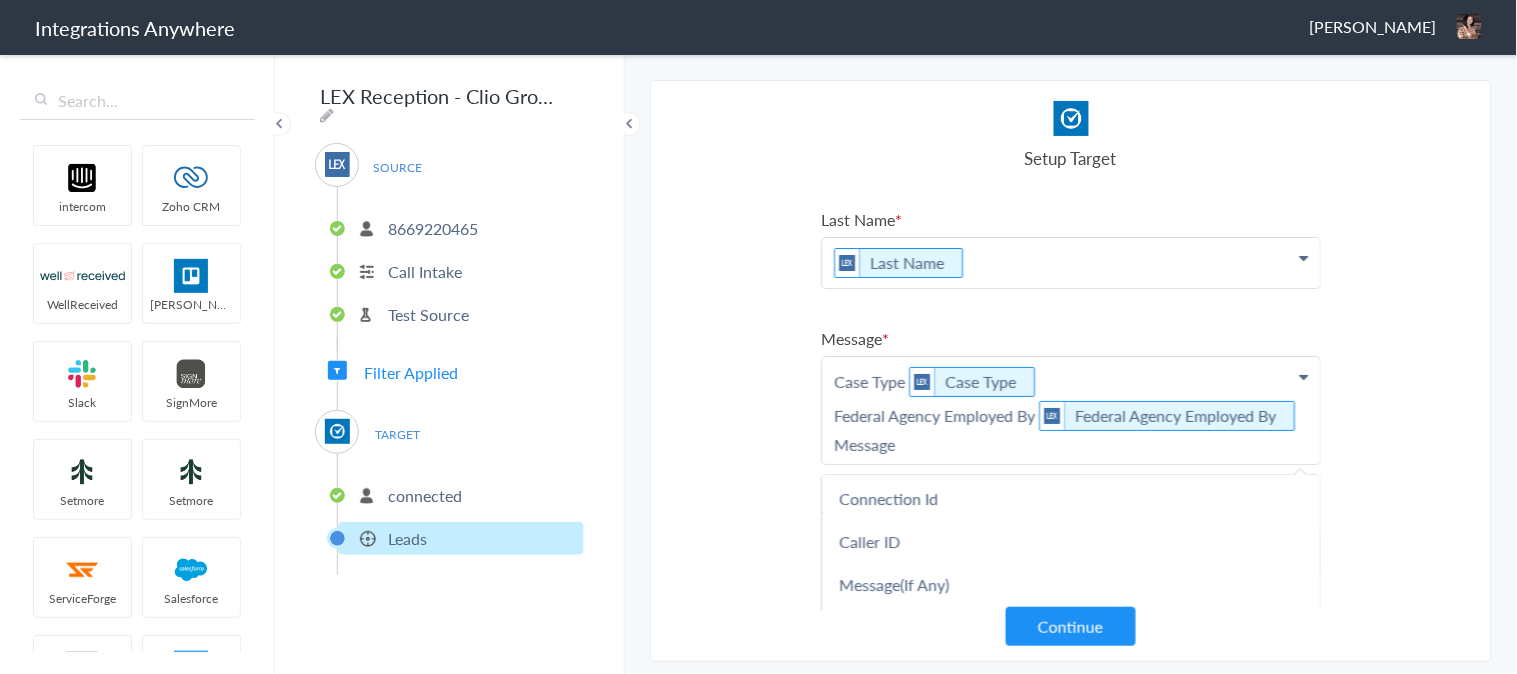 scroll, scrollTop: 818, scrollLeft: 0, axis: vertical 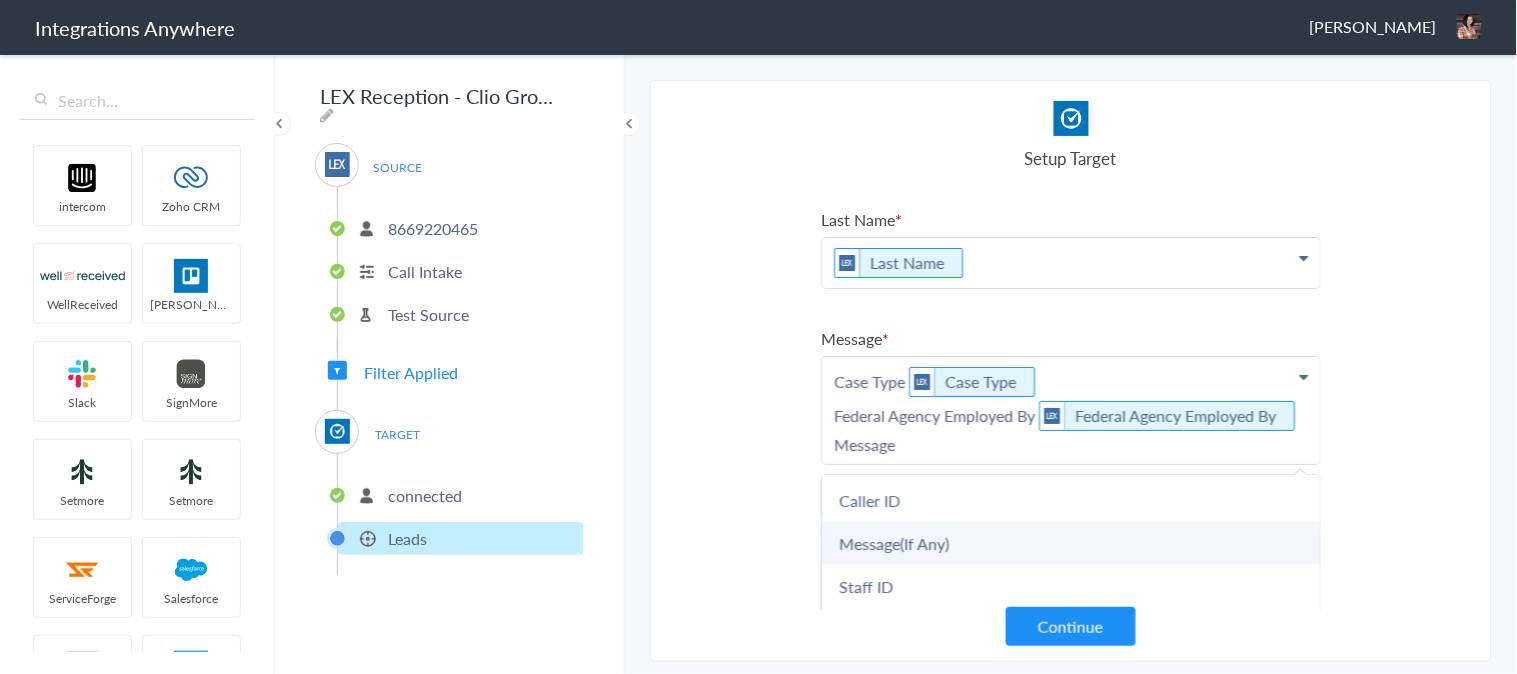 click on "Message(If Any)" at bounding box center (0, 0) 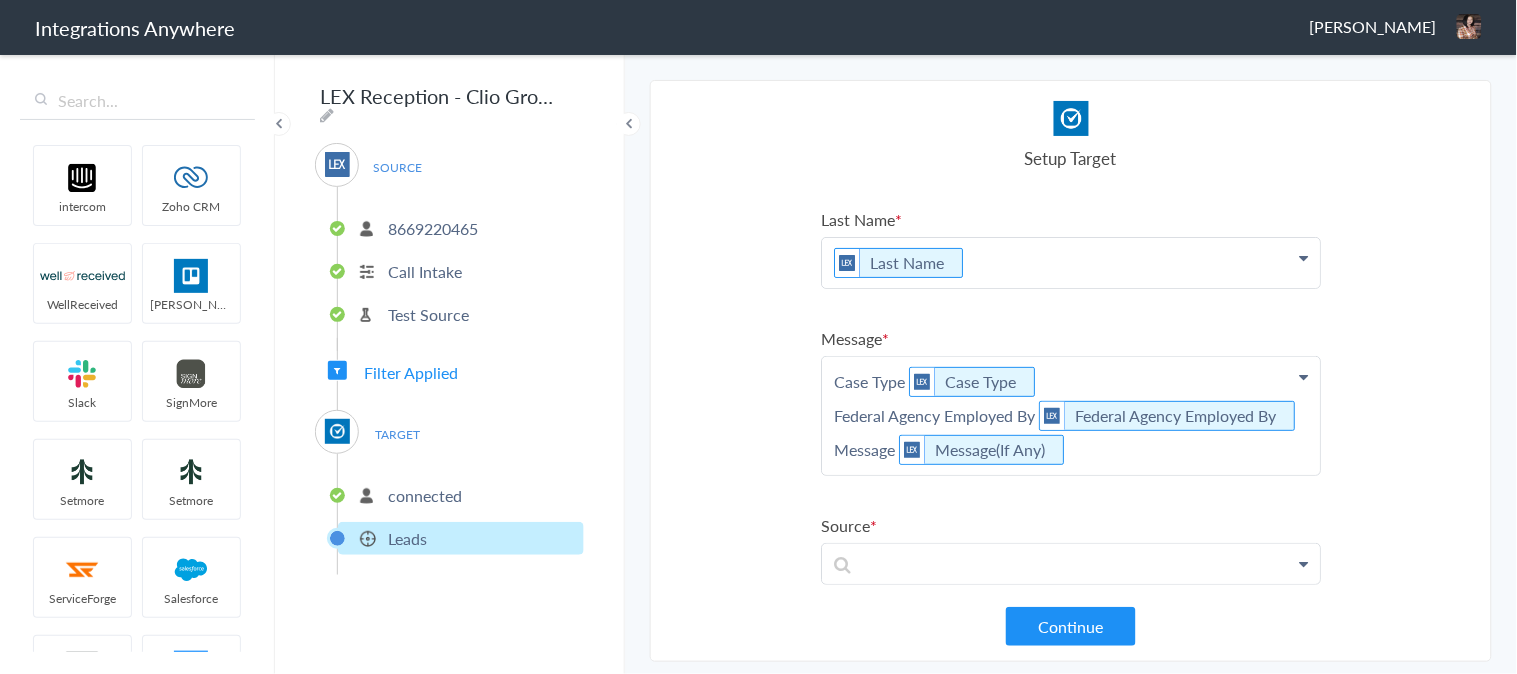 click on "First Name First Name   First Name Last Name Phone Call Start Time Account ID Date stamp HistoryId Case Type Brief Description of Message accountNumber Federal Agency Employed By Call Regarding Person Requested Call Type Calling To Speak With Message Page URL Calling About Call End Time Connection Id Caller ID Message(If Any) Staff ID Call Closing Note Last Name Last Name   First Name Last Name Phone Call Start Time Account ID Date stamp HistoryId Case Type Brief Description of Message accountNumber Federal Agency Employed By Call Regarding Person Requested Call Type Calling To Speak With Message Page URL Calling About Call End Time Connection Id Caller ID Message(If Any) Staff ID Call Closing Note Message Case Type    Case Type    Federal Agency Employed By    Federal Agency Employed By    Message    Message(If Any)   First Name Last Name Phone Call Start Time Account ID Date stamp HistoryId Case Type Brief Description of Message accountNumber Federal Agency Employed By Call Regarding Call Type" at bounding box center [1071, 505] 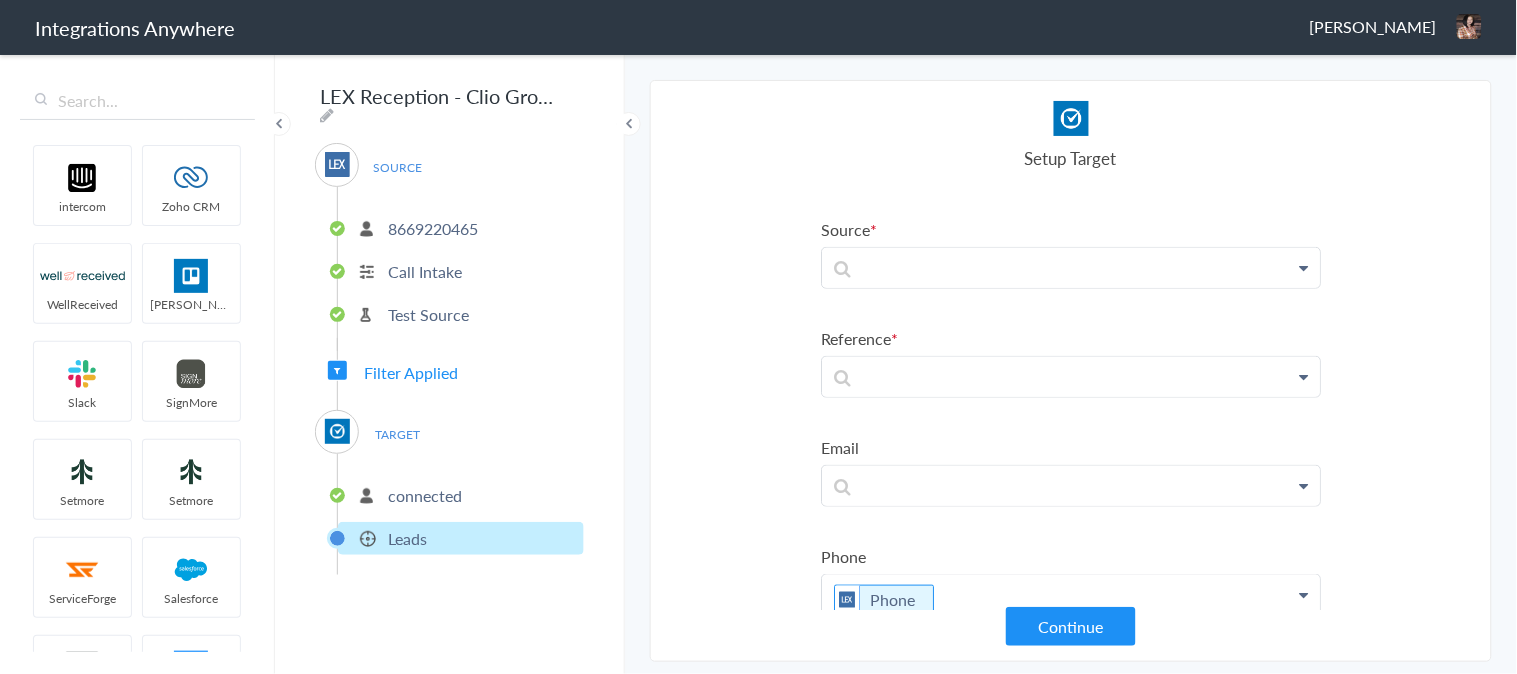 scroll, scrollTop: 444, scrollLeft: 0, axis: vertical 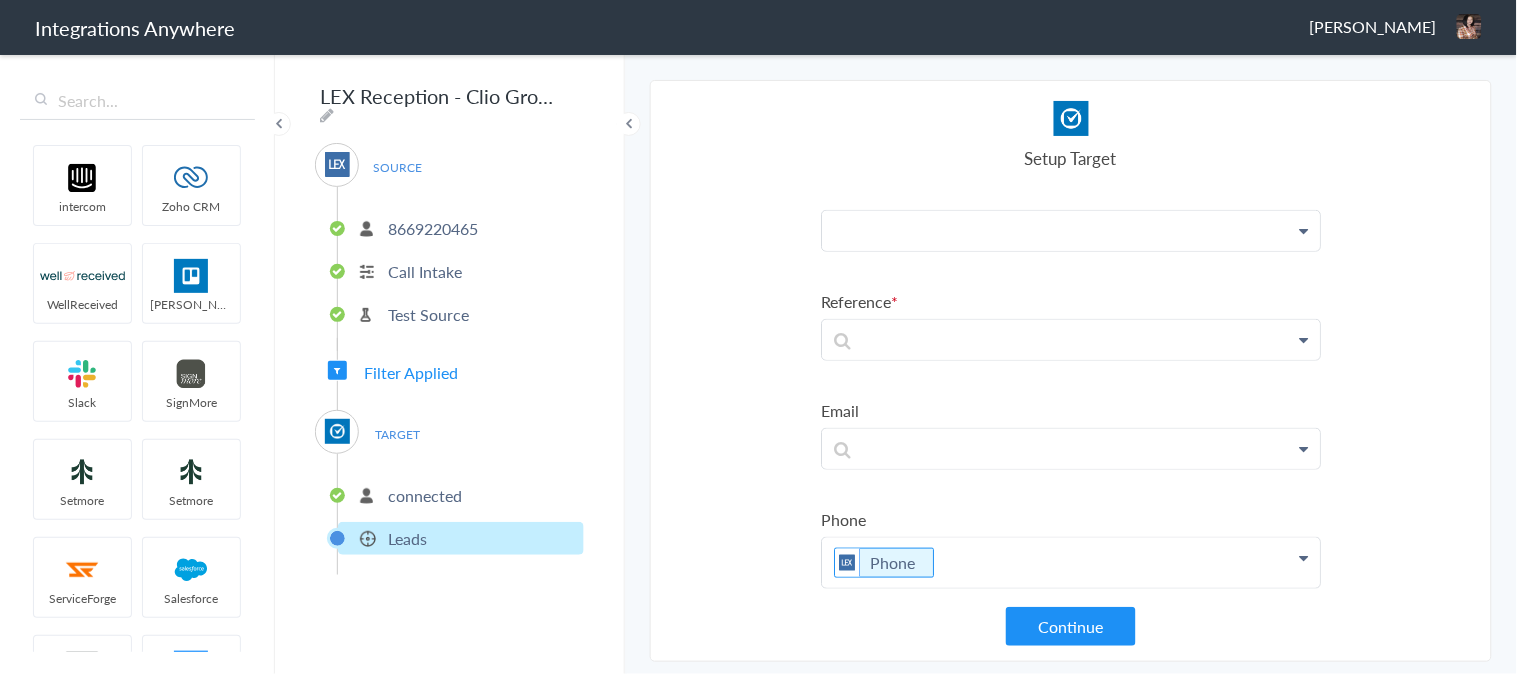 click at bounding box center [1071, -189] 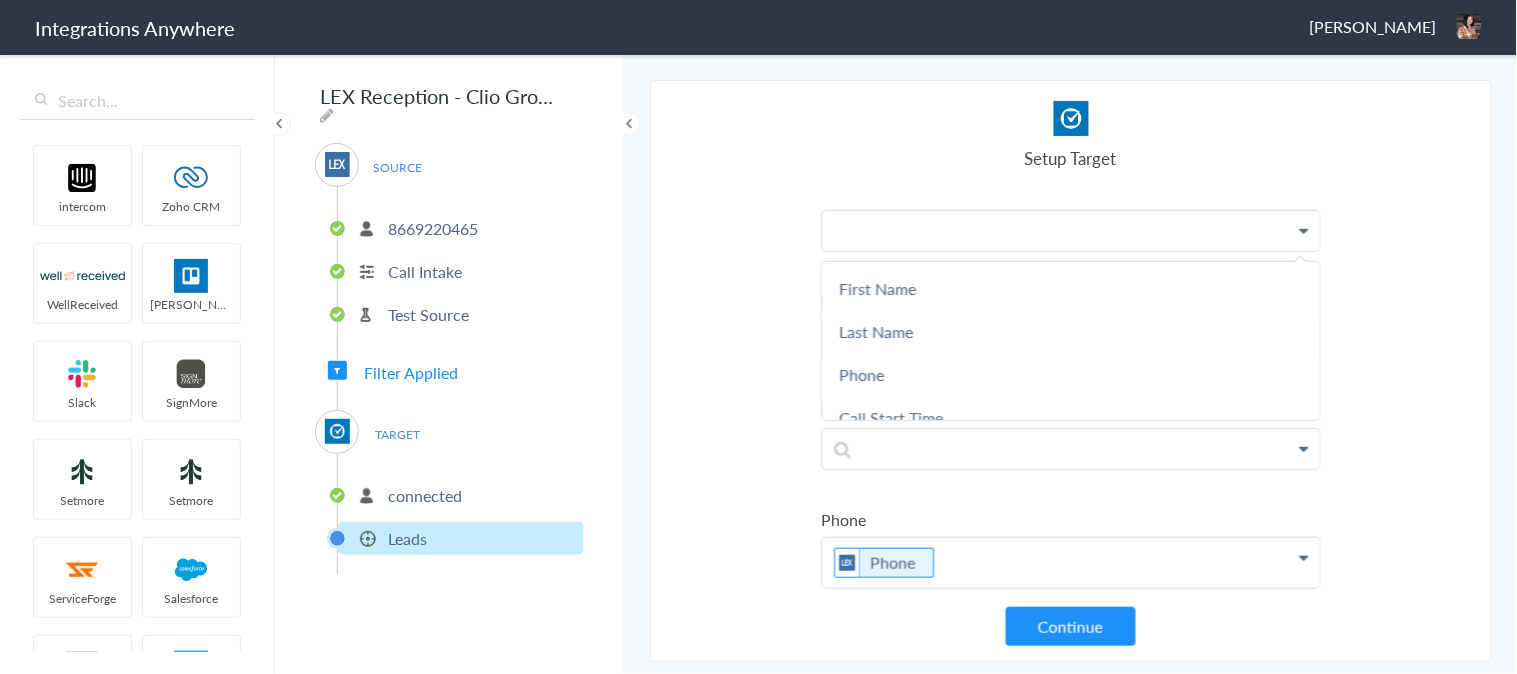 type 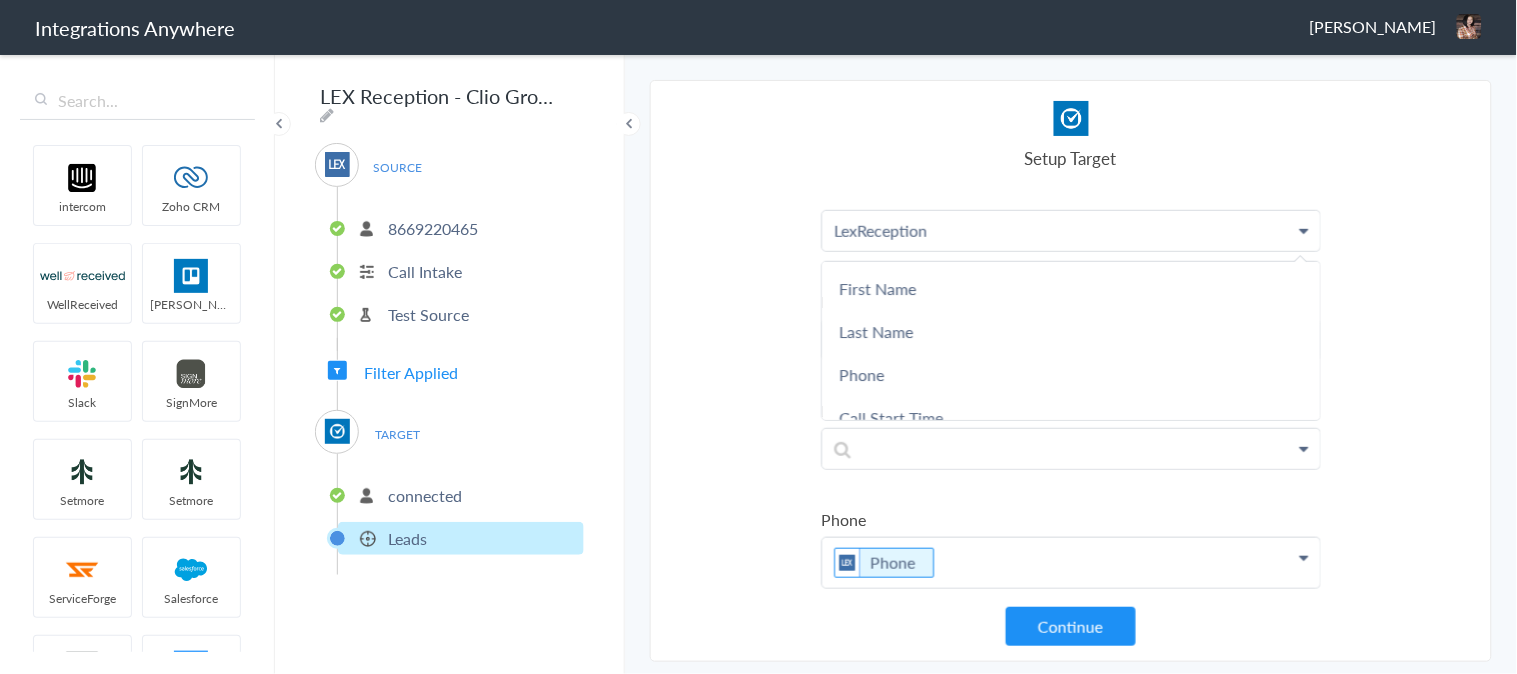 click on "LexReception" at bounding box center [1071, 231] 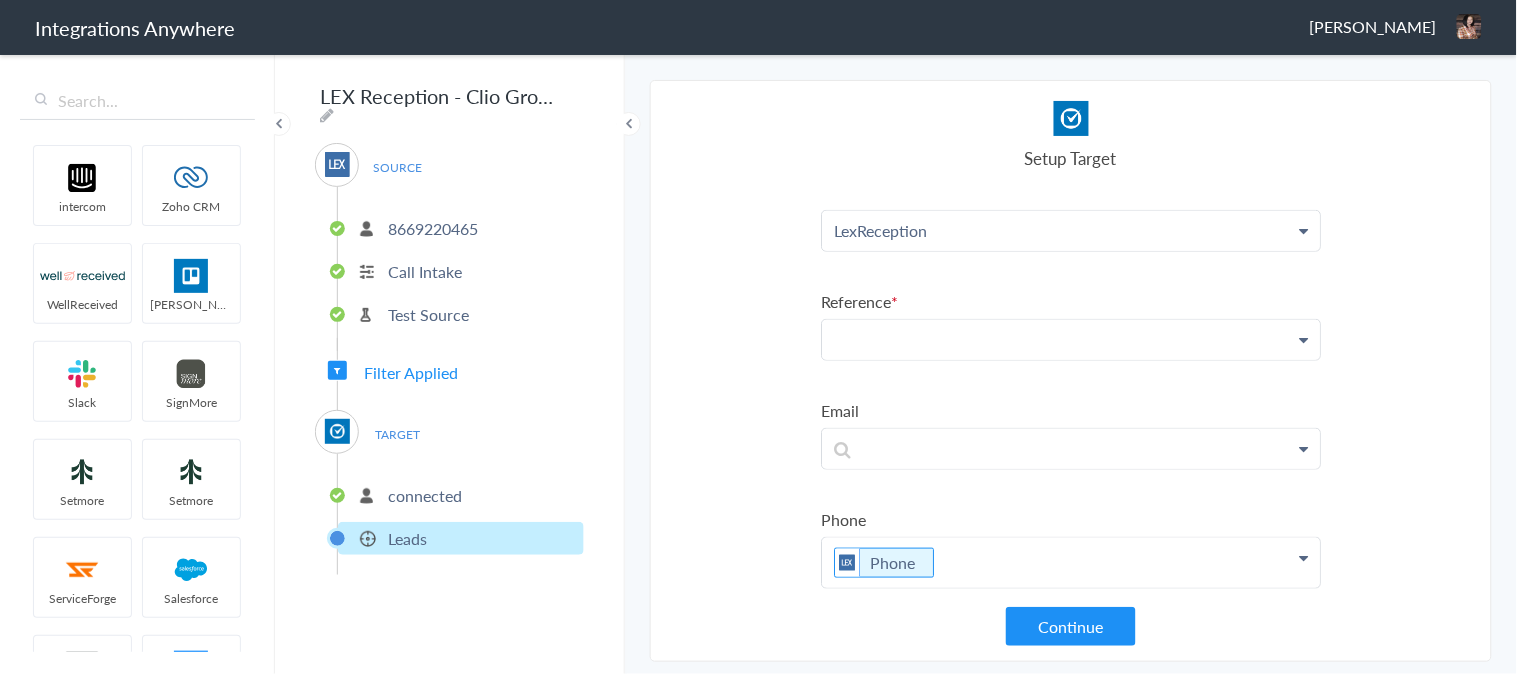 click at bounding box center (1071, -189) 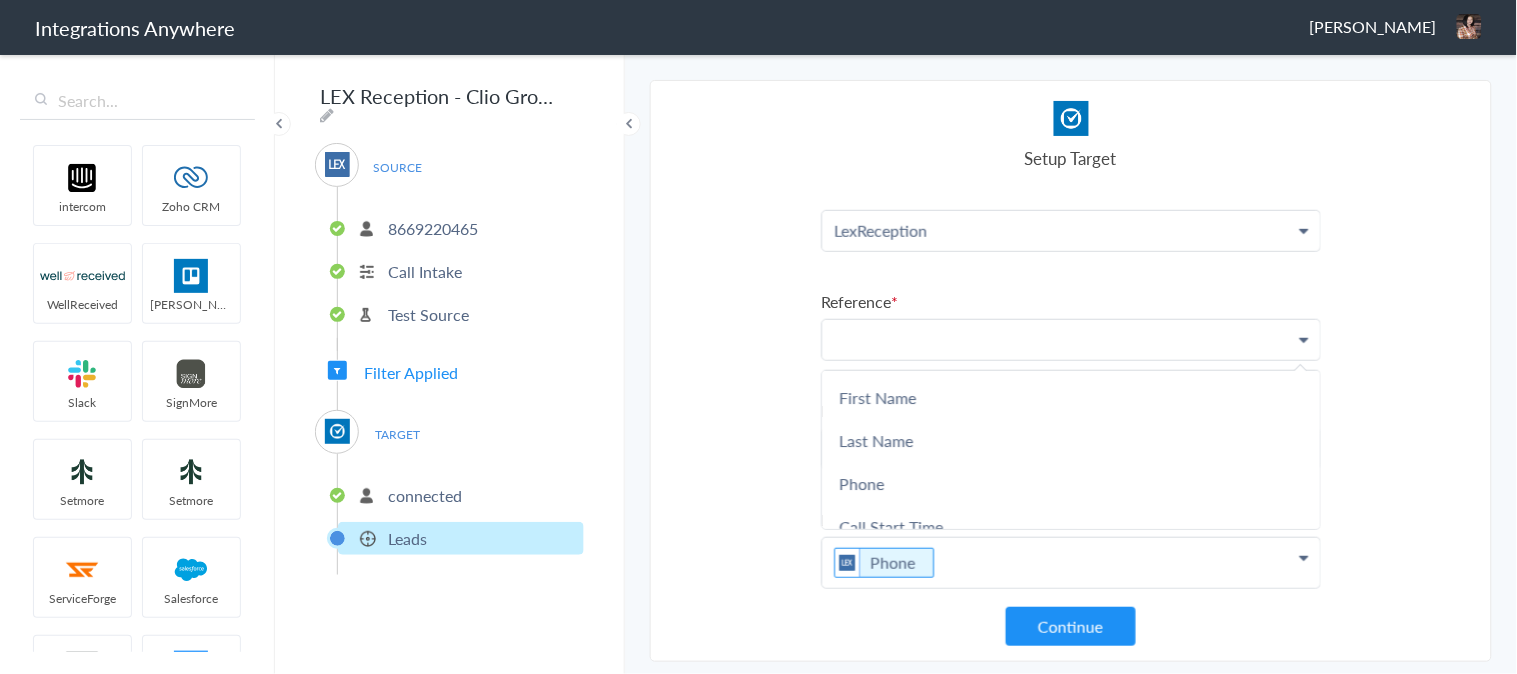 paste 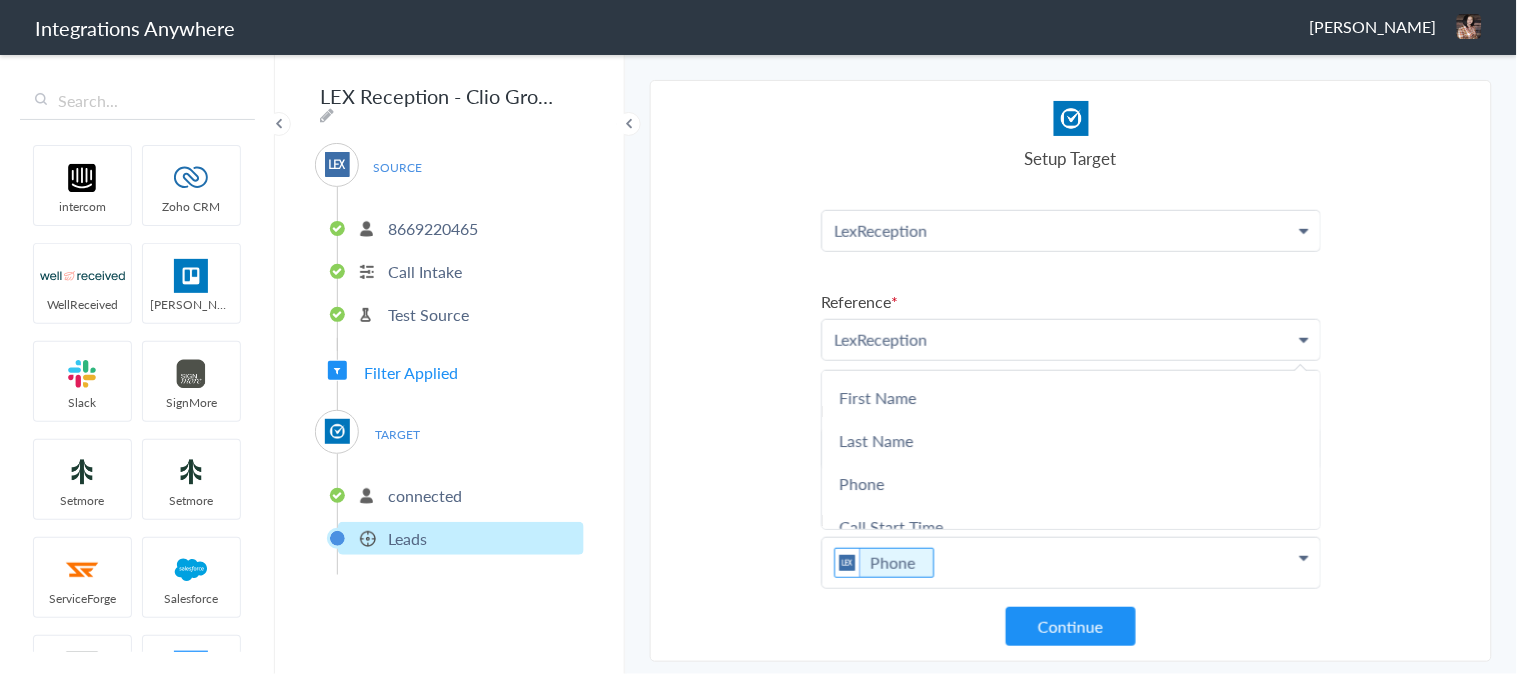 click on "Select  Account 8669220465       Rename   Delete   (a minute ago) 8323070504       Rename   Delete   (3 years ago) + connect Continue Setup Source Call Intake Triggers when a new Call is taken Continue Test Source Test Source Test Failed
Select  Account connected       Rename   Delete   (in a few seconds) + connect Continue Setup Target Leads Create a new Lead Continue   First Name First Name   First Name Last Name Phone Call Start Time Account ID Date stamp HistoryId Case Type Brief Description of Message accountNumber Federal Agency Employed By Call Regarding Person Requested Call Type Calling To Speak With Message Page URL Calling About Call End Time Connection Id Caller ID Message(If Any) Staff ID Call Closing Note Last Name Last Name   First Name Last Name Phone Call Start Time Account ID Date stamp HistoryId Case Type Brief Description of Message accountNumber Federal Agency Employed By Call Regarding Person Requested Call Type Calling To Speak With Message Page URL" at bounding box center [1071, 371] 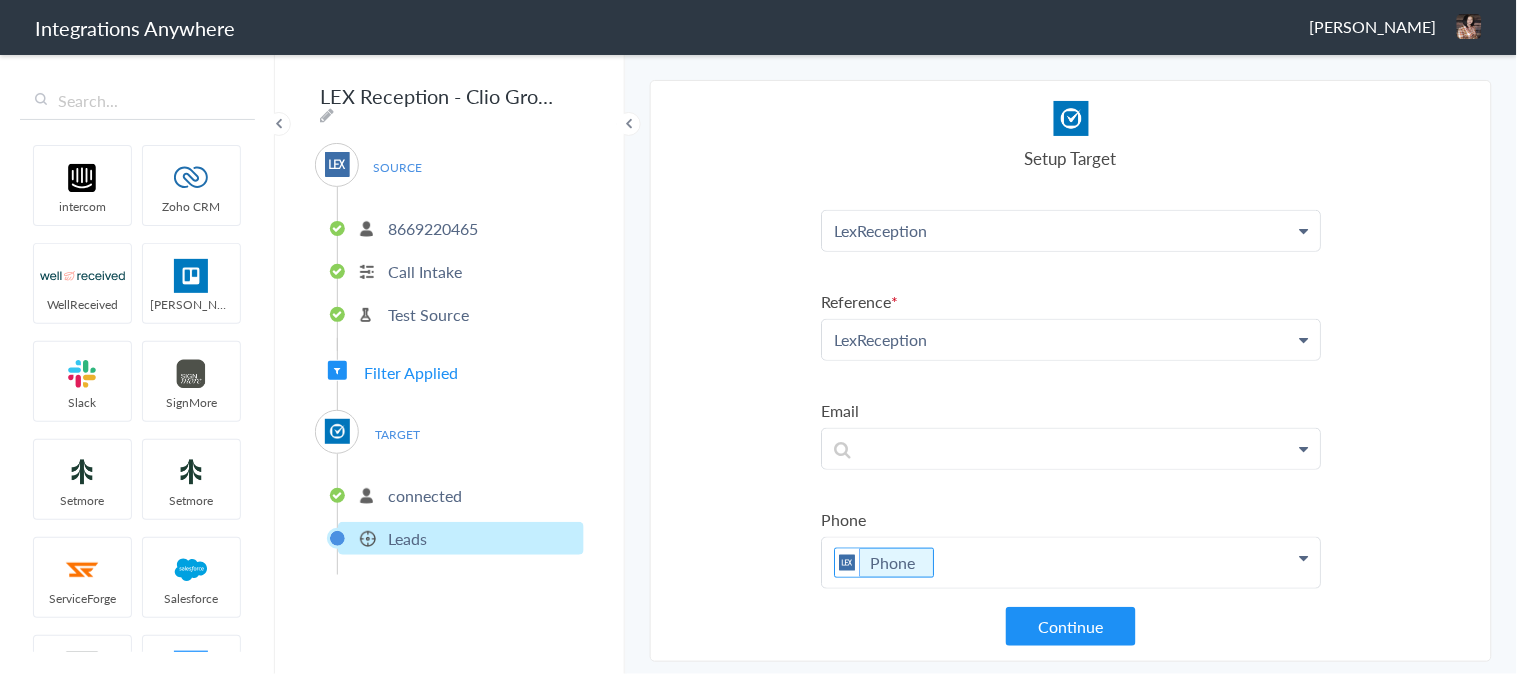 click on "Select  Account 8669220465       Rename   Delete   (a minute ago) 8323070504       Rename   Delete   (3 years ago) + connect Continue Setup Source Call Intake Triggers when a new Call is taken Continue Test Source Test Source Test Failed
Select  Account connected       Rename   Delete   (in a few seconds) + connect Continue Setup Target Leads Create a new Lead Continue   First Name First Name   First Name Last Name Phone Call Start Time Account ID Date stamp HistoryId Case Type Brief Description of Message accountNumber Federal Agency Employed By Call Regarding Person Requested Call Type Calling To Speak With Message Page URL Calling About Call End Time Connection Id Caller ID Message(If Any) Staff ID Call Closing Note Last Name Last Name   First Name Last Name Phone Call Start Time Account ID Date stamp HistoryId Case Type Brief Description of Message accountNumber Federal Agency Employed By Call Regarding Person Requested Call Type Calling To Speak With Message Page URL" at bounding box center (1071, 371) 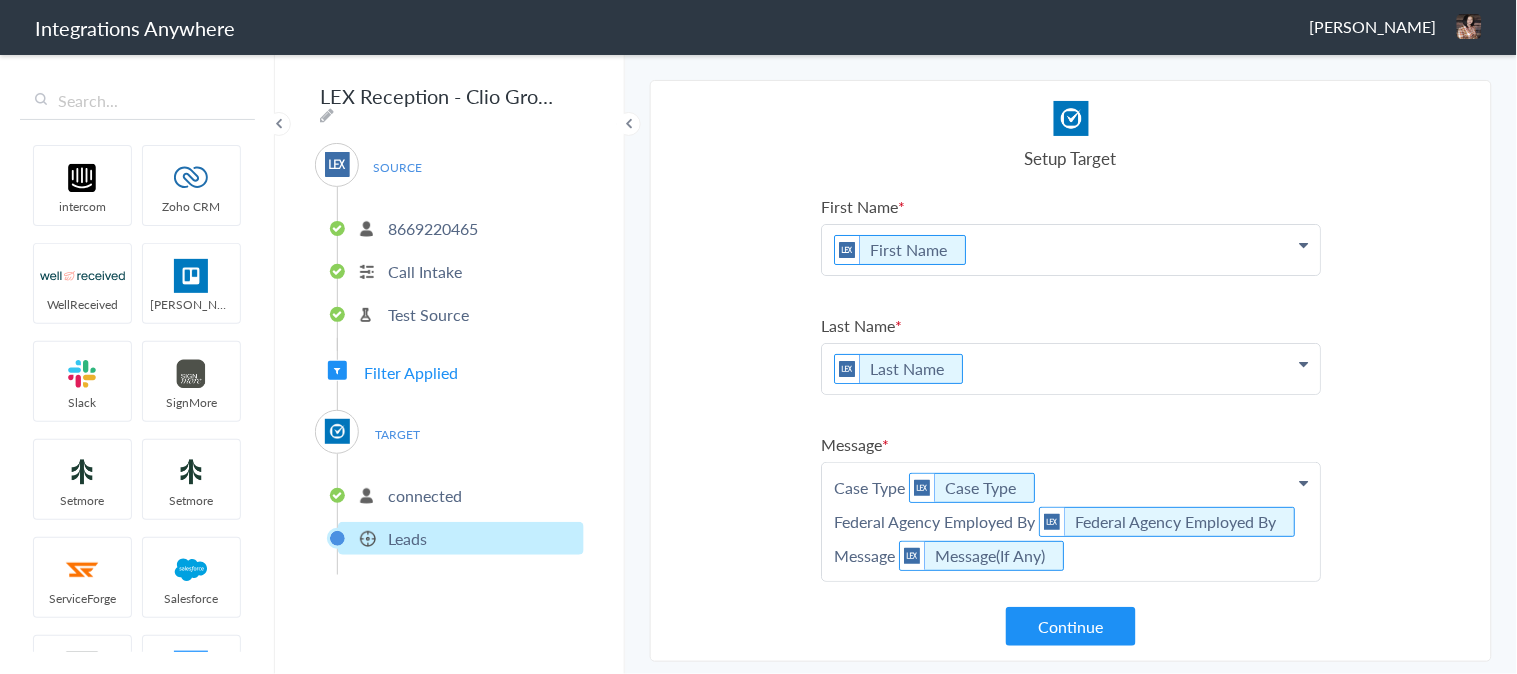 scroll, scrollTop: 0, scrollLeft: 0, axis: both 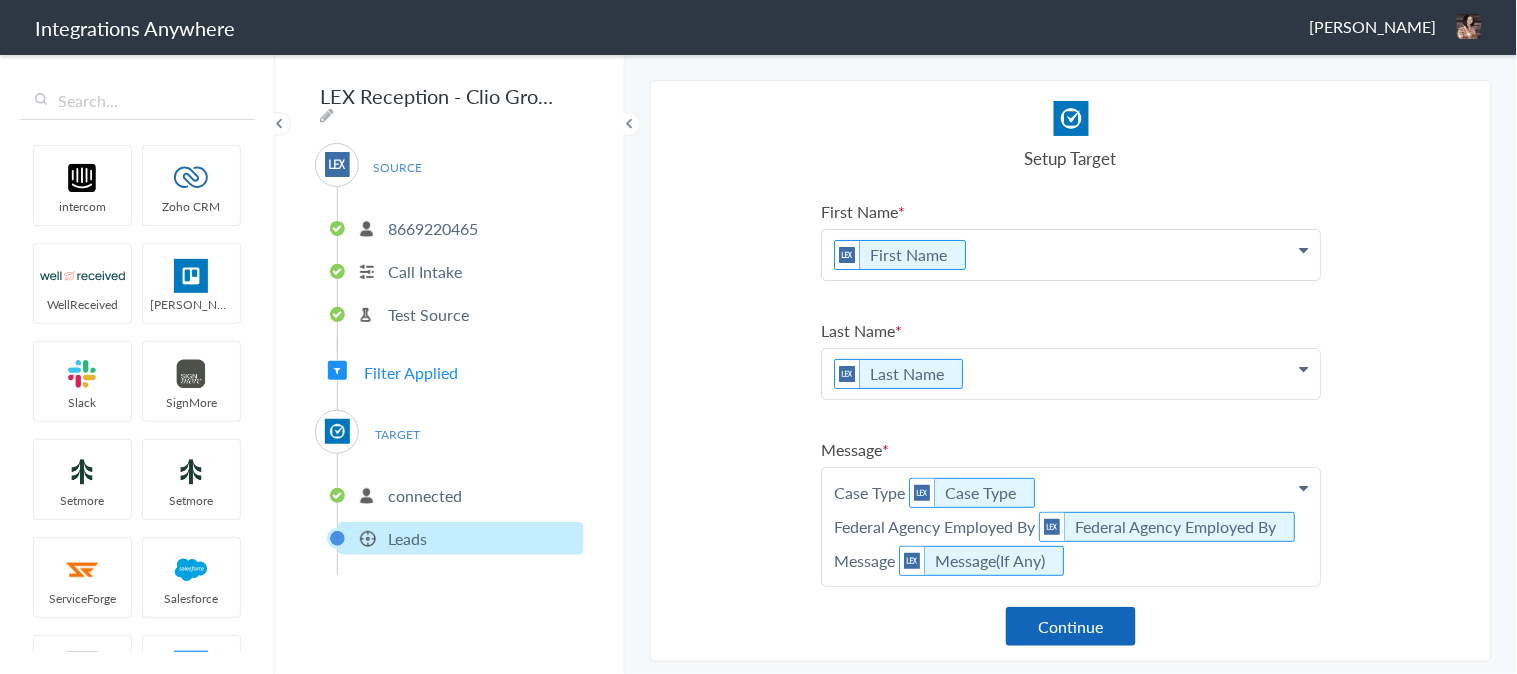 click on "Continue" at bounding box center (1071, 626) 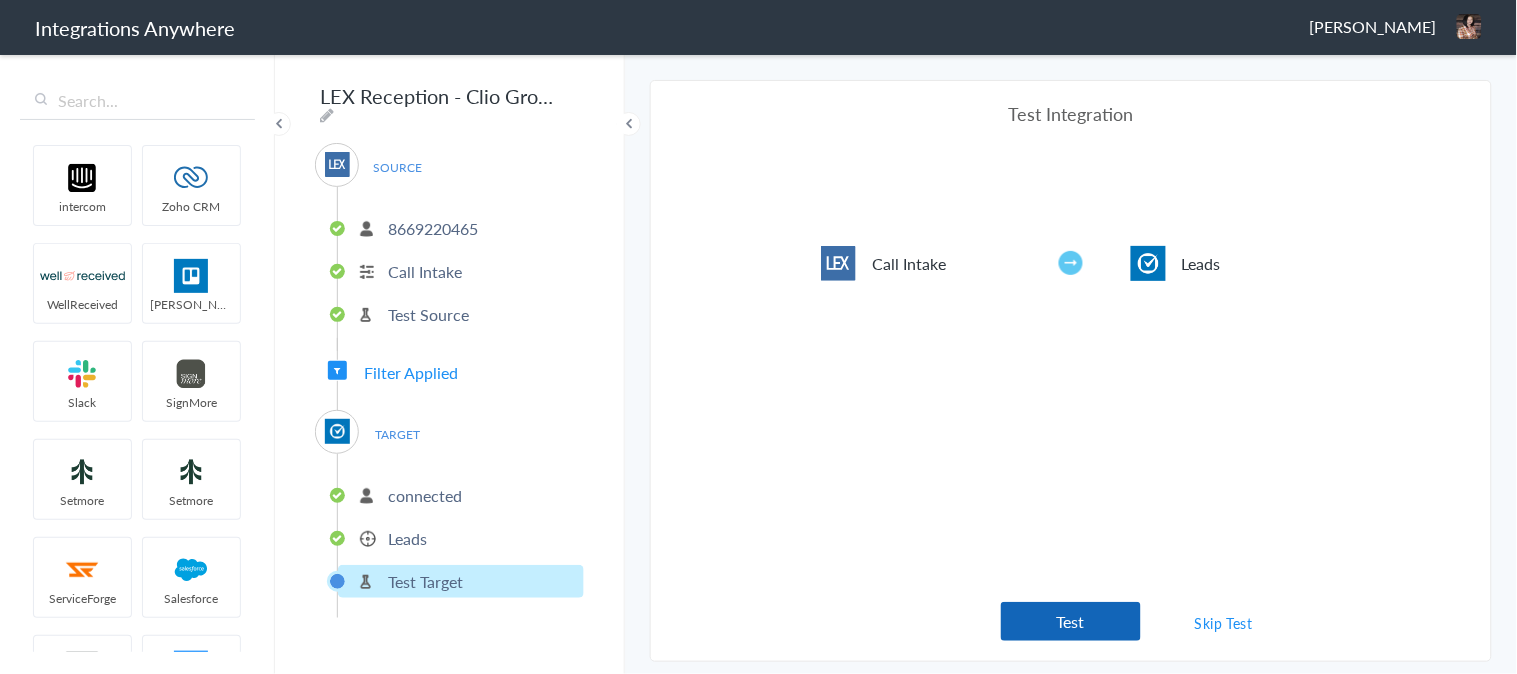 click on "Test" at bounding box center [1071, 621] 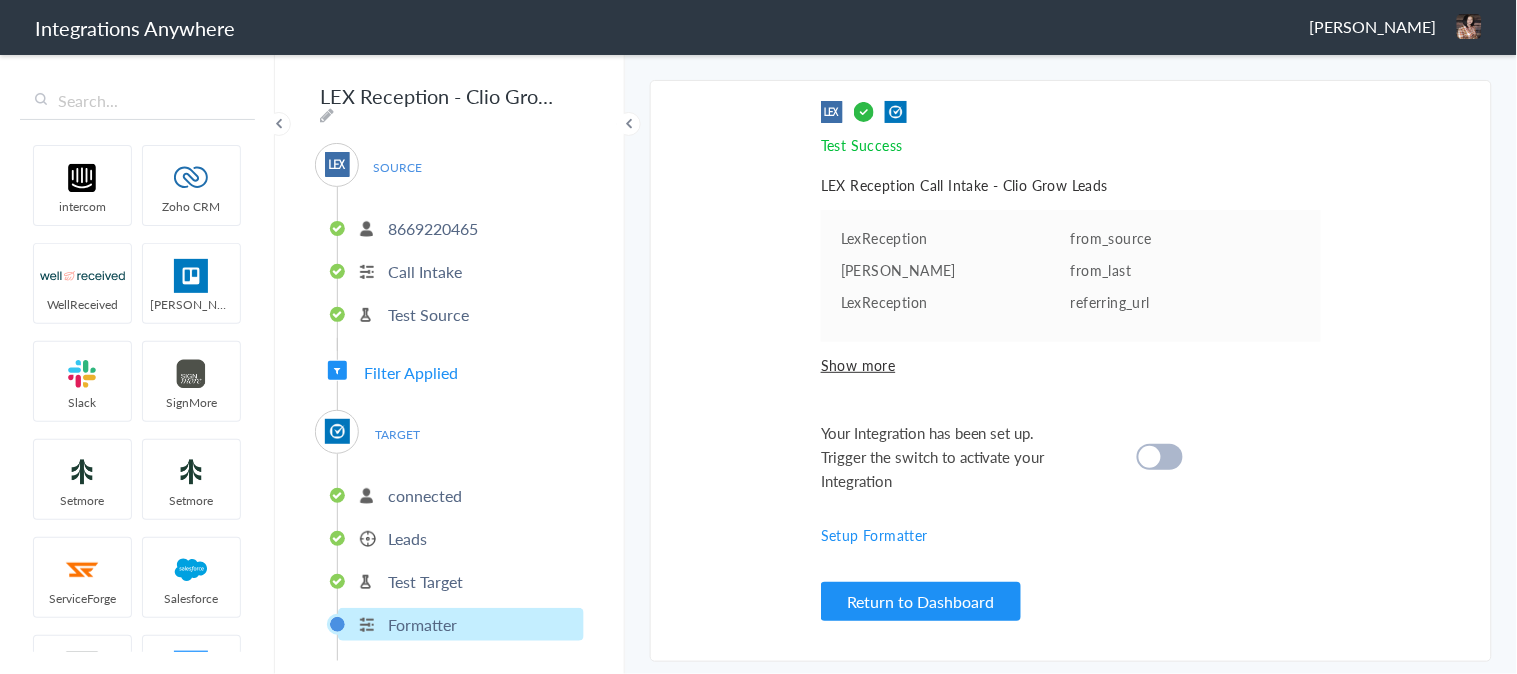 click at bounding box center (1150, 457) 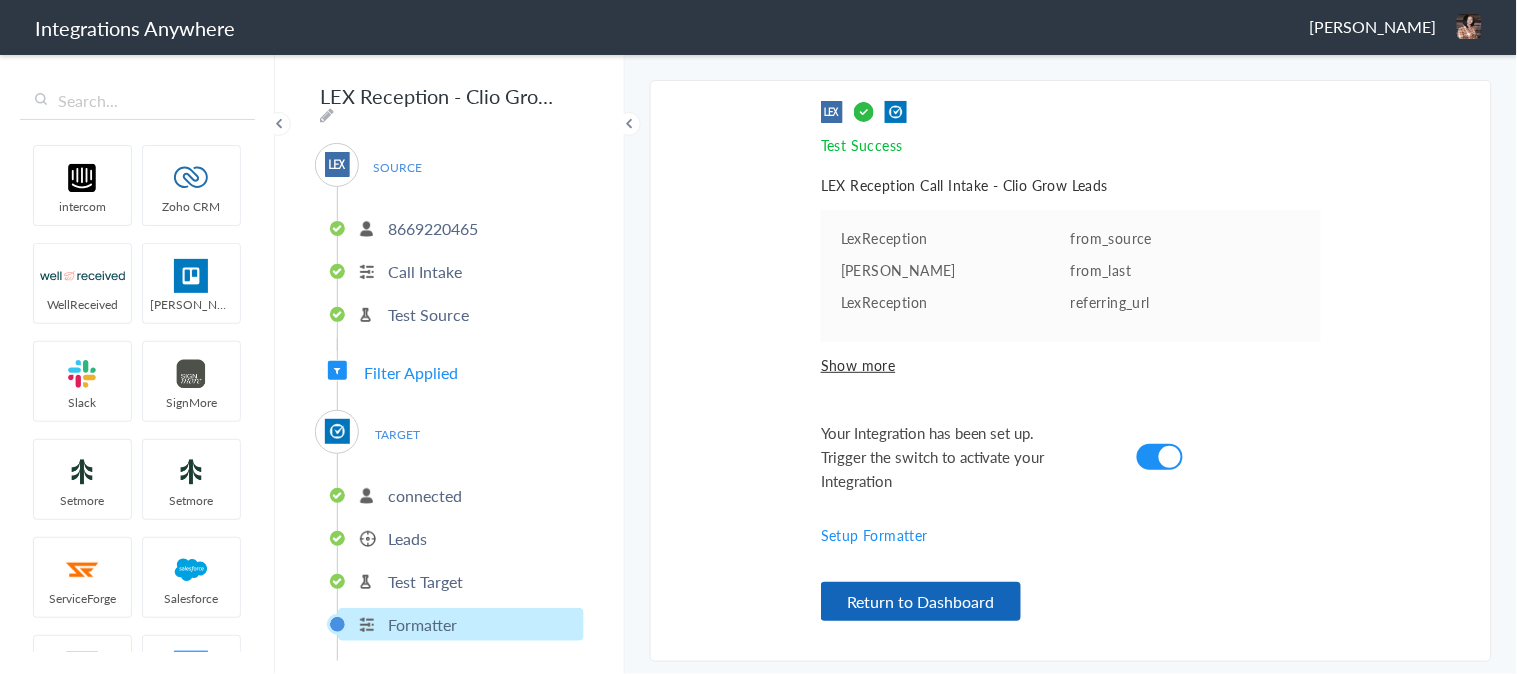 click on "Return to Dashboard" at bounding box center [921, 601] 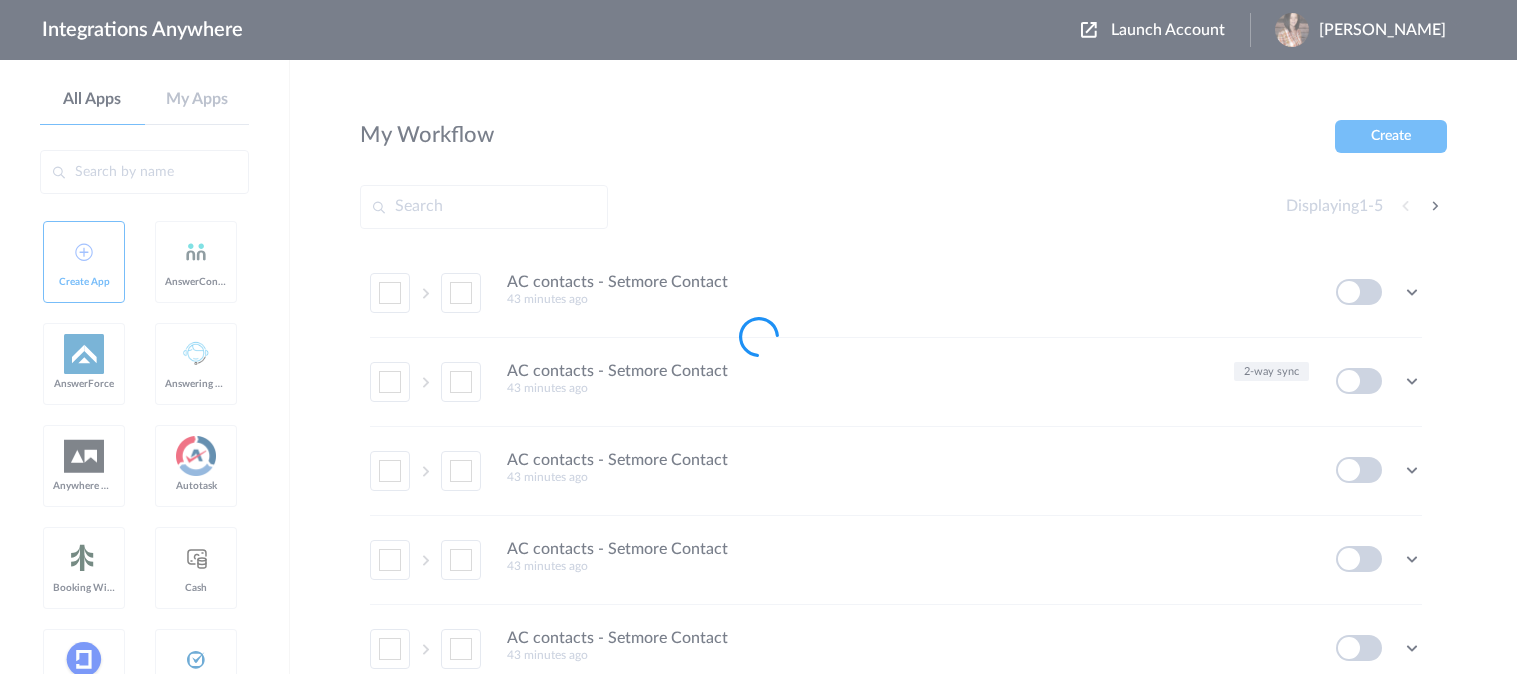 scroll, scrollTop: 0, scrollLeft: 0, axis: both 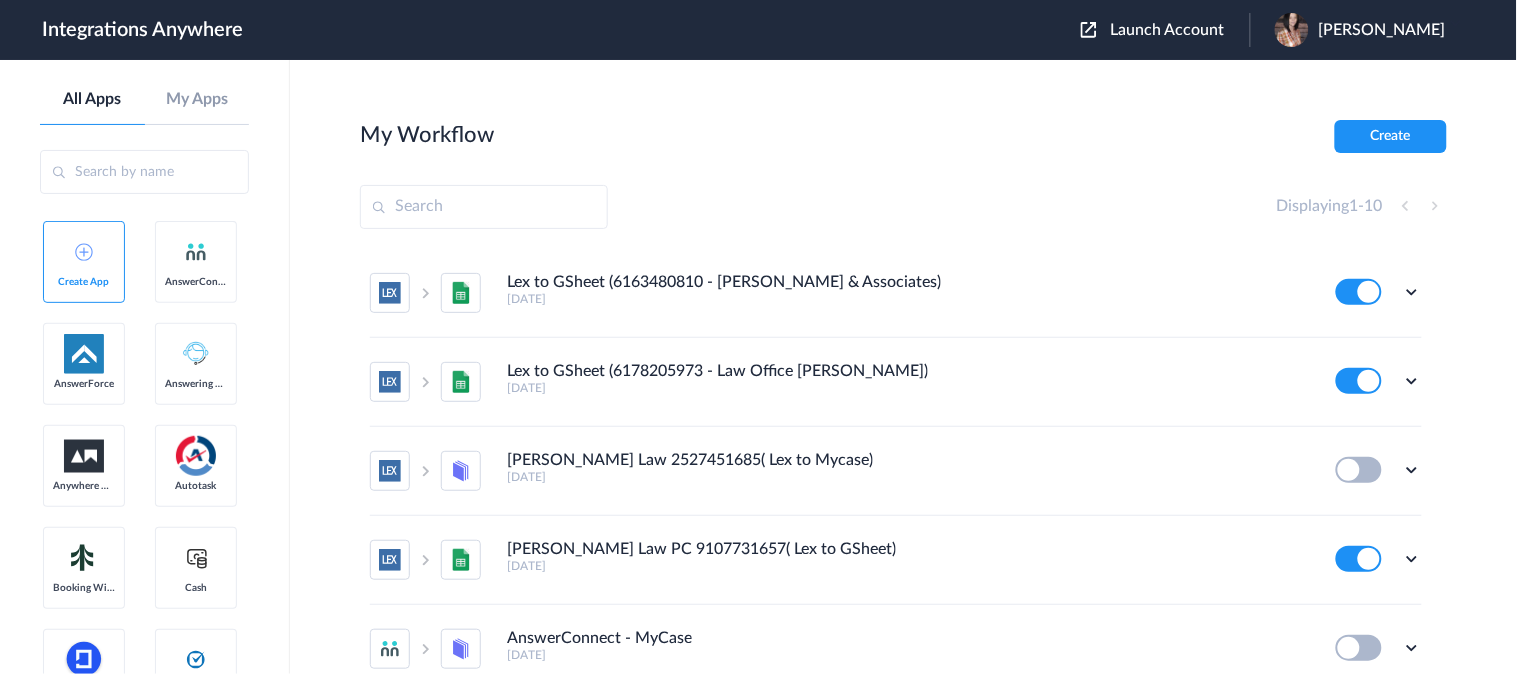 click on "Launch Account" at bounding box center [1168, 30] 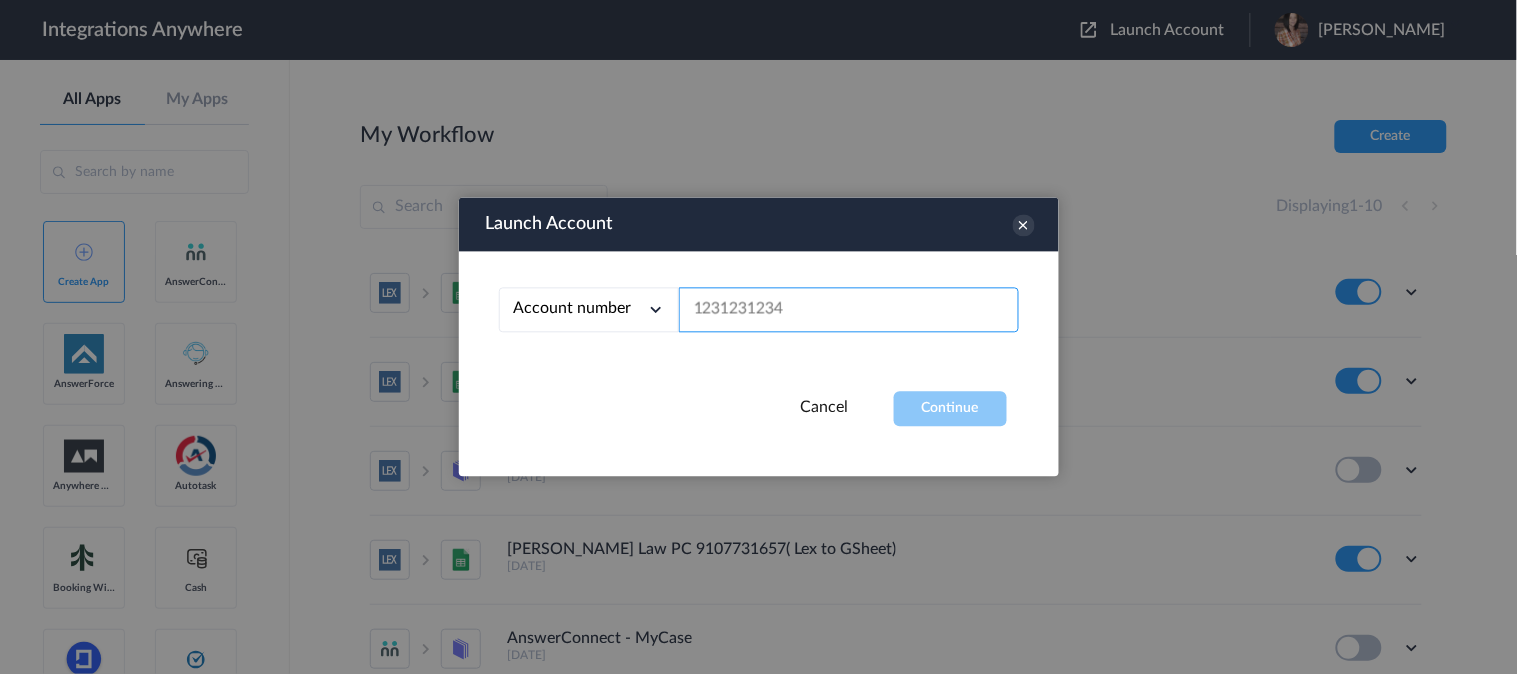 click at bounding box center [849, 310] 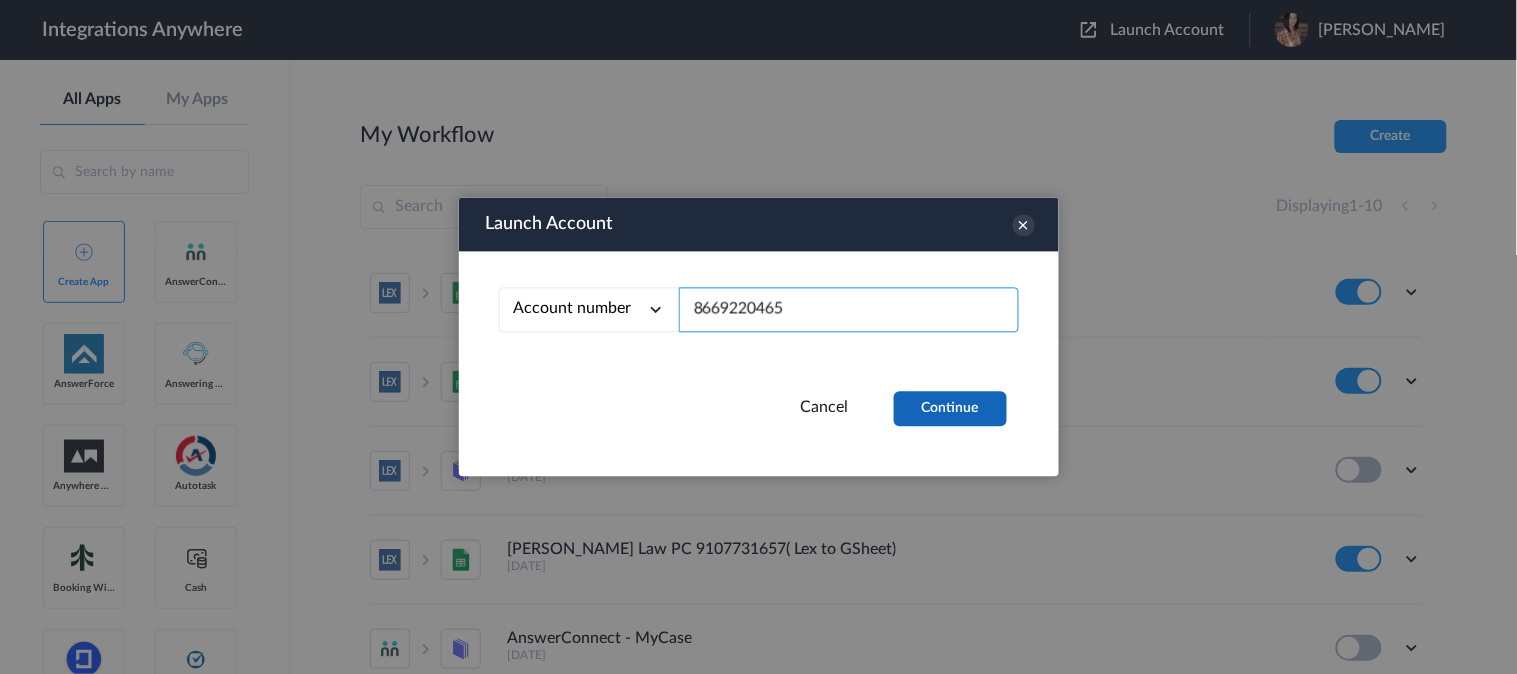 type on "8669220465" 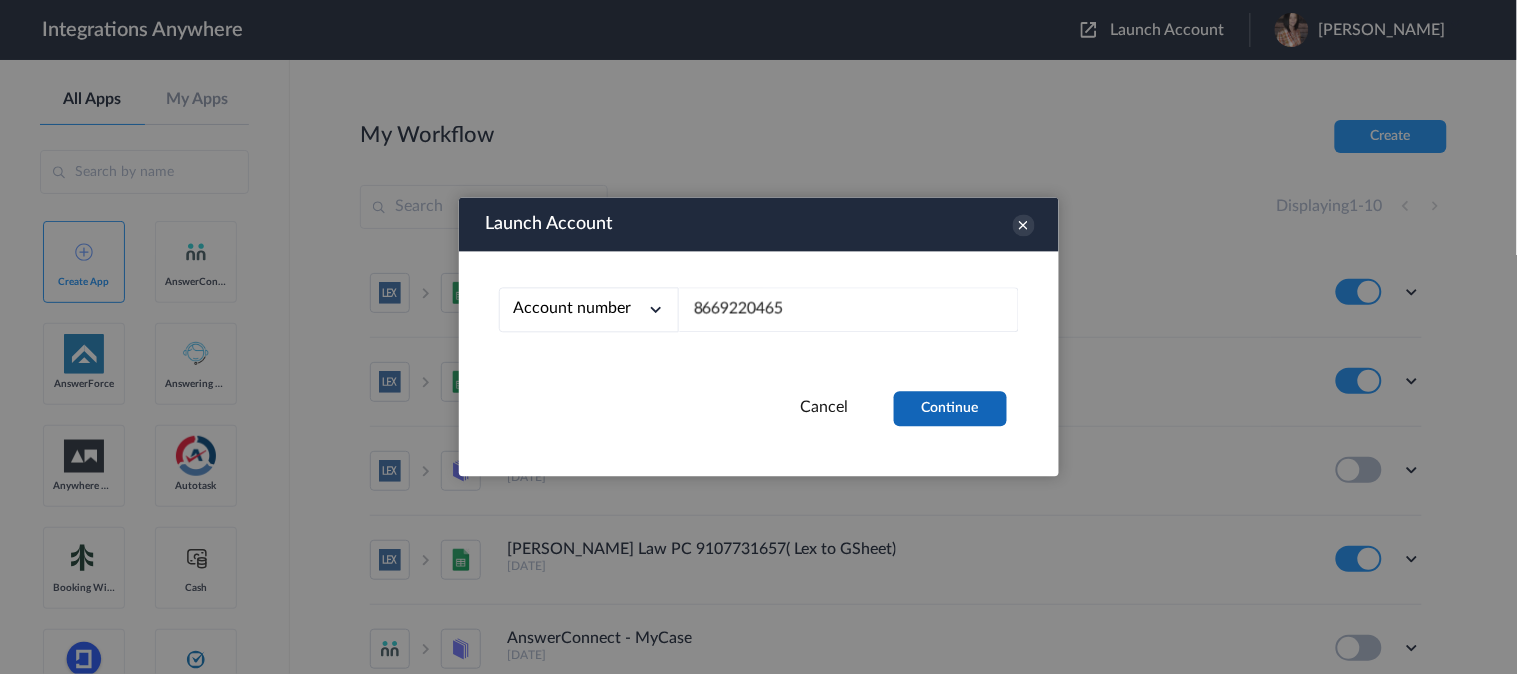 click on "Continue" at bounding box center [950, 409] 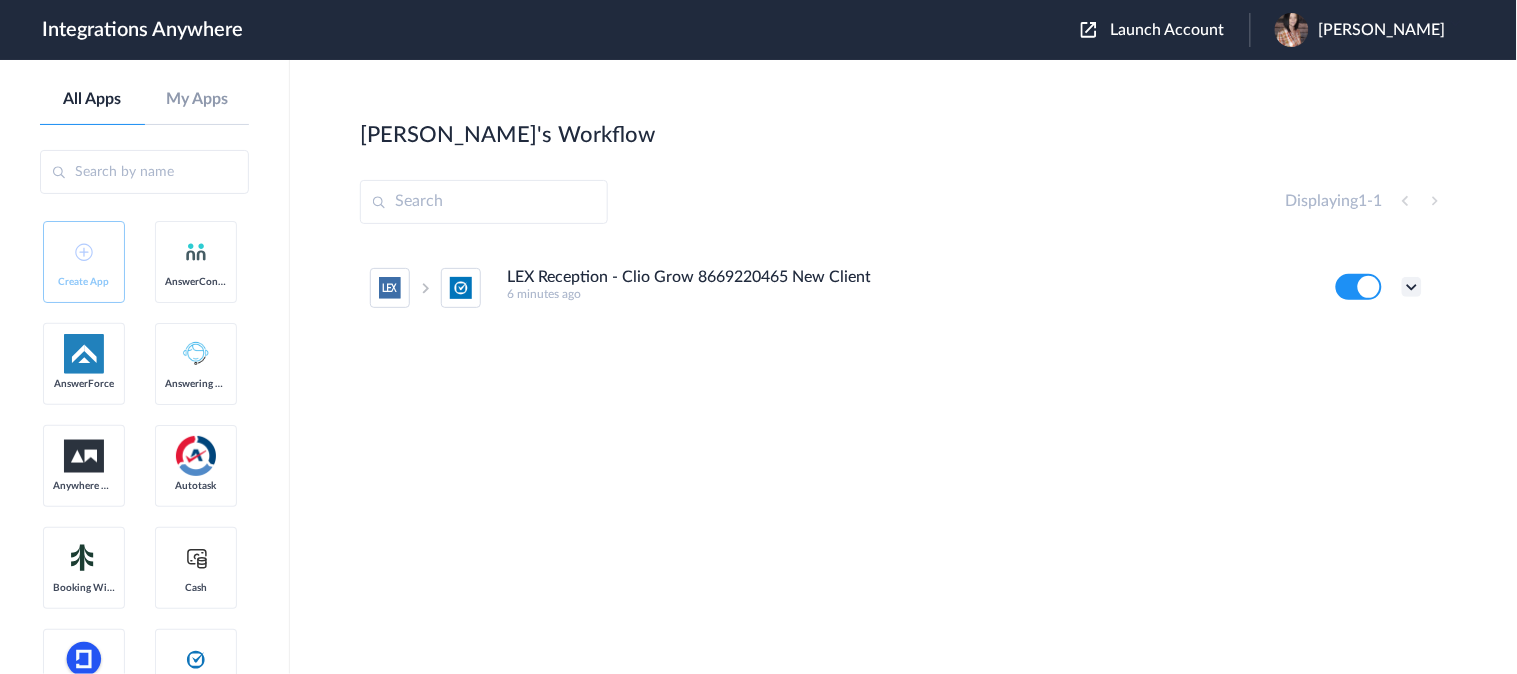 click at bounding box center [1412, 287] 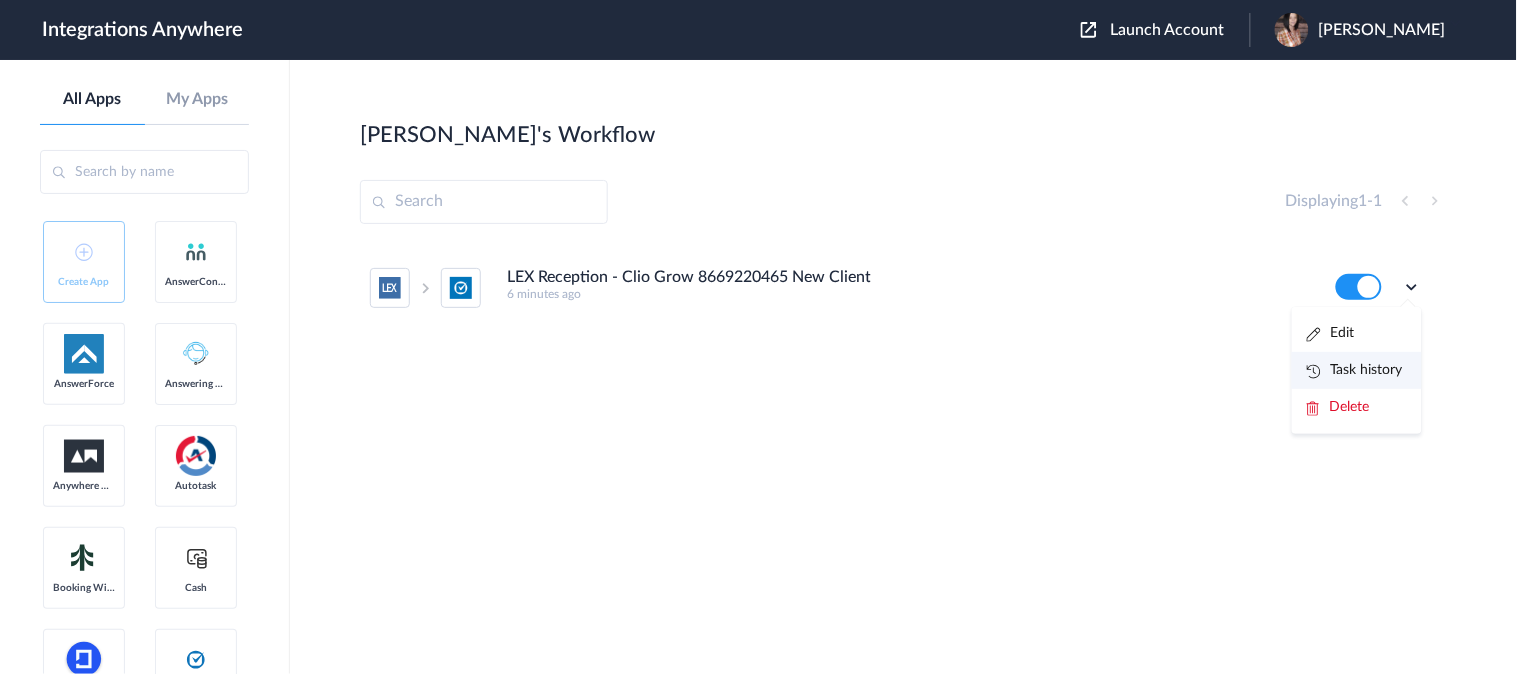 click on "Task history" at bounding box center [1355, 370] 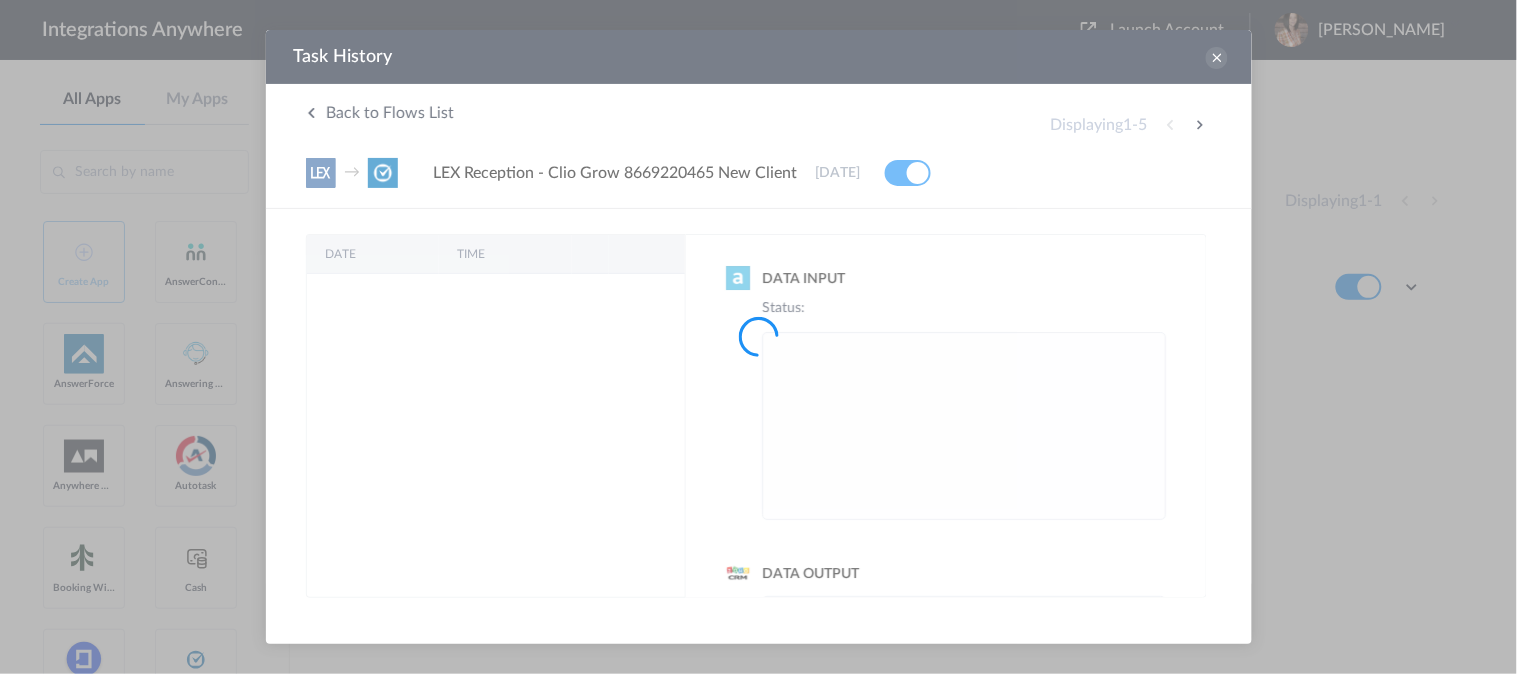 scroll, scrollTop: 0, scrollLeft: 0, axis: both 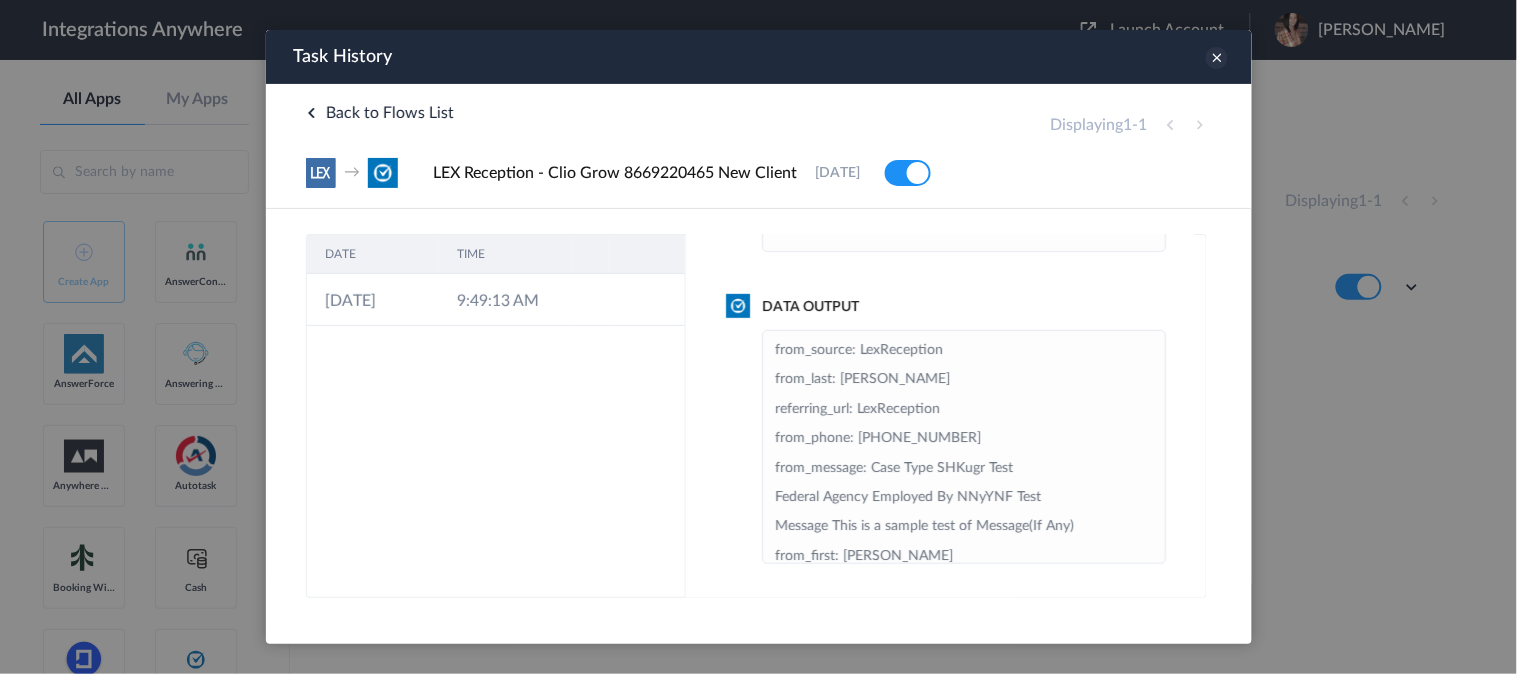 click at bounding box center [1216, 57] 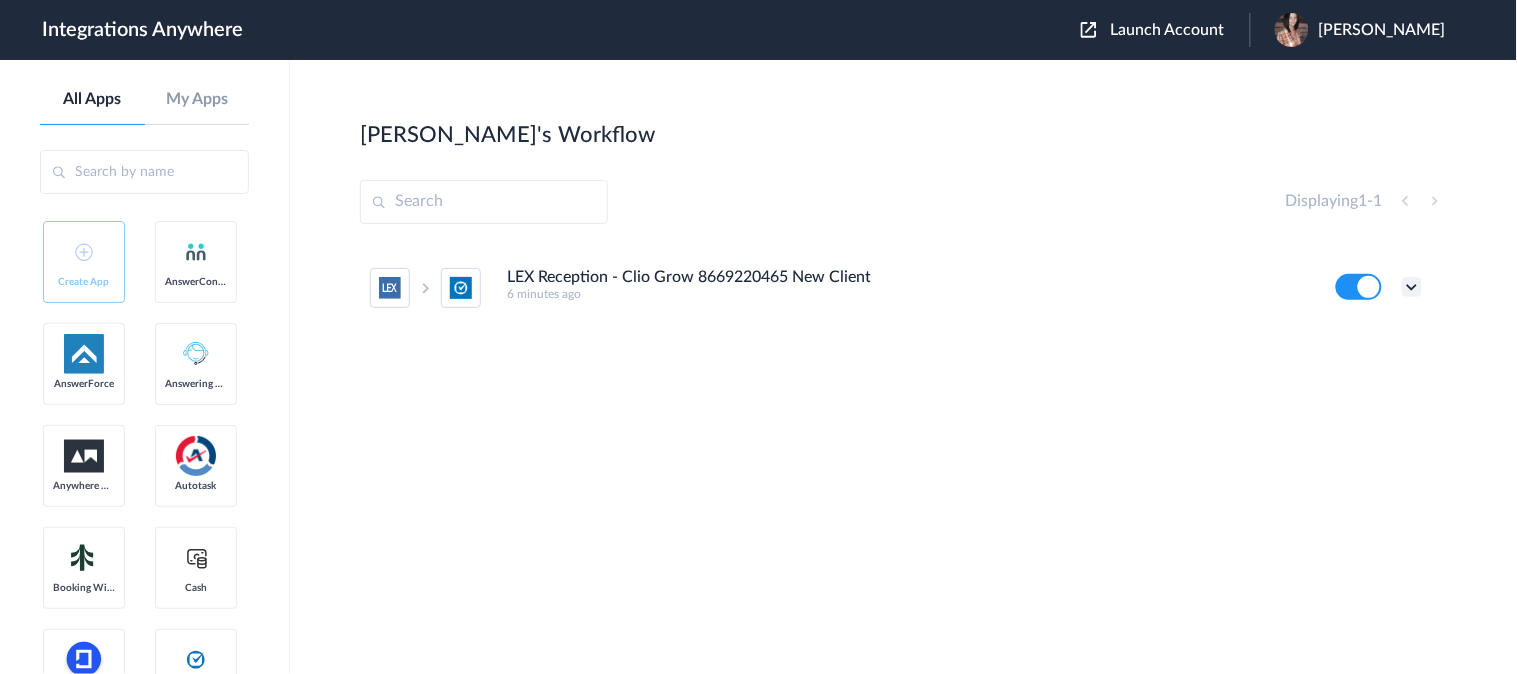 click at bounding box center (1412, 287) 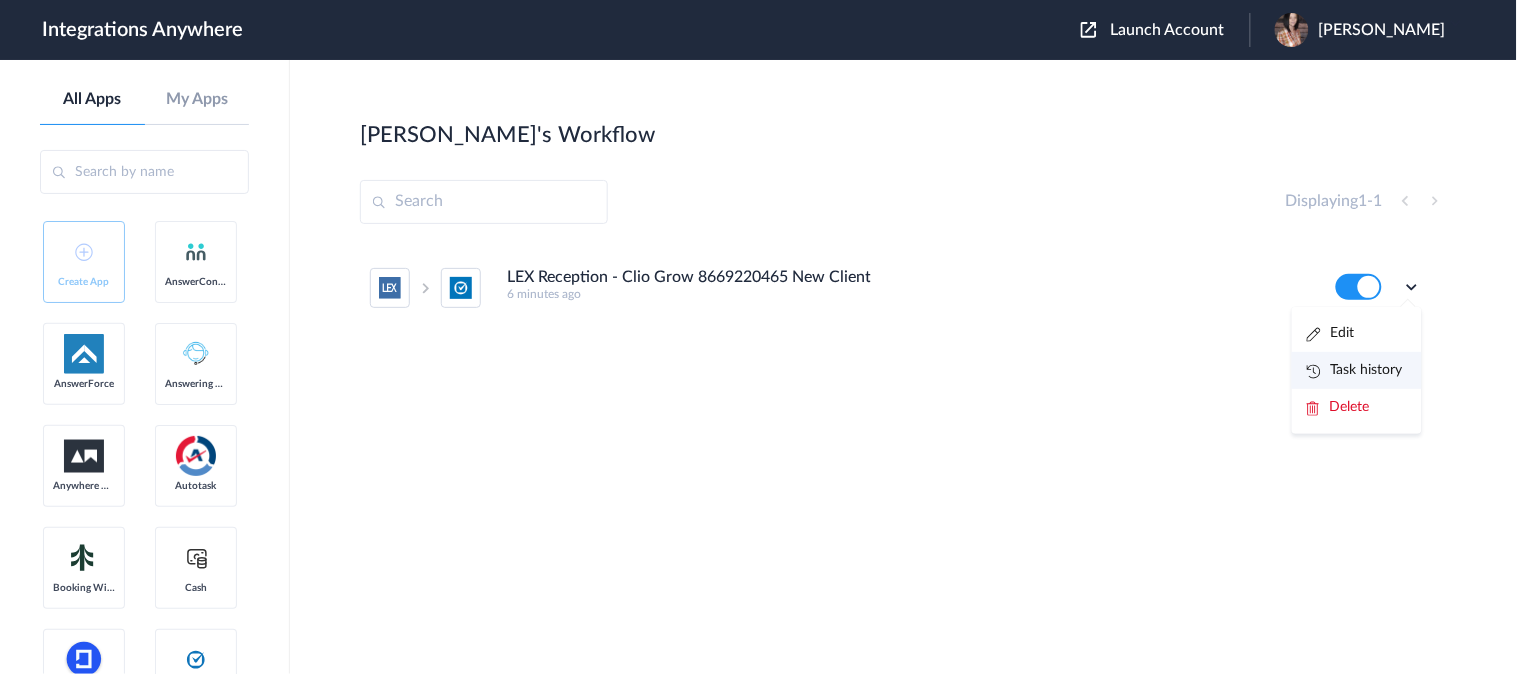 click on "Task history" at bounding box center (1355, 370) 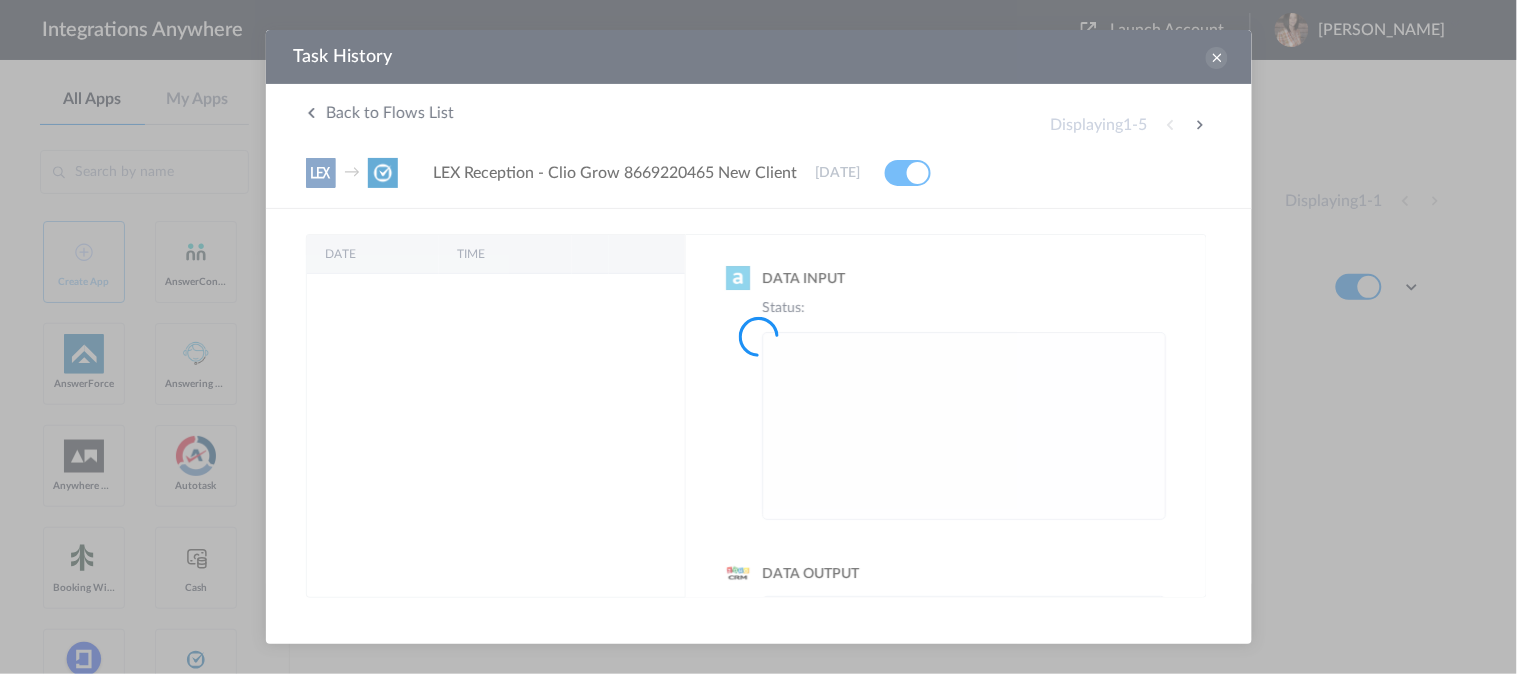scroll, scrollTop: 0, scrollLeft: 0, axis: both 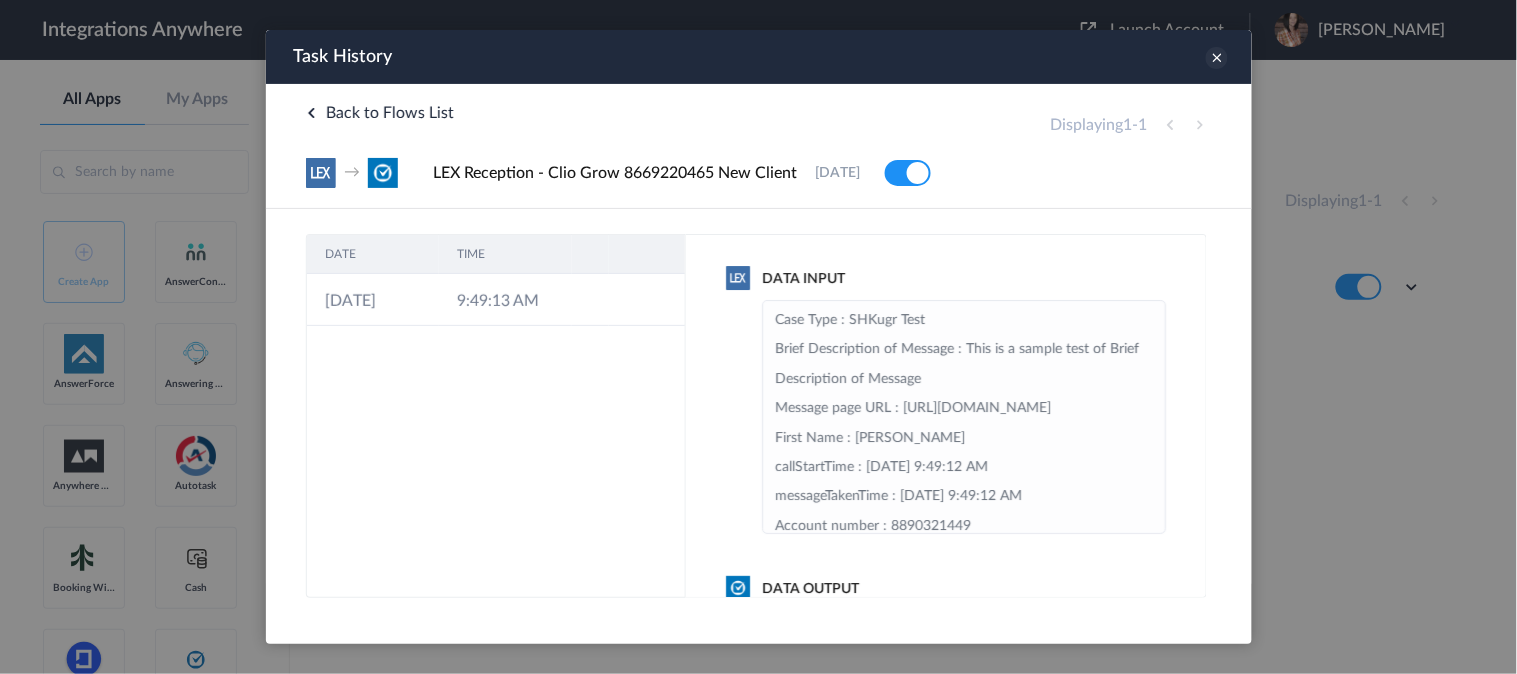 click at bounding box center (1216, 57) 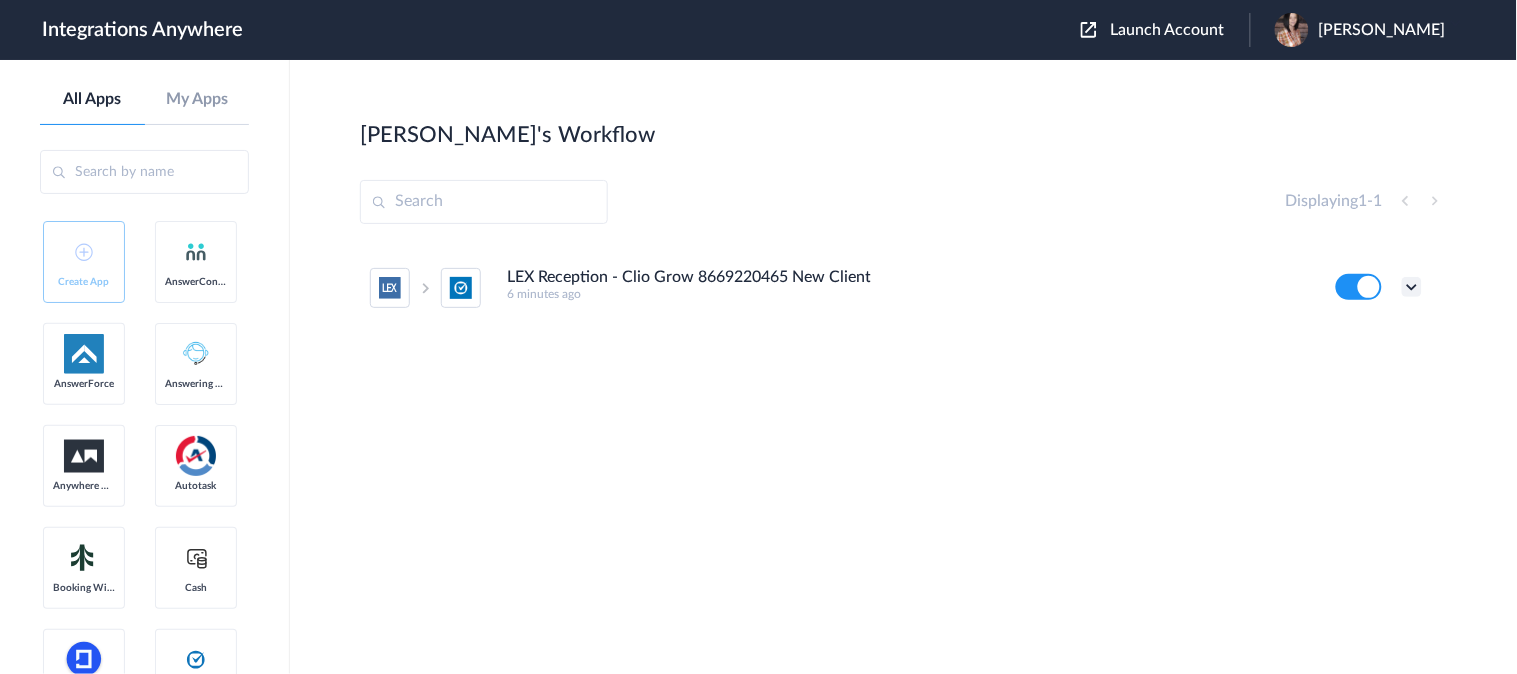 click at bounding box center (1412, 287) 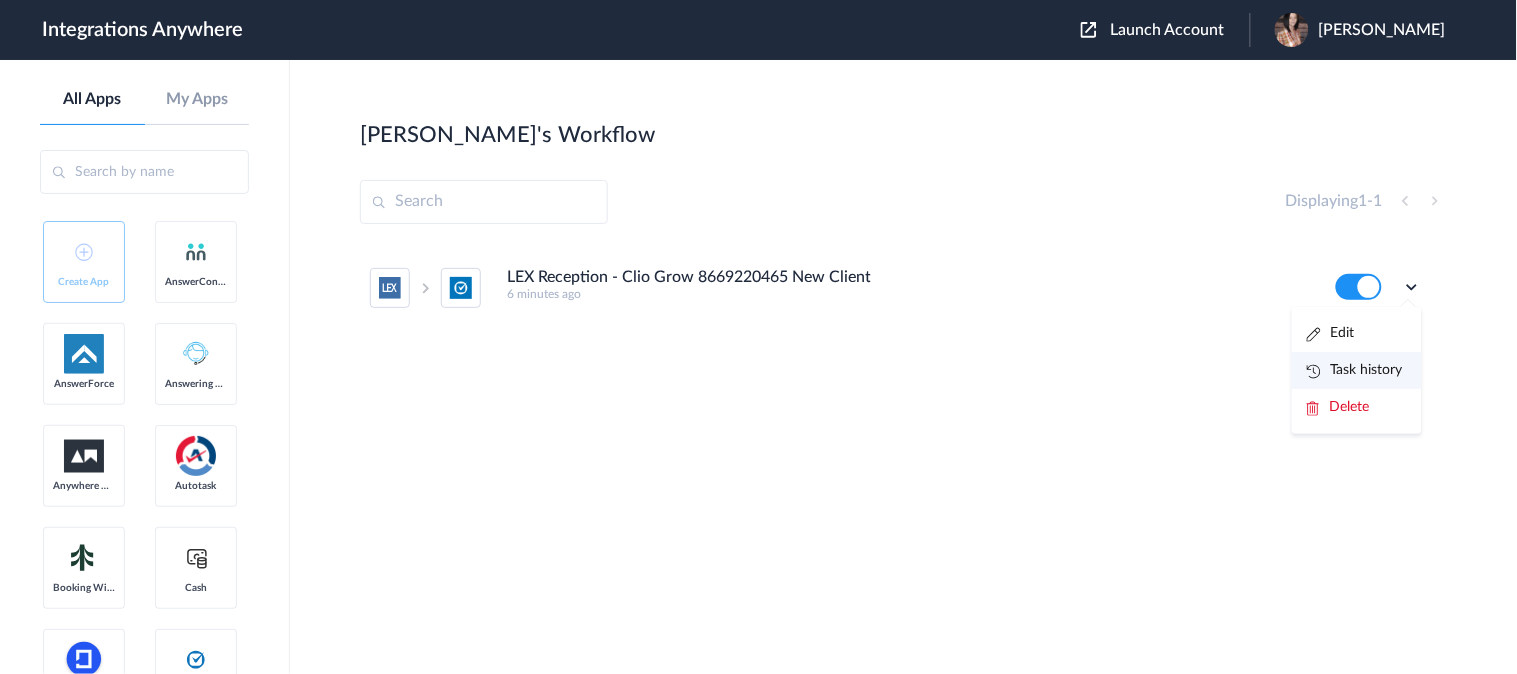 click on "Task history" at bounding box center (1357, 370) 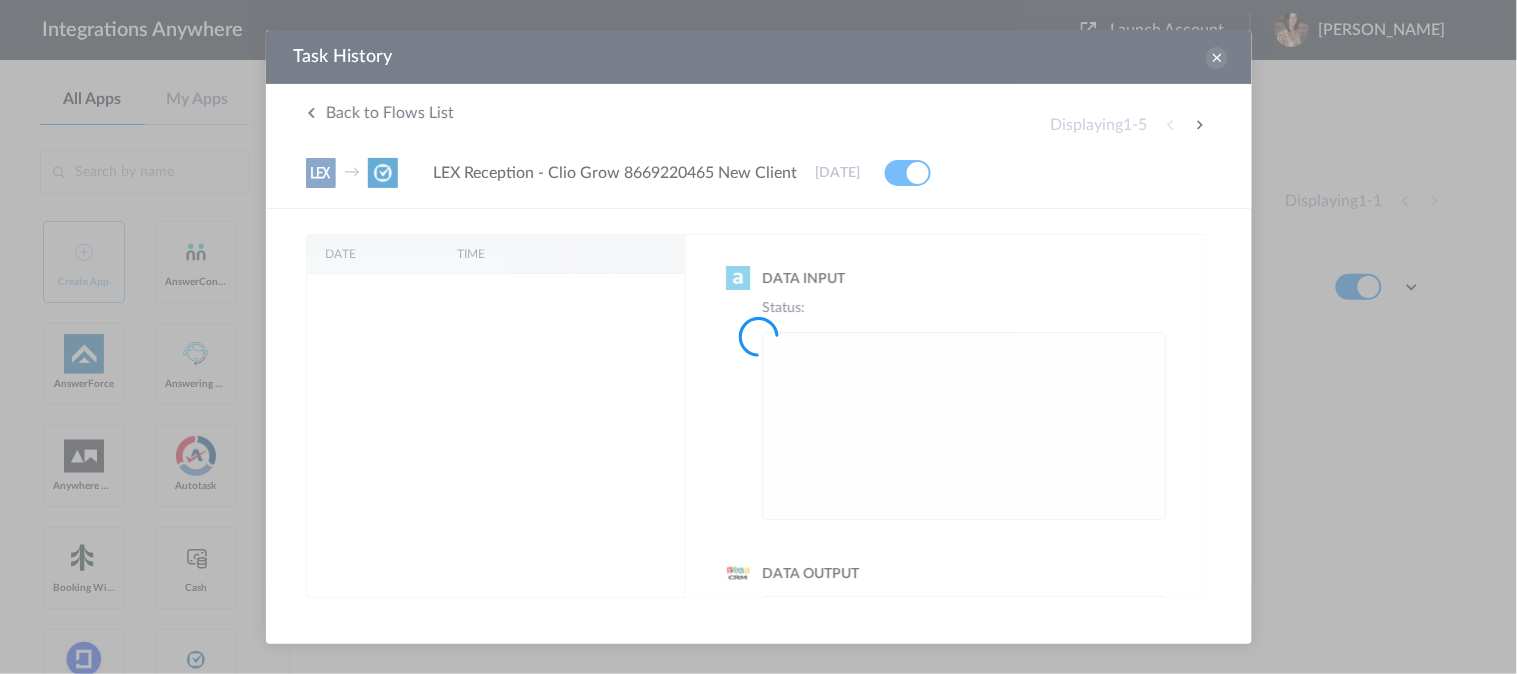 scroll, scrollTop: 0, scrollLeft: 0, axis: both 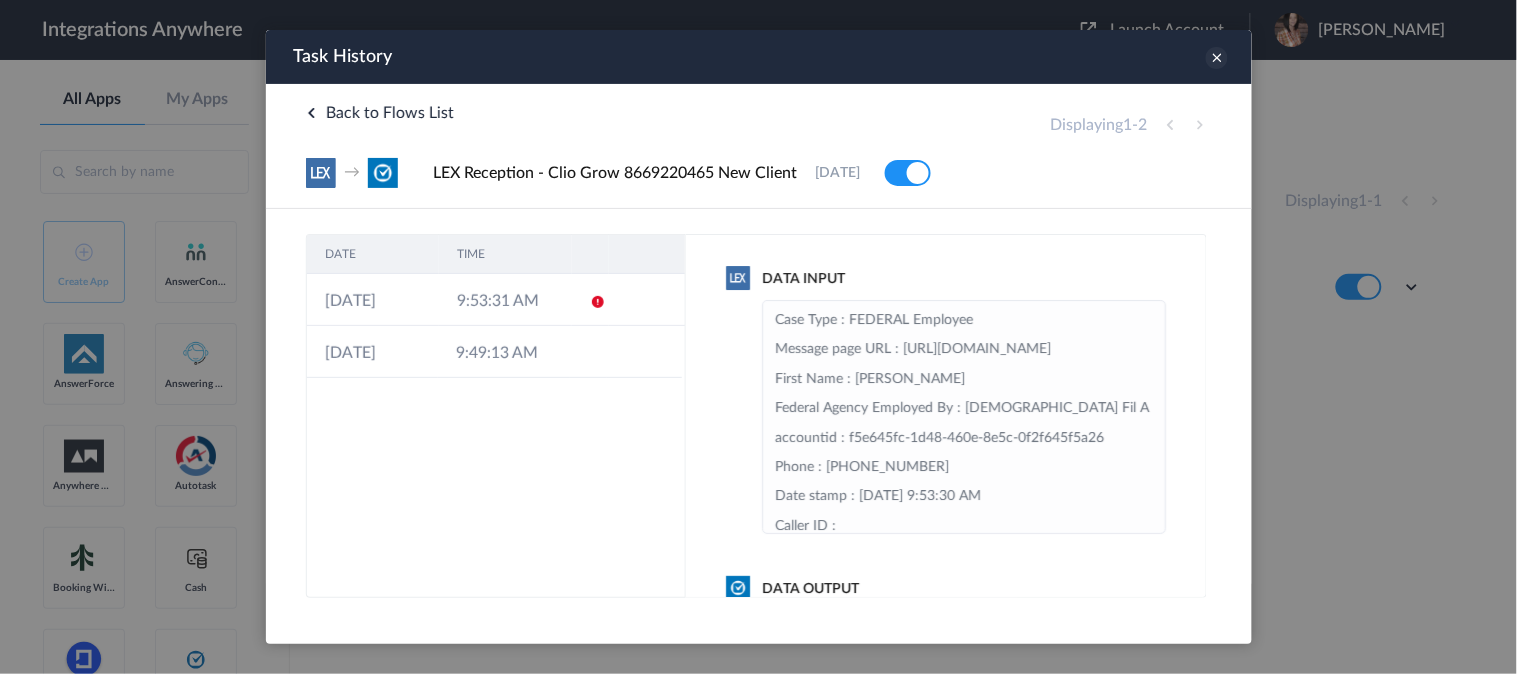 click at bounding box center [1216, 57] 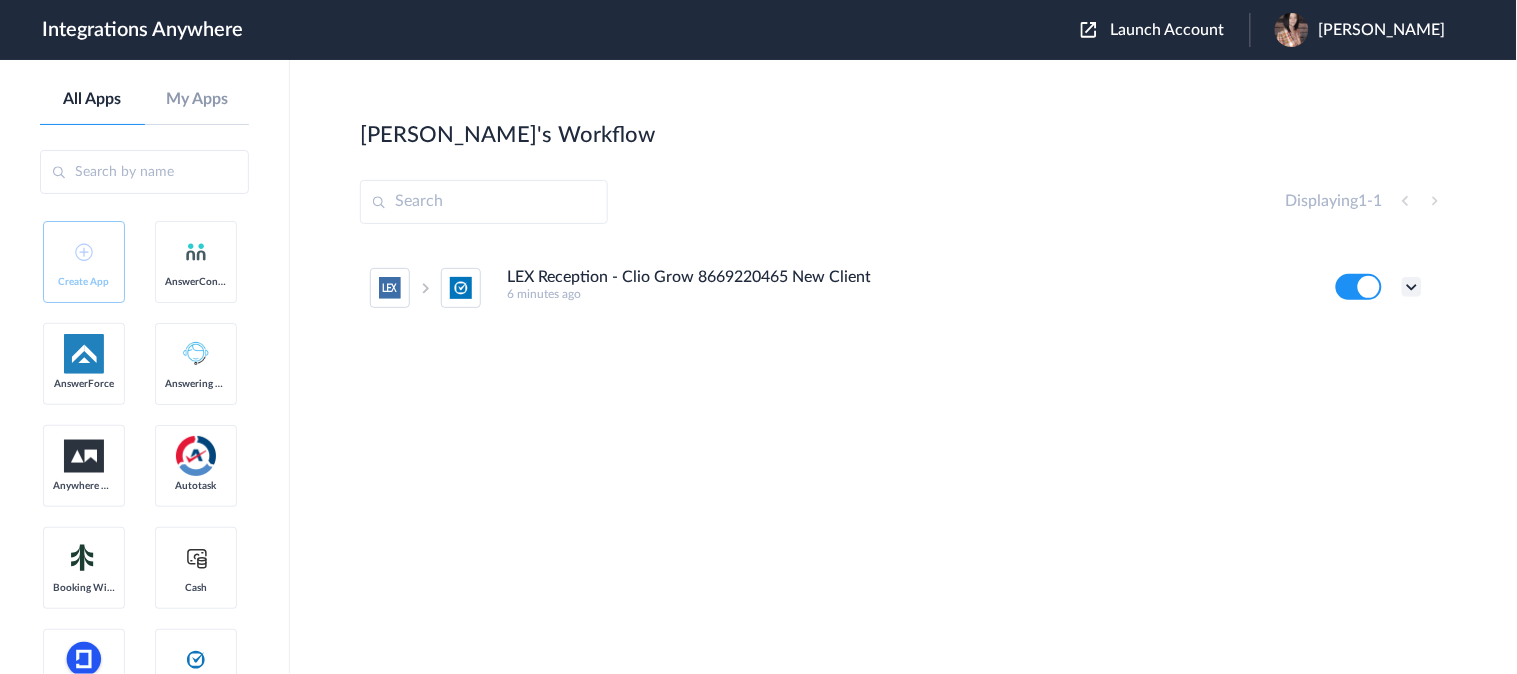 click at bounding box center (1412, 287) 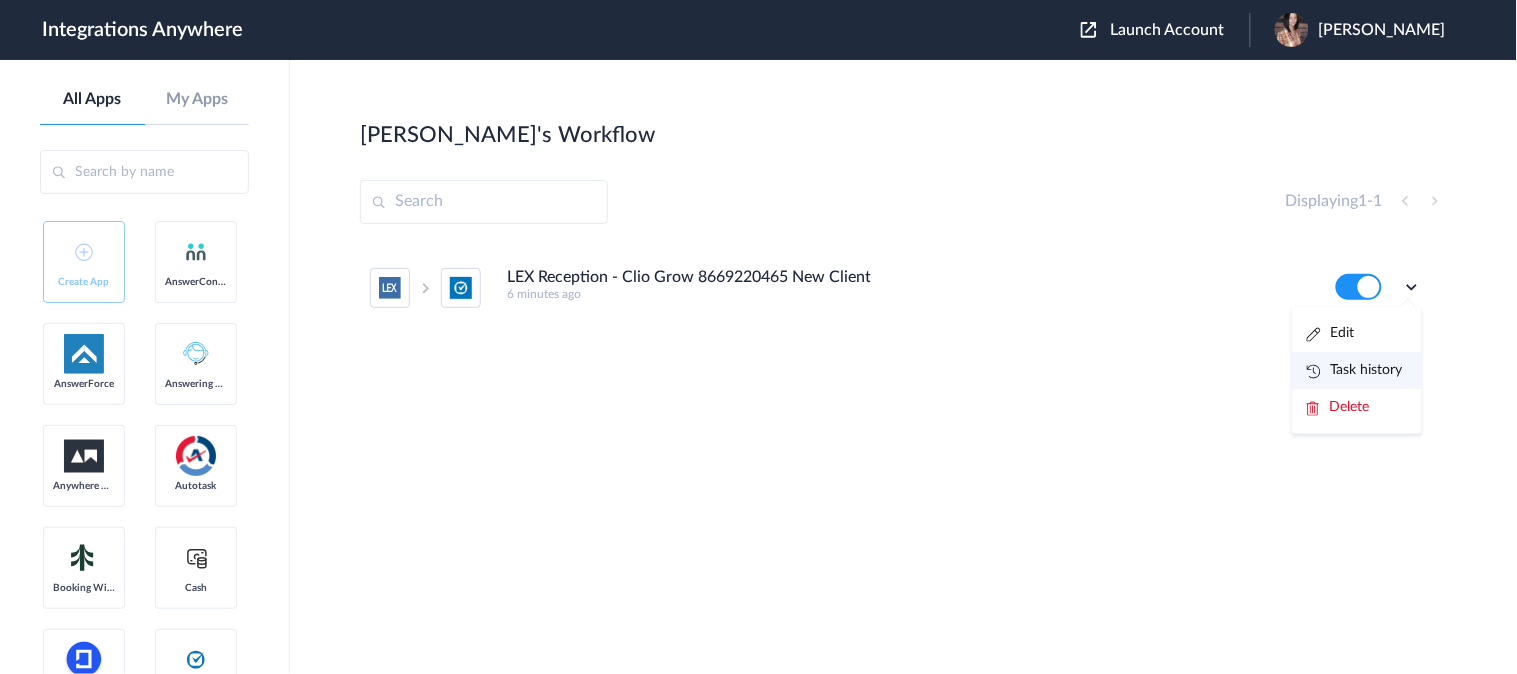click on "Task history" at bounding box center [1355, 370] 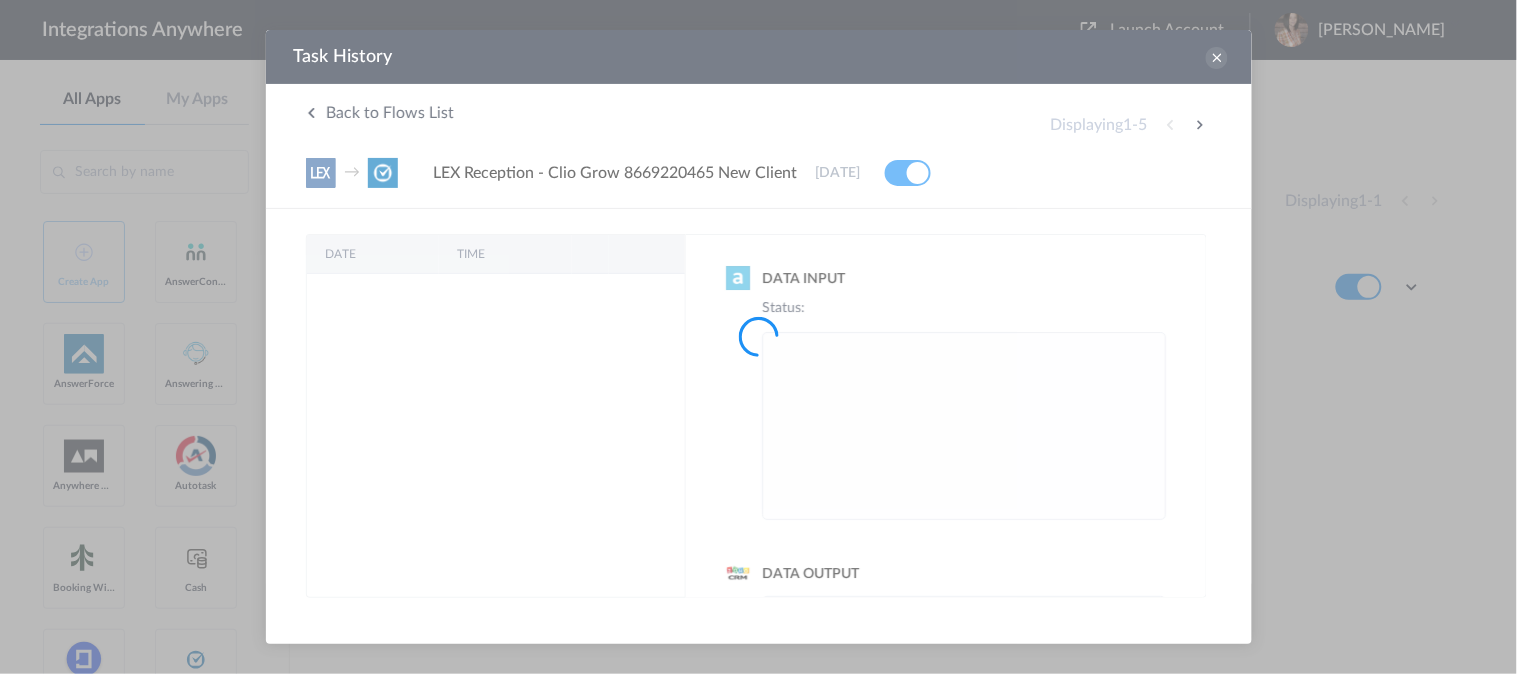 scroll, scrollTop: 0, scrollLeft: 0, axis: both 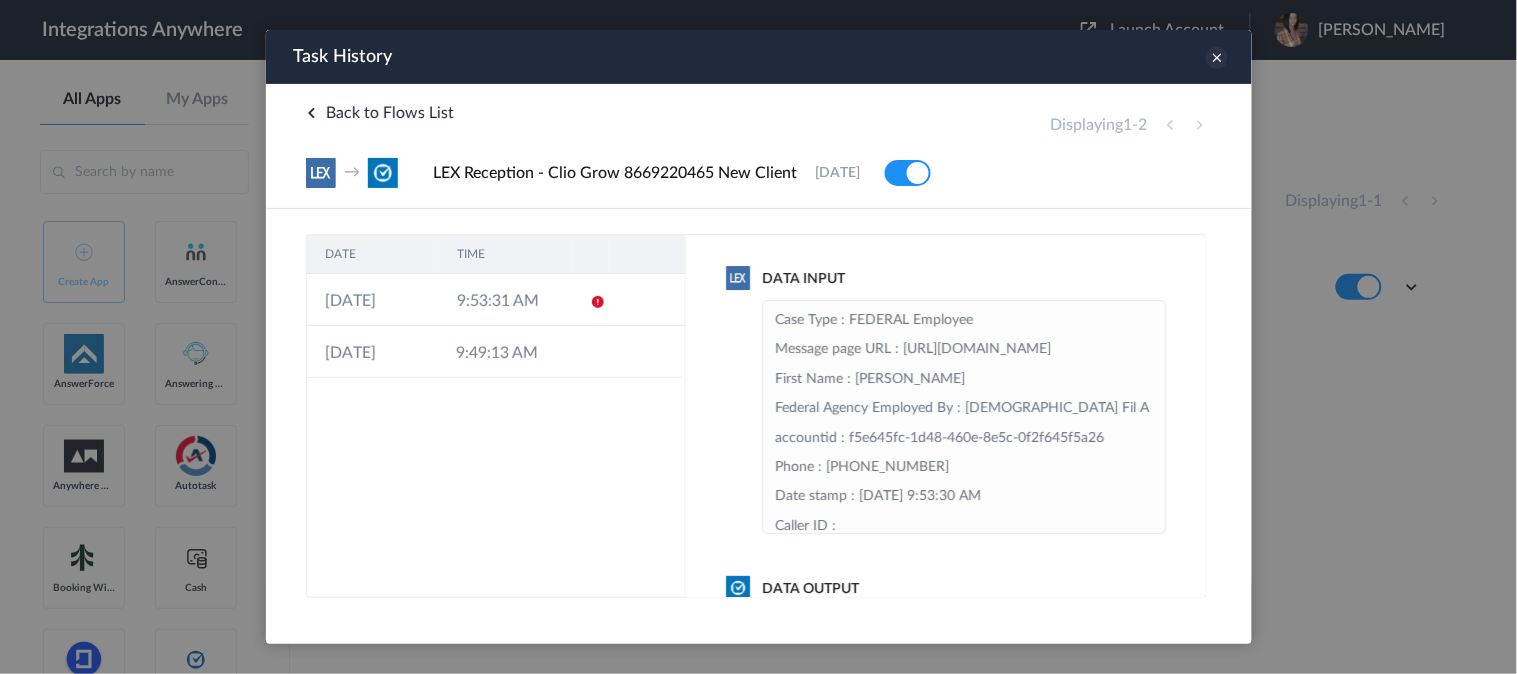 click at bounding box center (1216, 57) 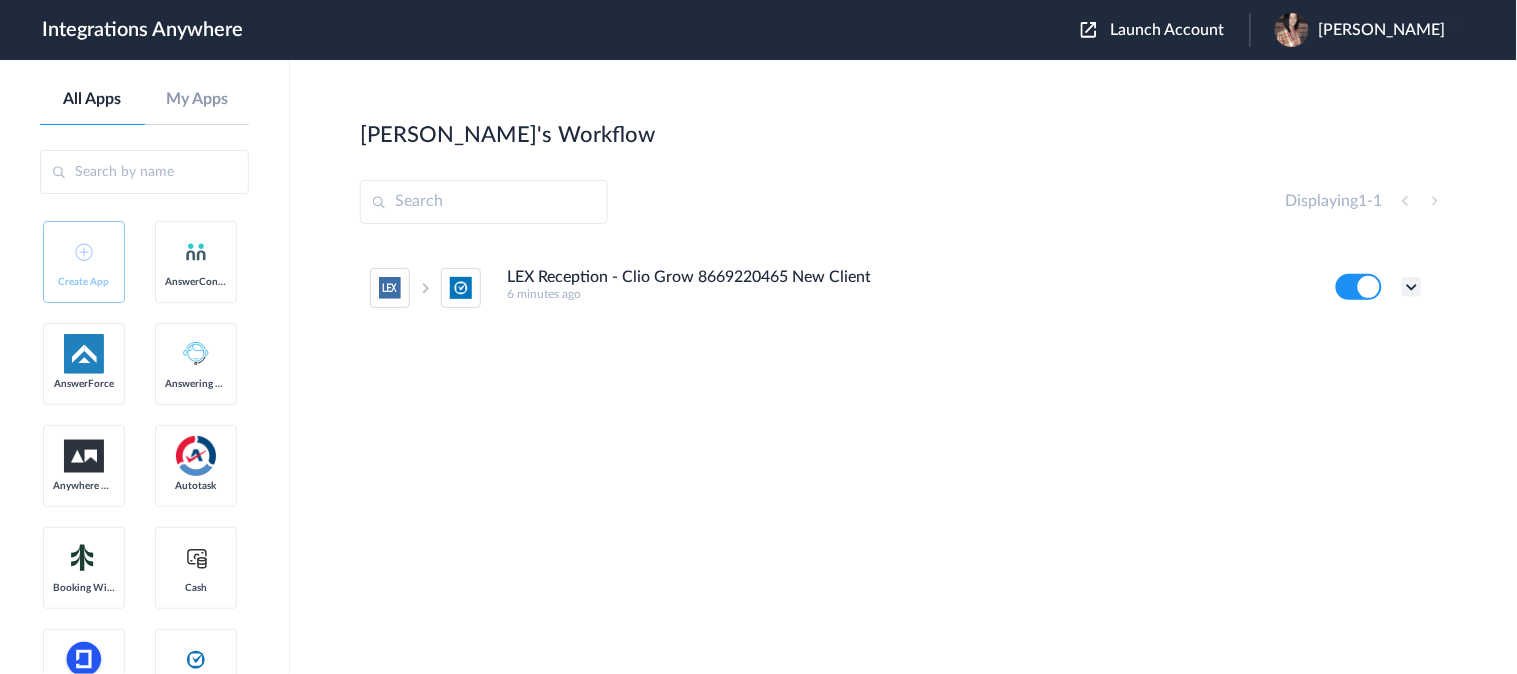 click at bounding box center [1412, 287] 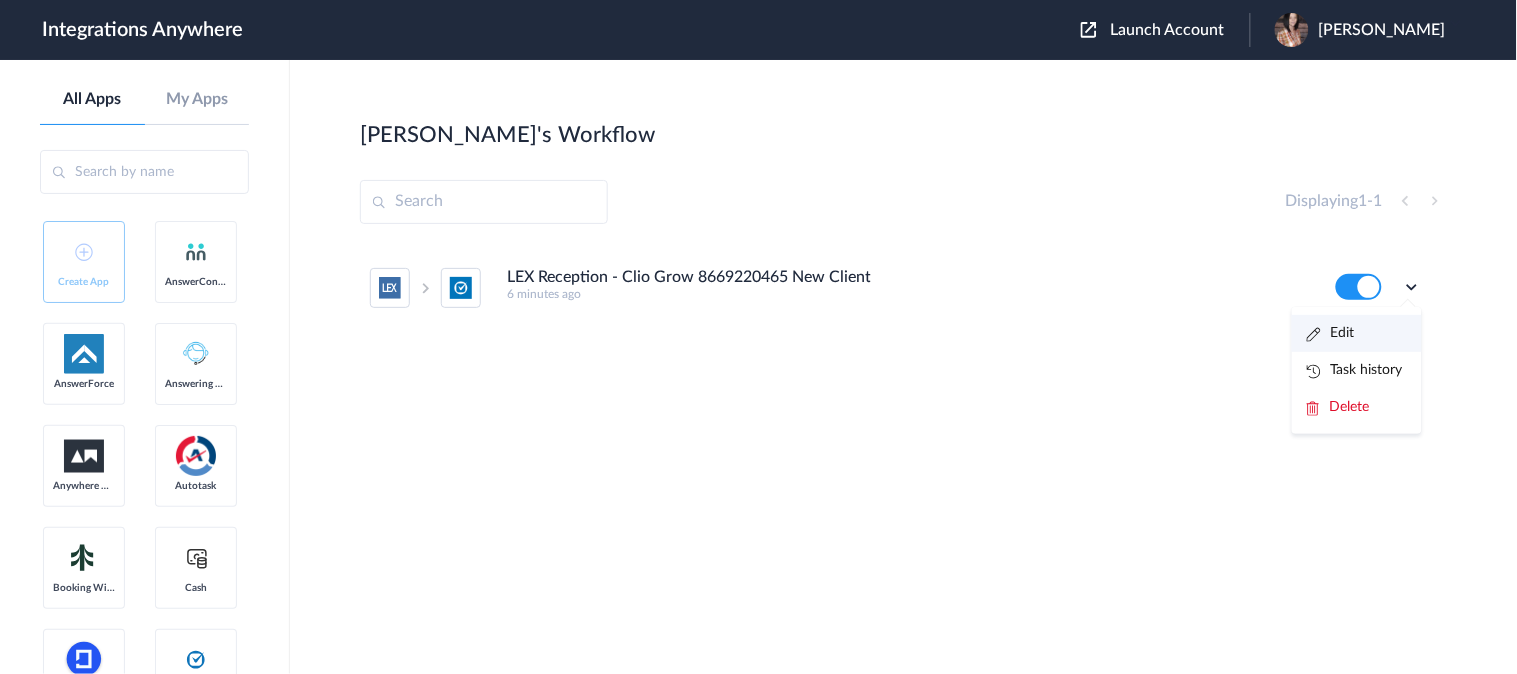 click on "Edit" at bounding box center [1331, 333] 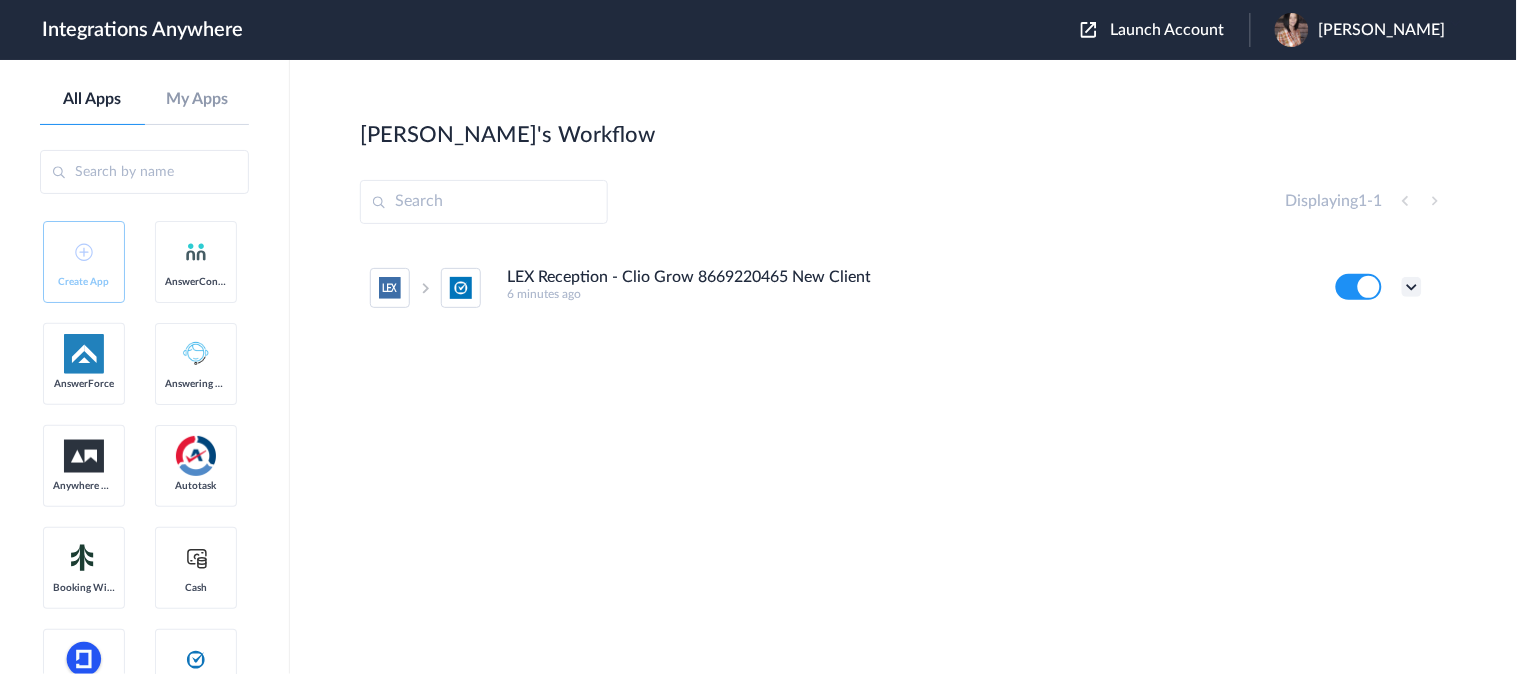 click at bounding box center (1412, 287) 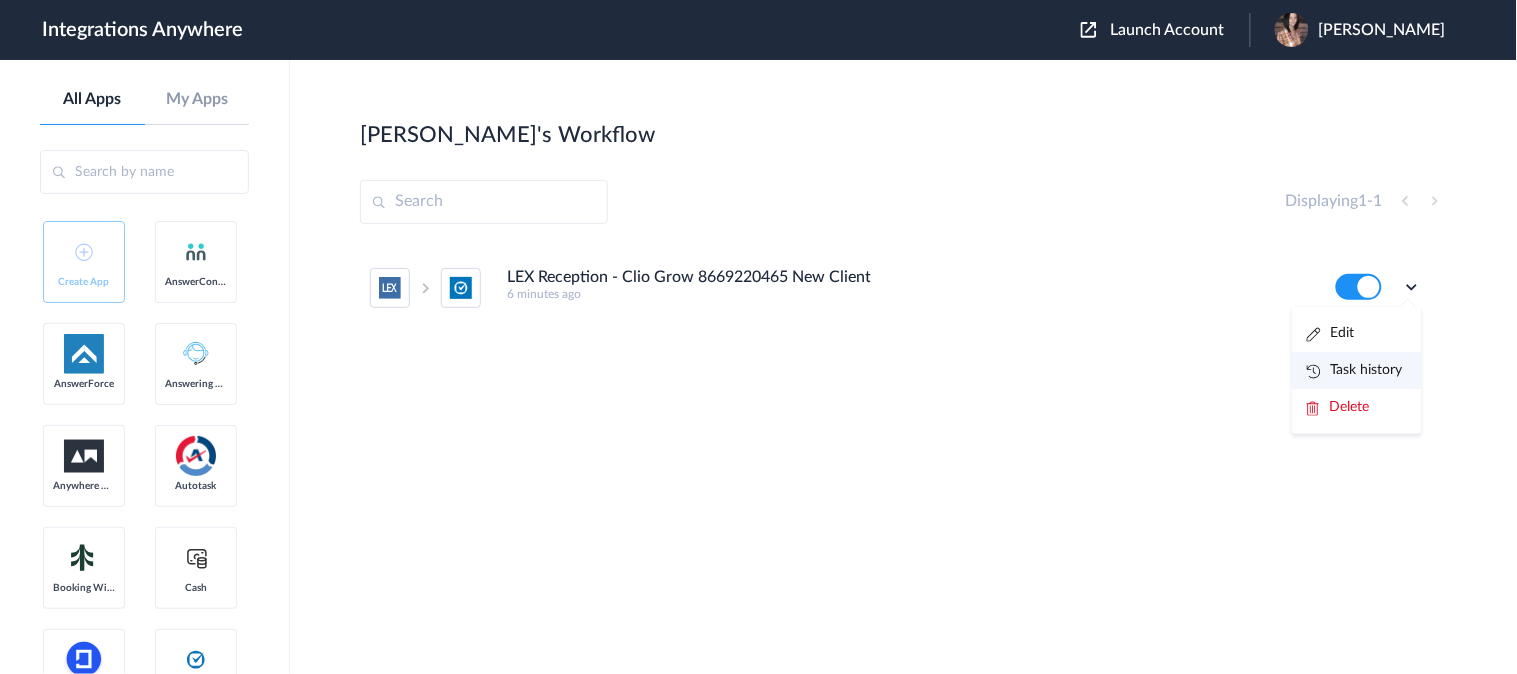 click on "Task history" at bounding box center [1355, 370] 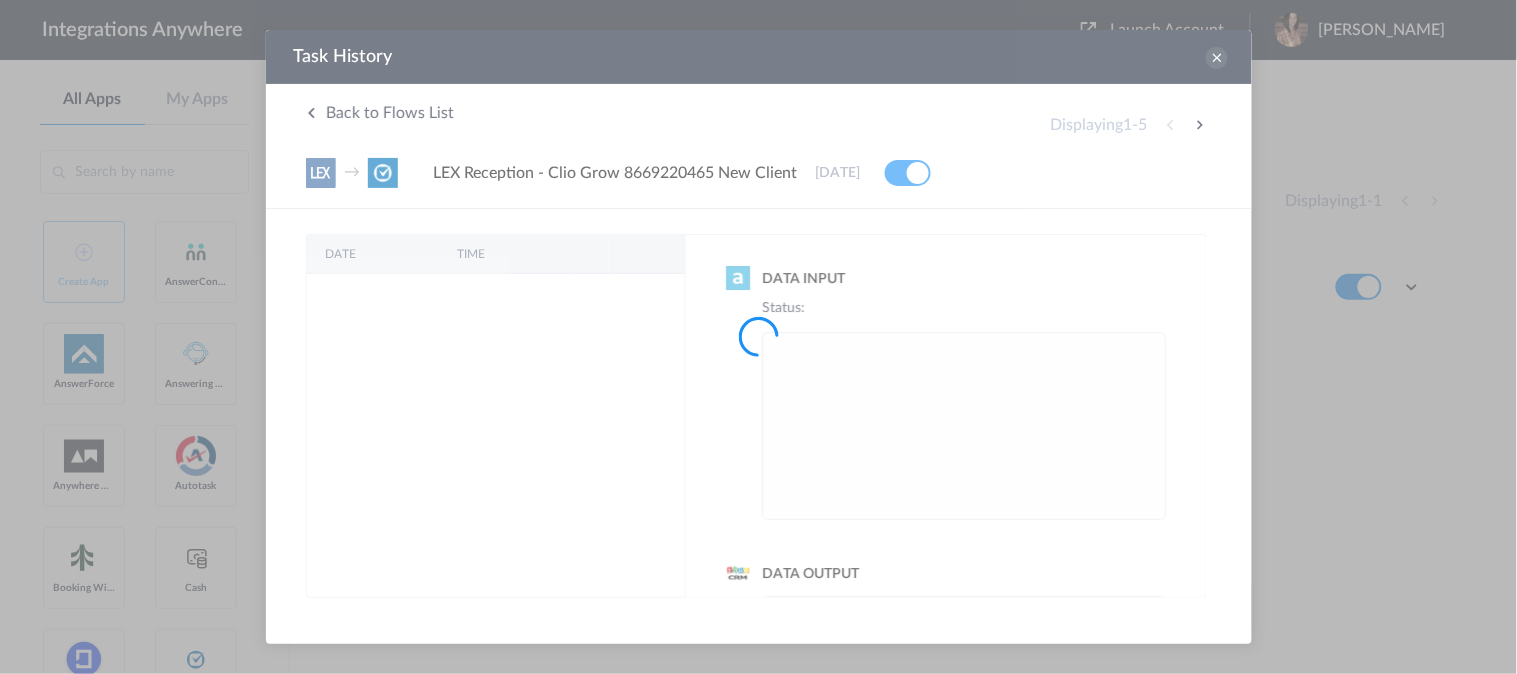 scroll, scrollTop: 0, scrollLeft: 0, axis: both 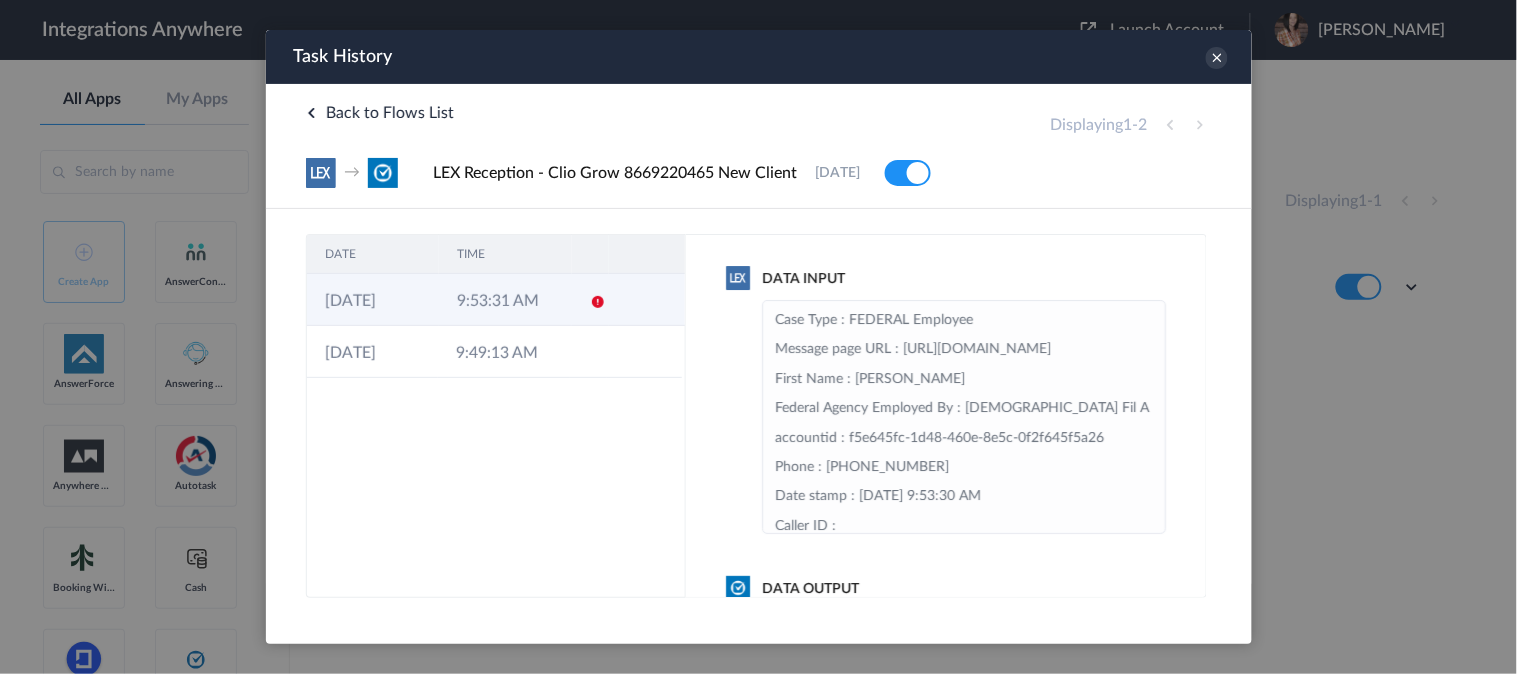 click at bounding box center [597, 301] 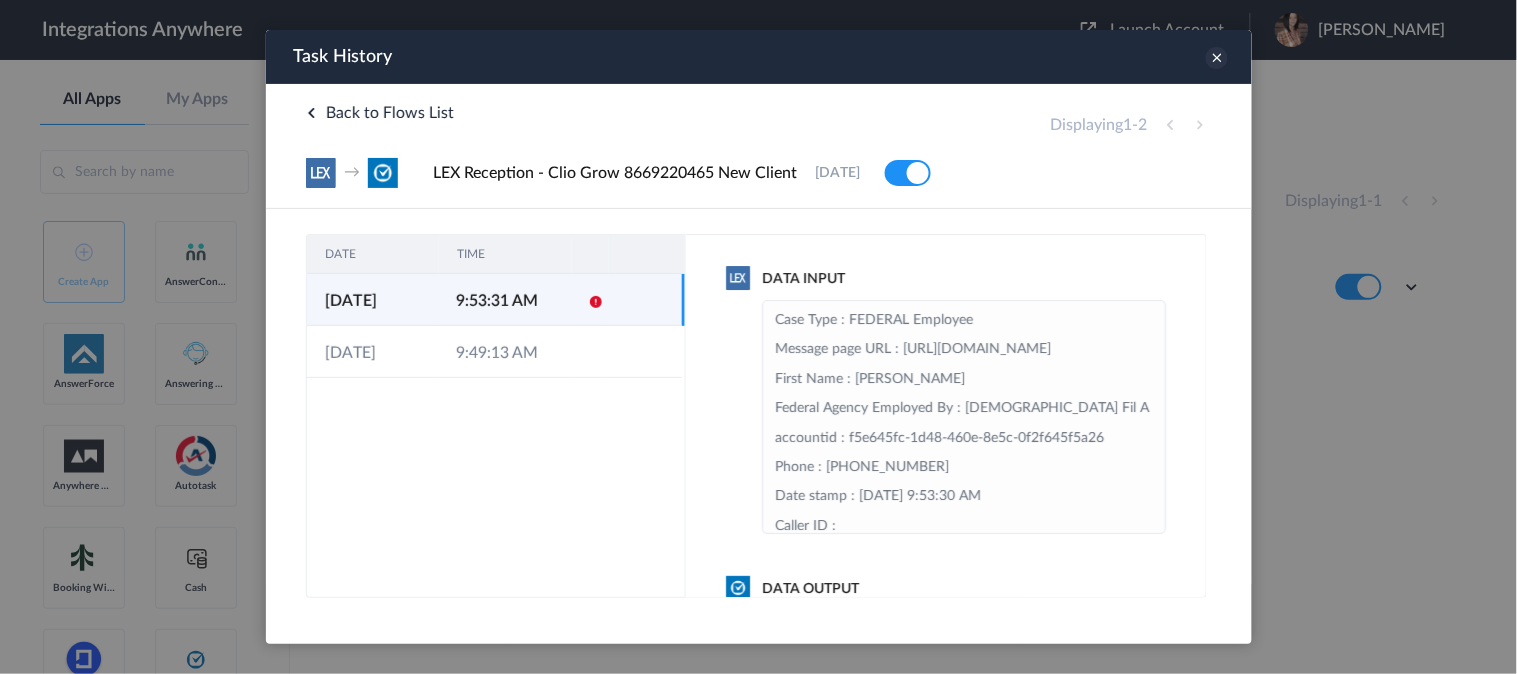 click at bounding box center [1216, 57] 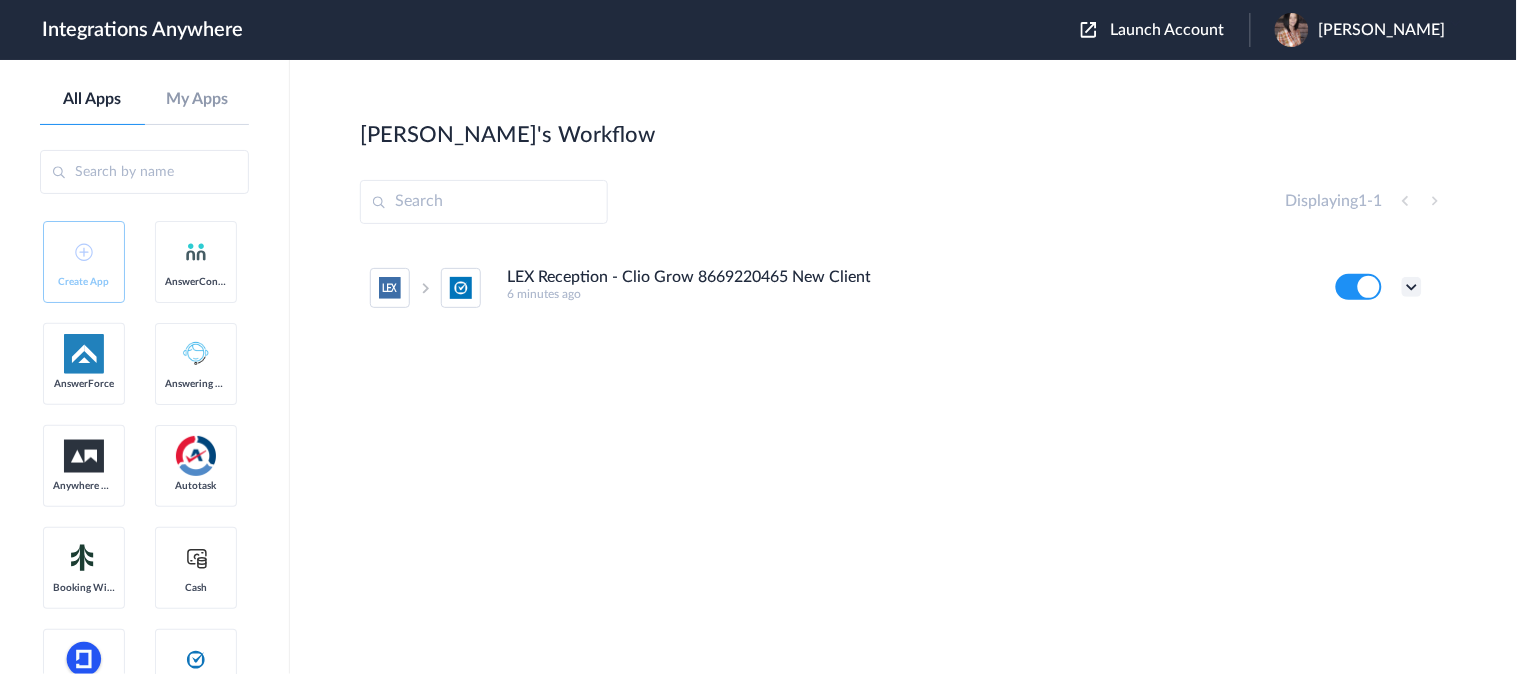 click at bounding box center [1412, 287] 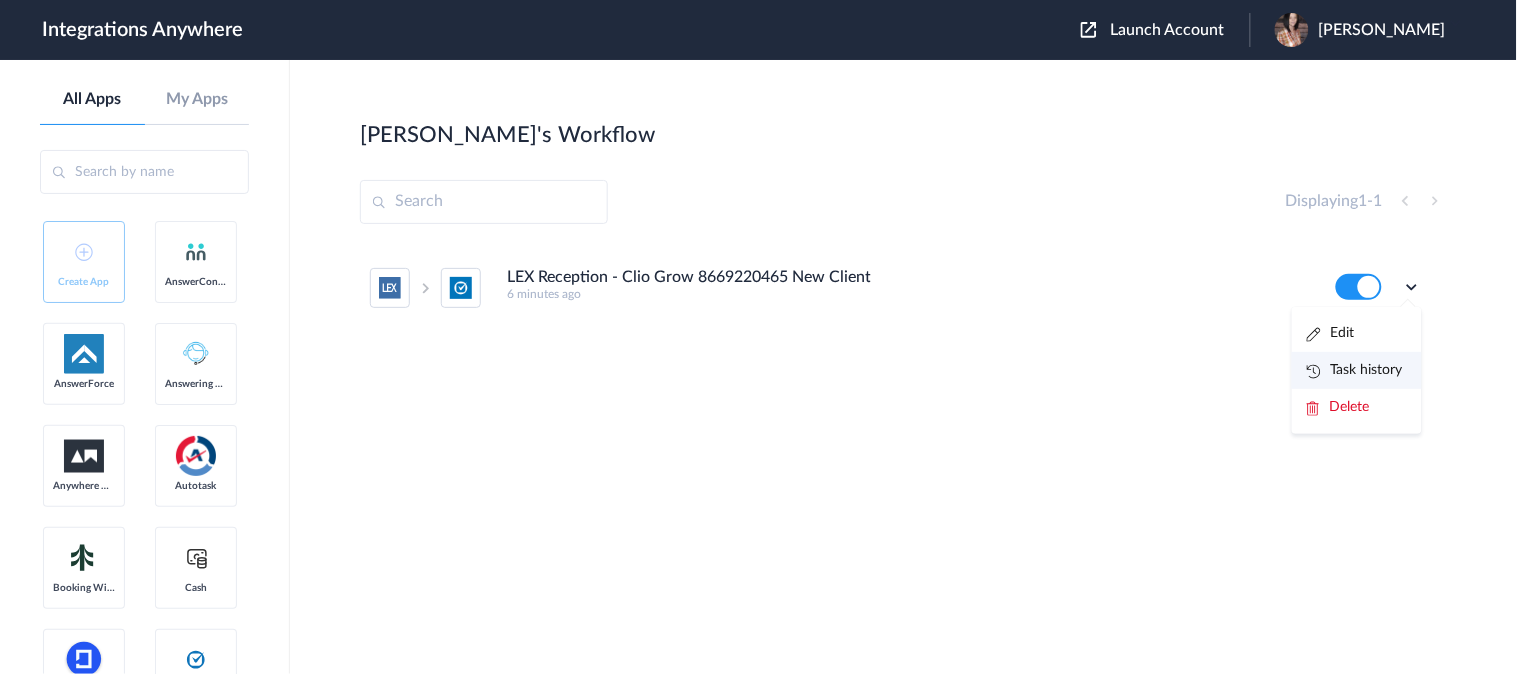 click on "Task history" at bounding box center [1355, 370] 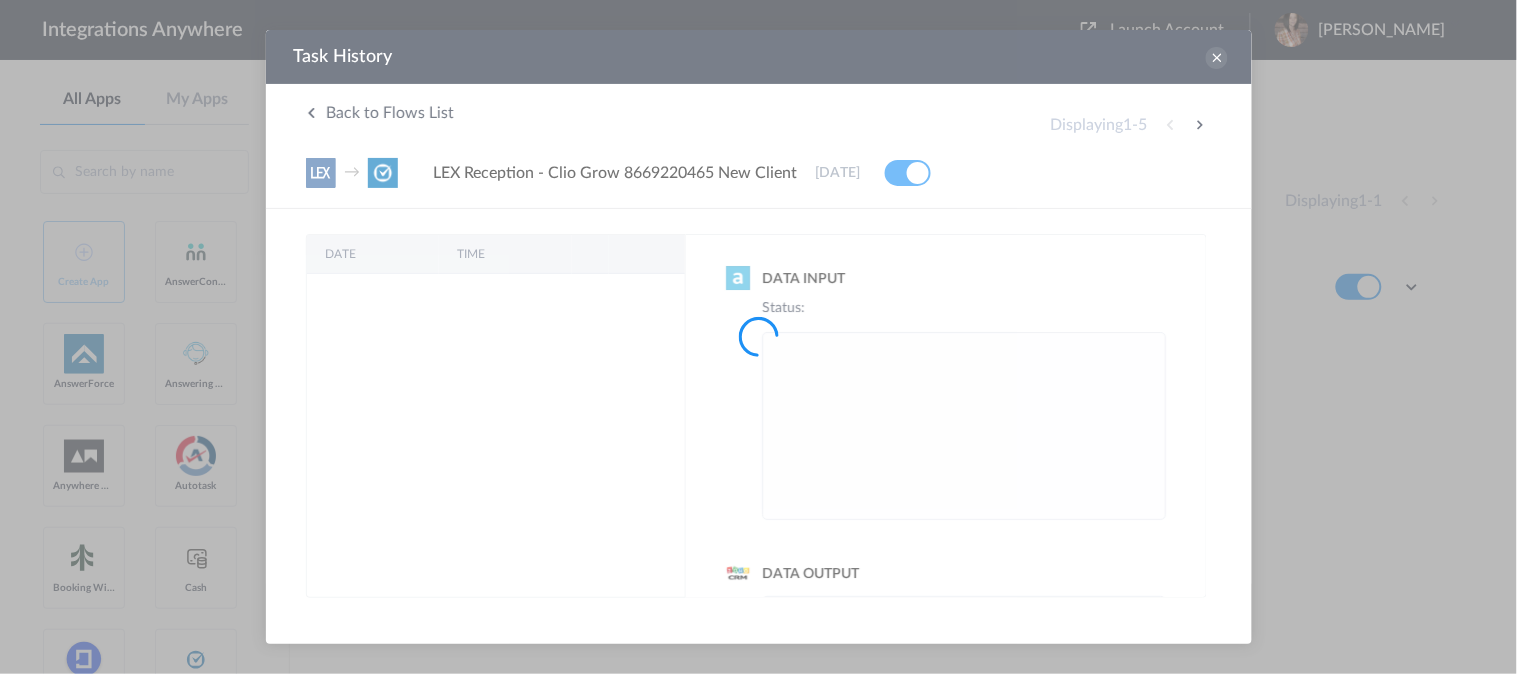 scroll, scrollTop: 0, scrollLeft: 0, axis: both 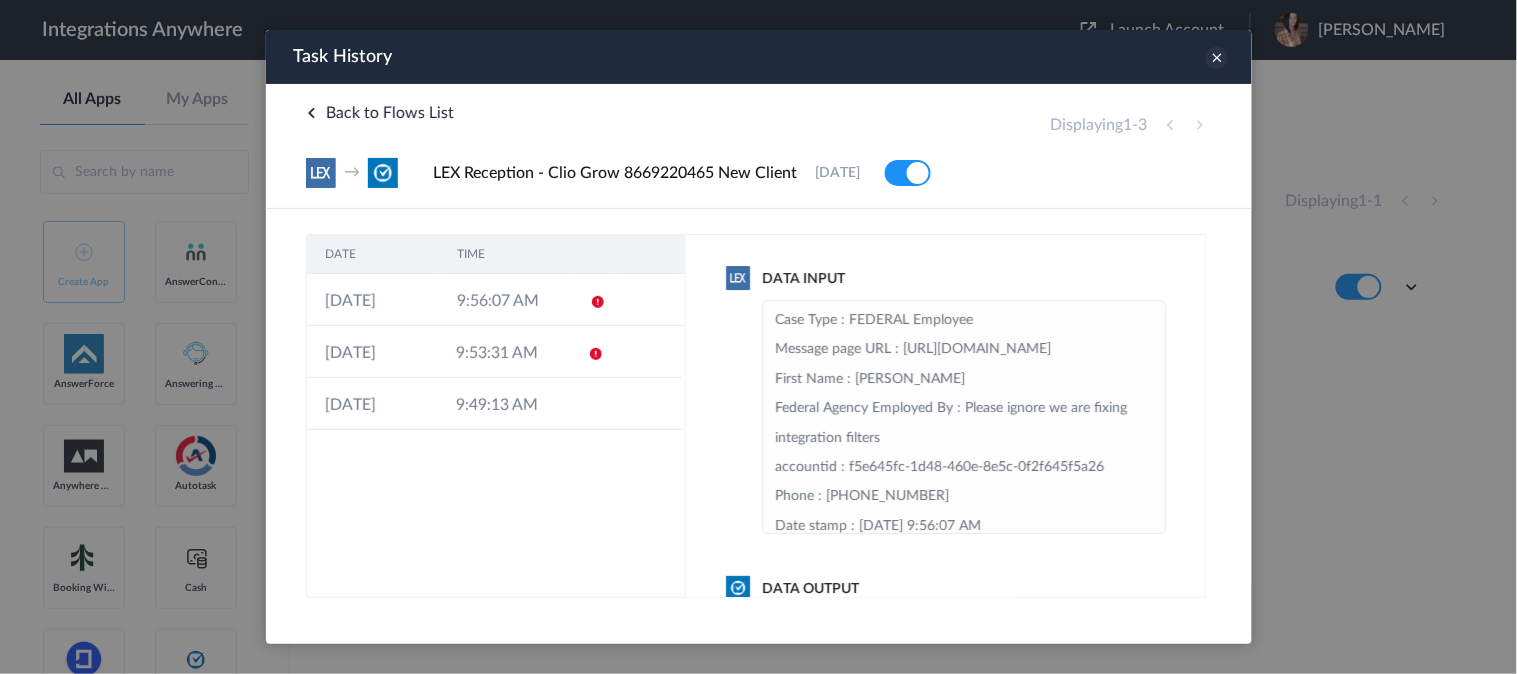 click at bounding box center [1216, 57] 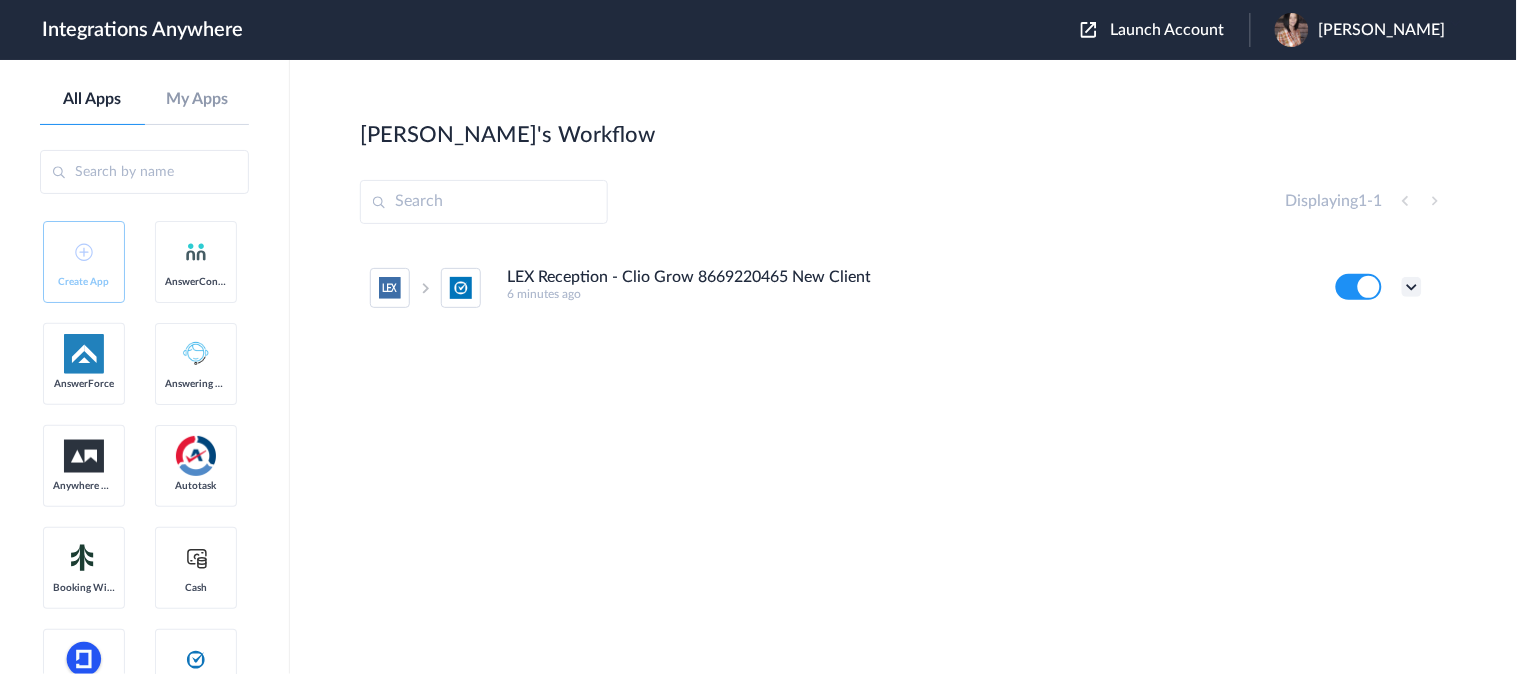 click at bounding box center (1412, 287) 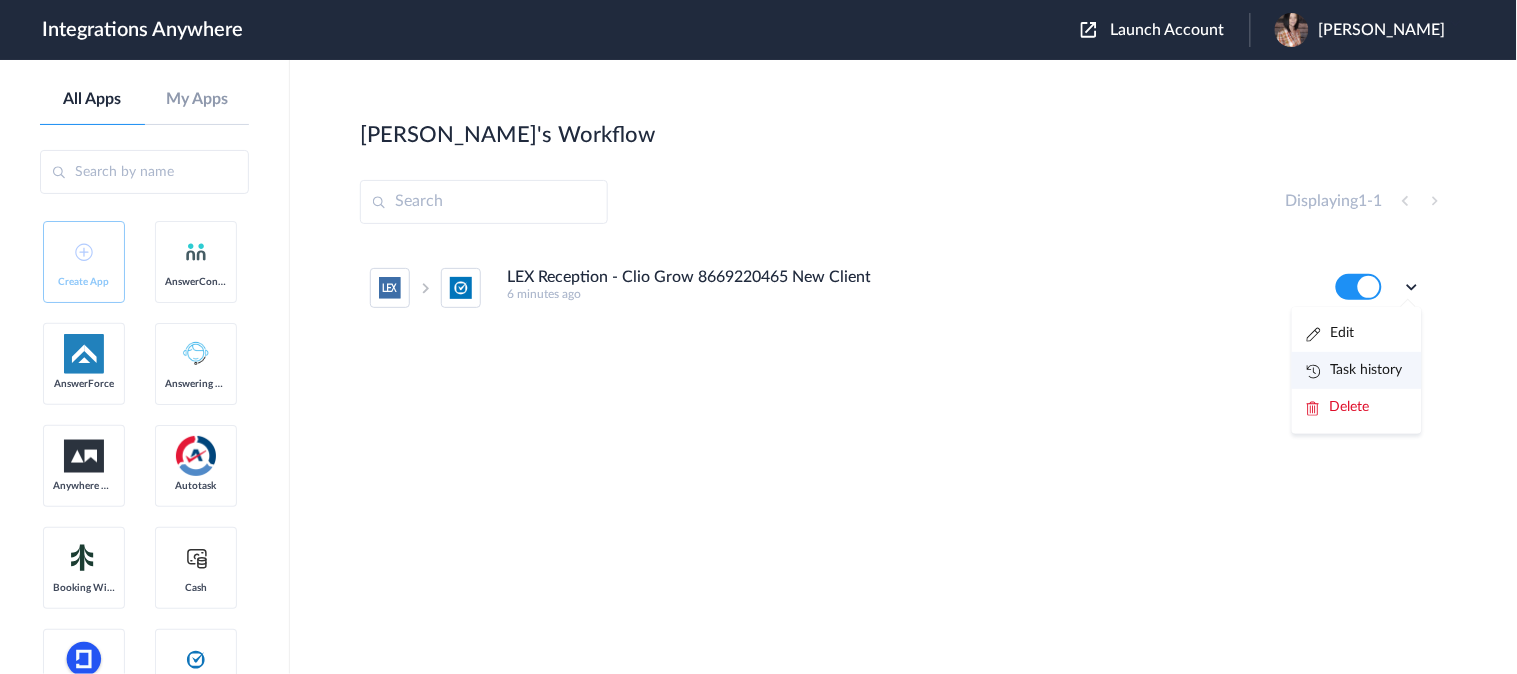 click on "Task history" at bounding box center [1355, 370] 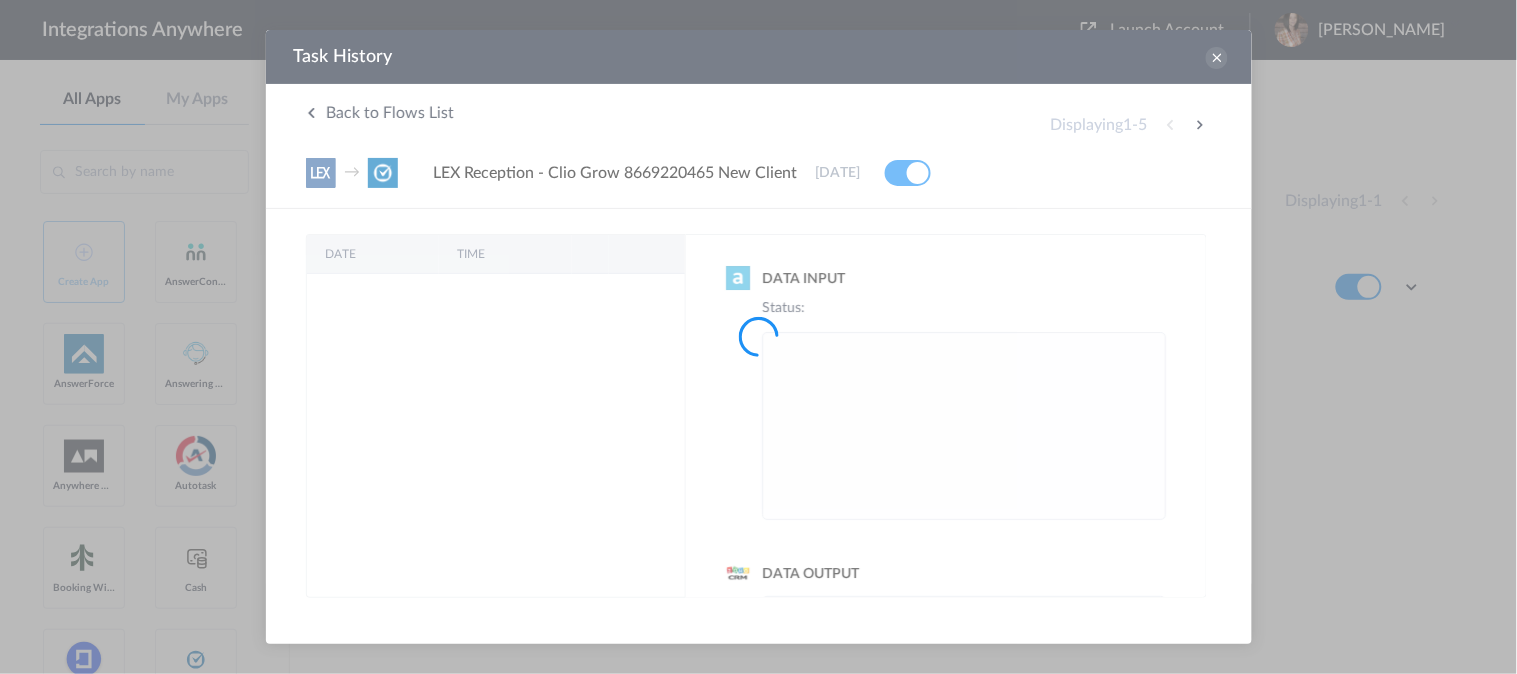 scroll, scrollTop: 0, scrollLeft: 0, axis: both 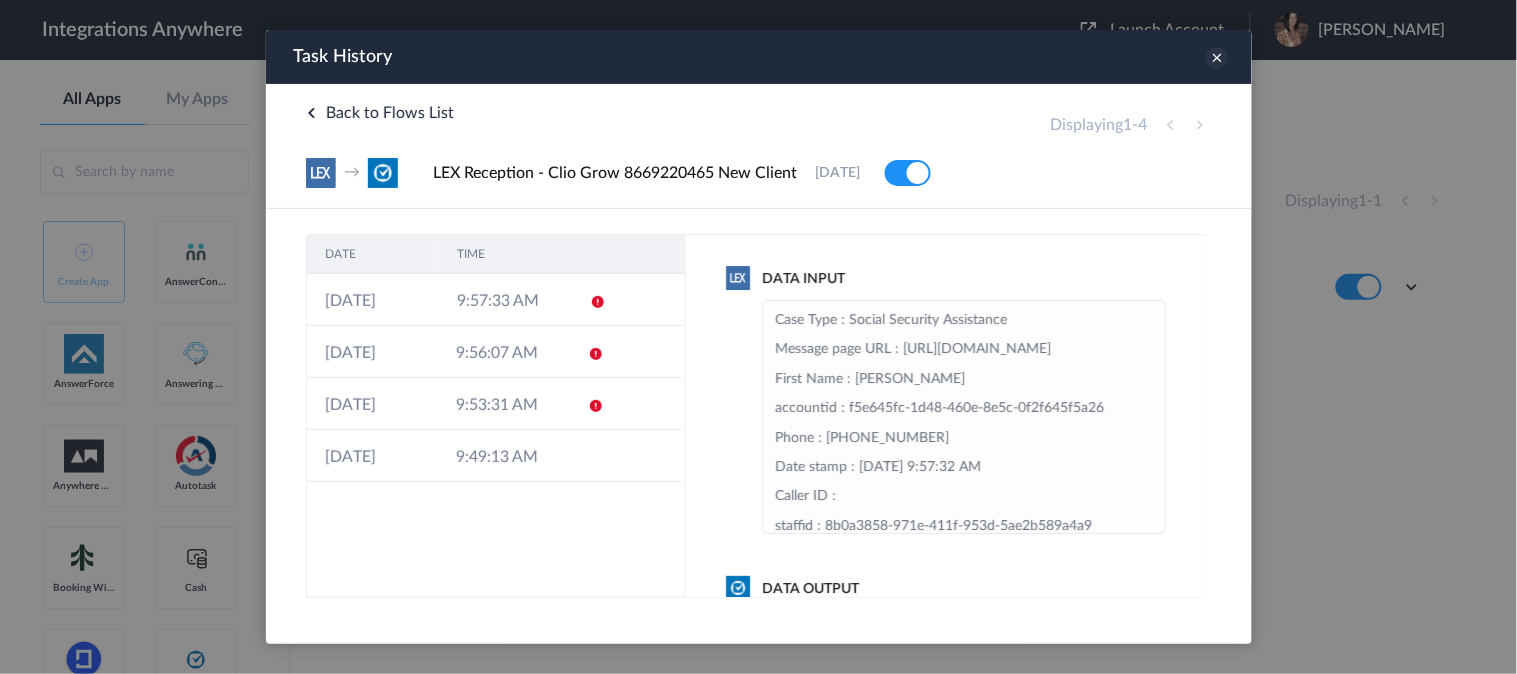 click at bounding box center [1216, 57] 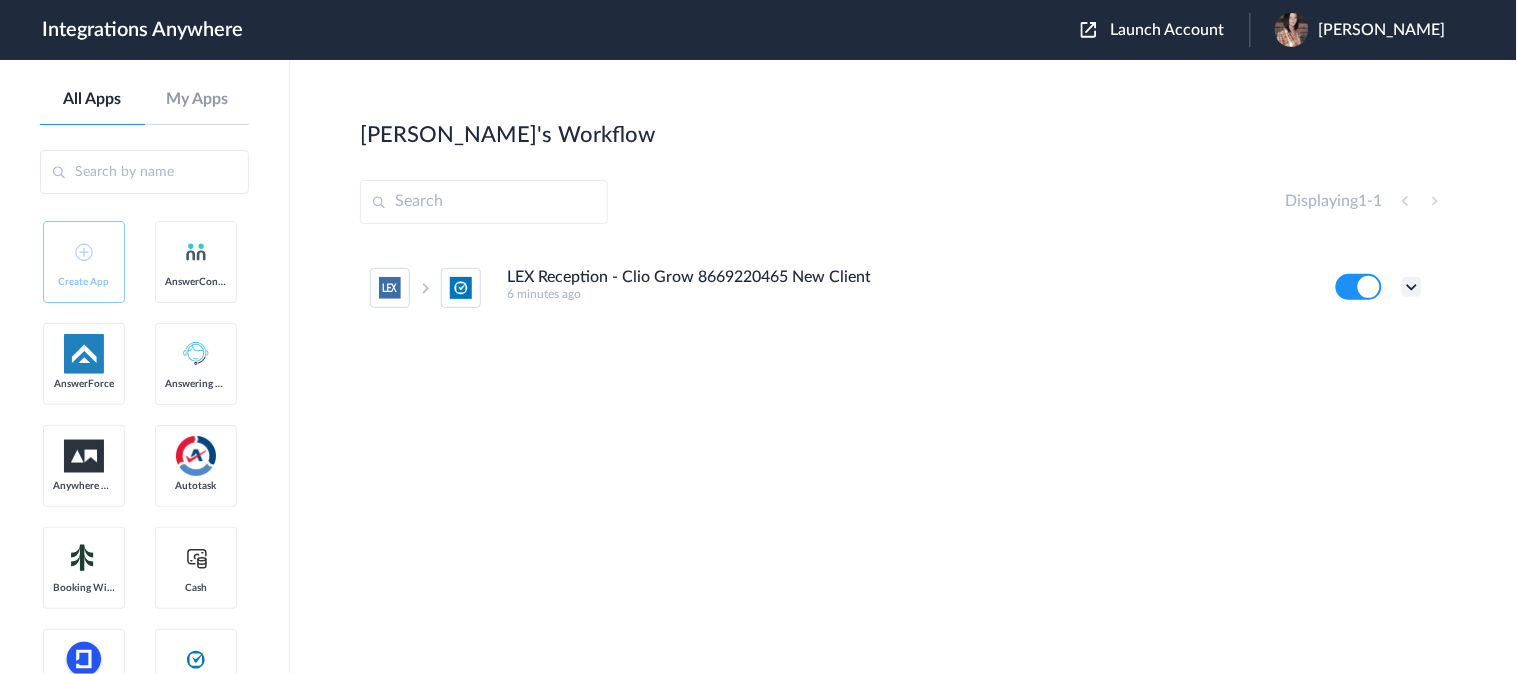 click at bounding box center [1412, 287] 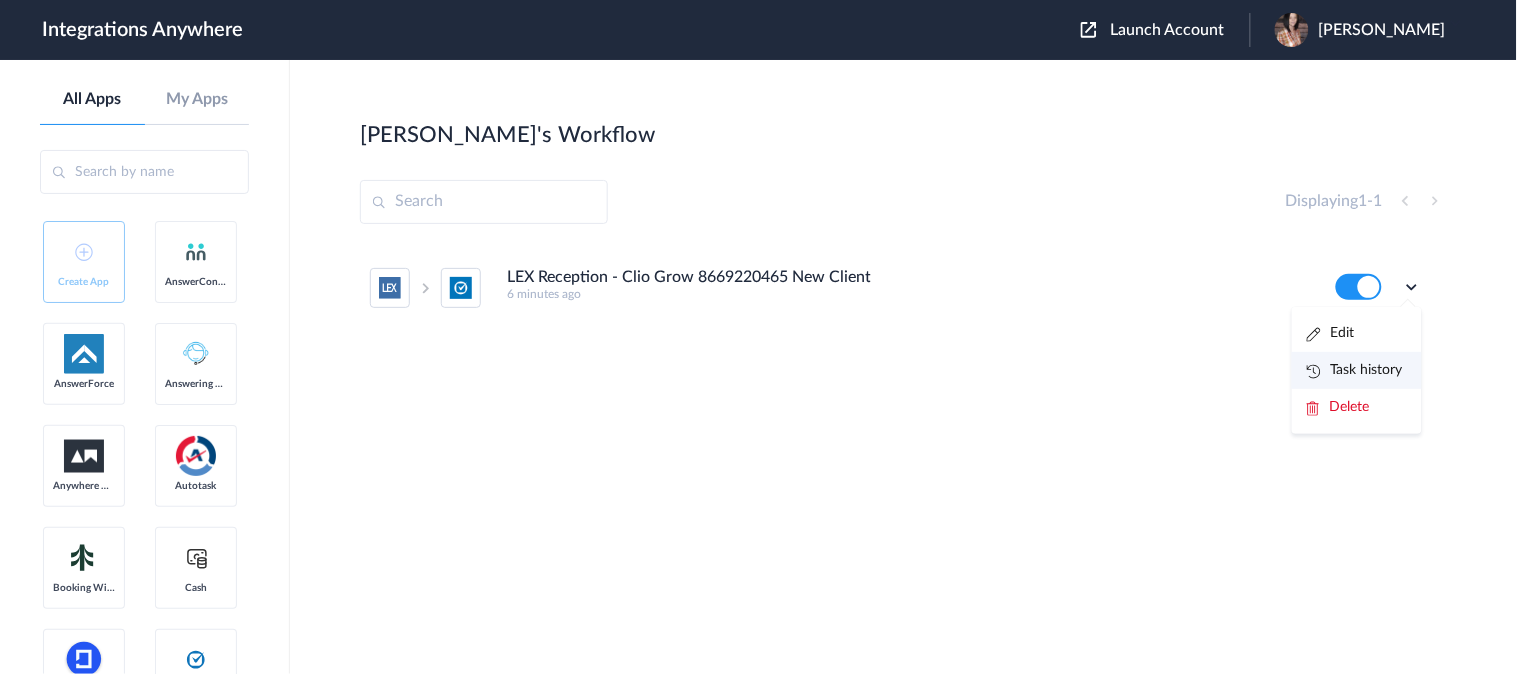 click on "Task history" at bounding box center [1355, 370] 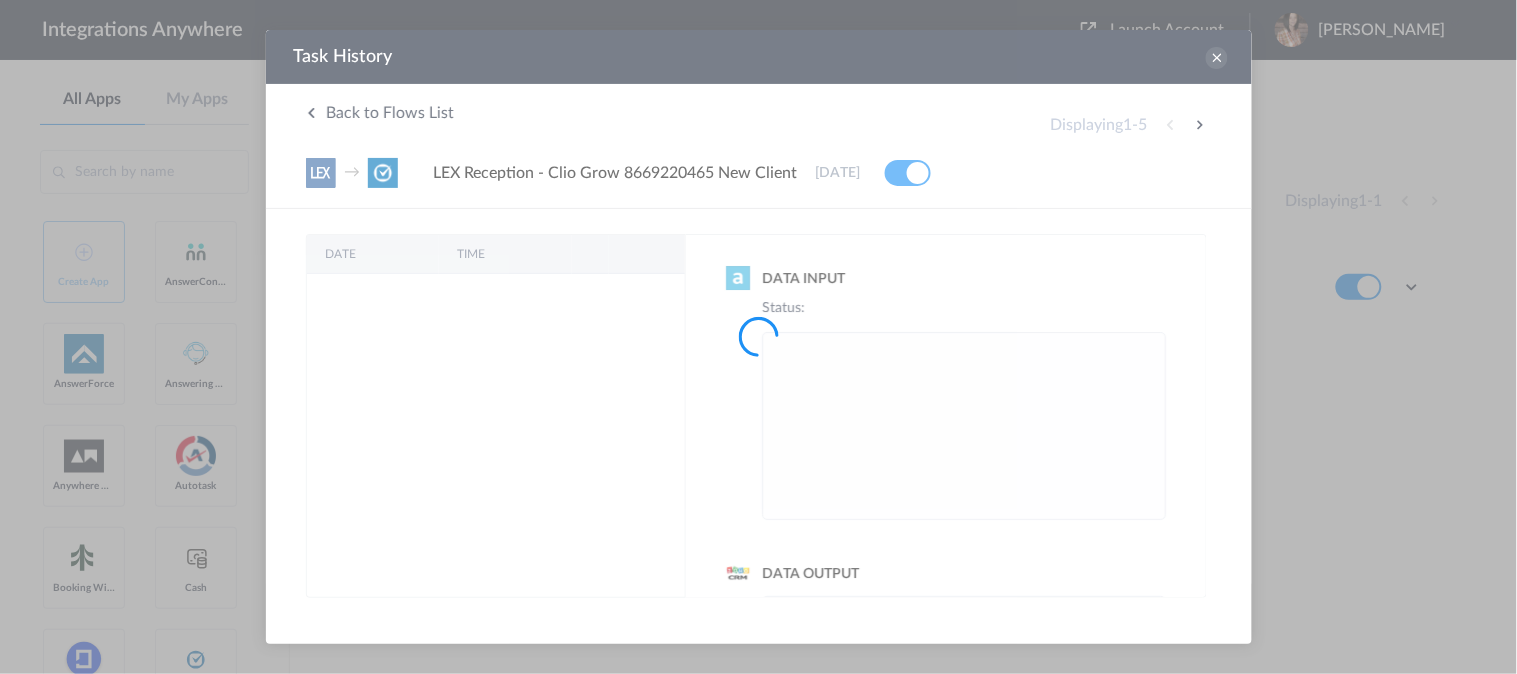 scroll, scrollTop: 0, scrollLeft: 0, axis: both 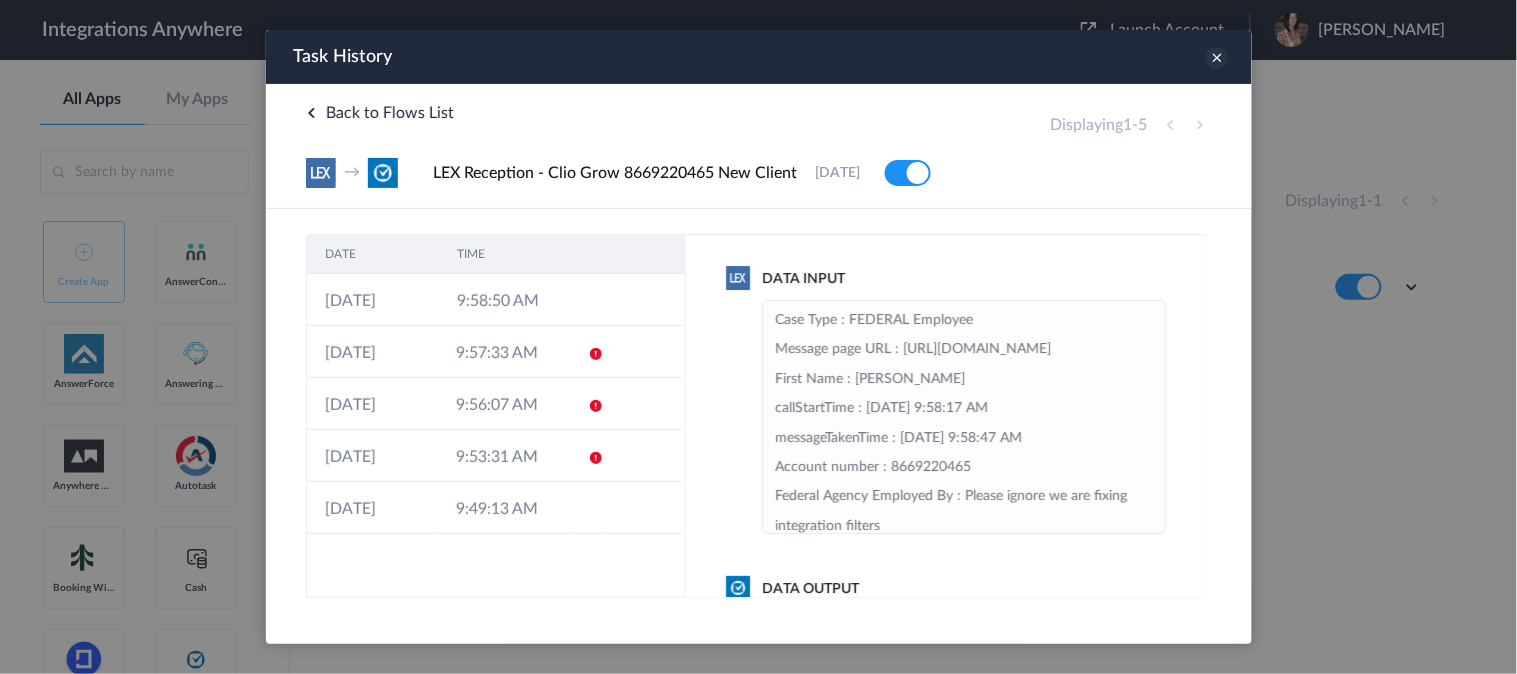 click at bounding box center [1216, 57] 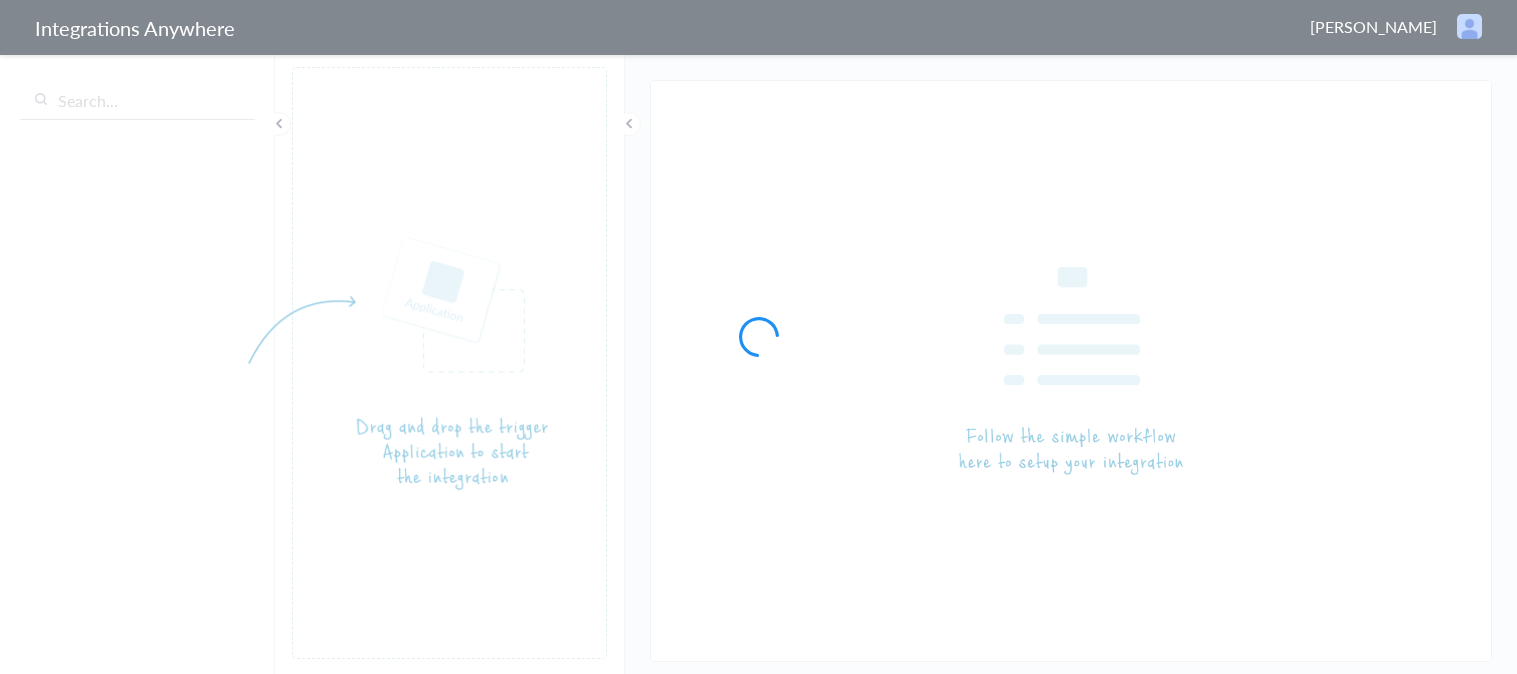 scroll, scrollTop: 0, scrollLeft: 0, axis: both 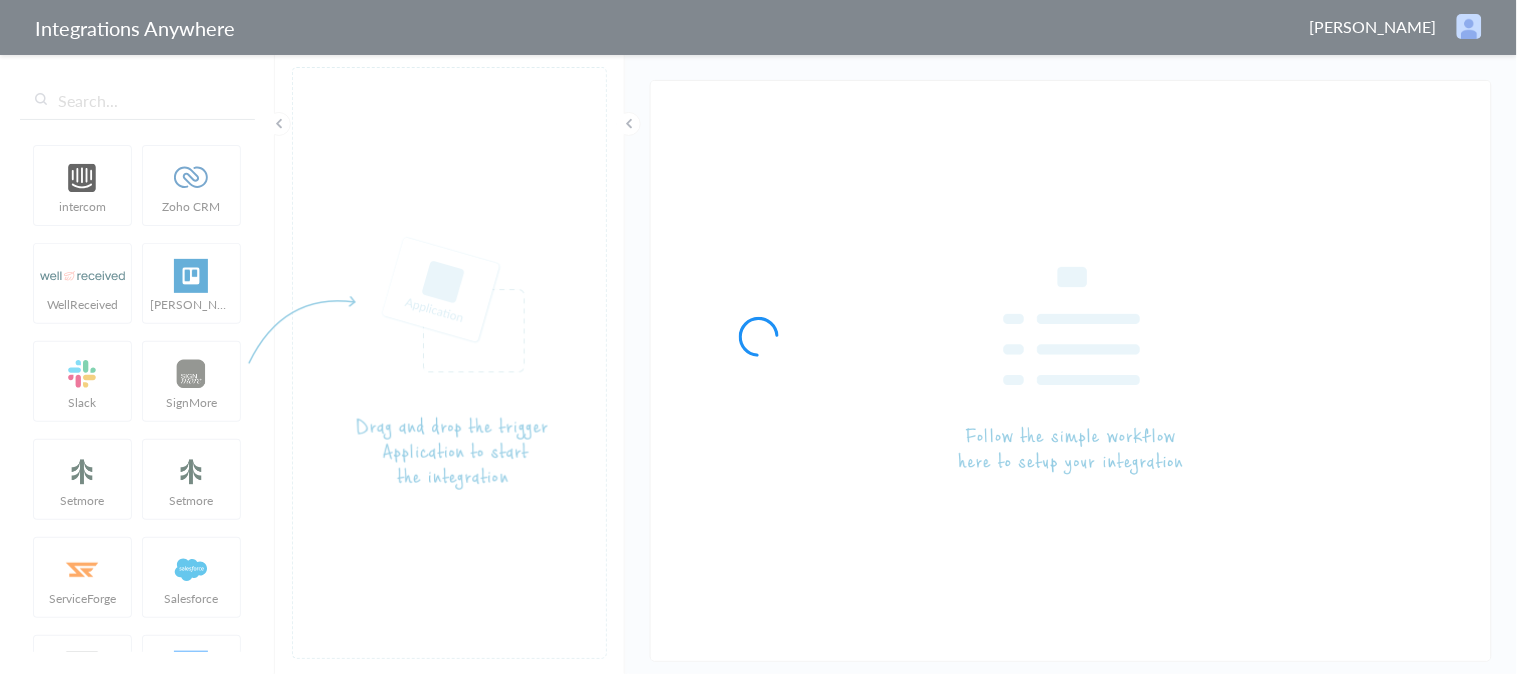type on "LEX Reception - Clio Grow 8669220465 New Client" 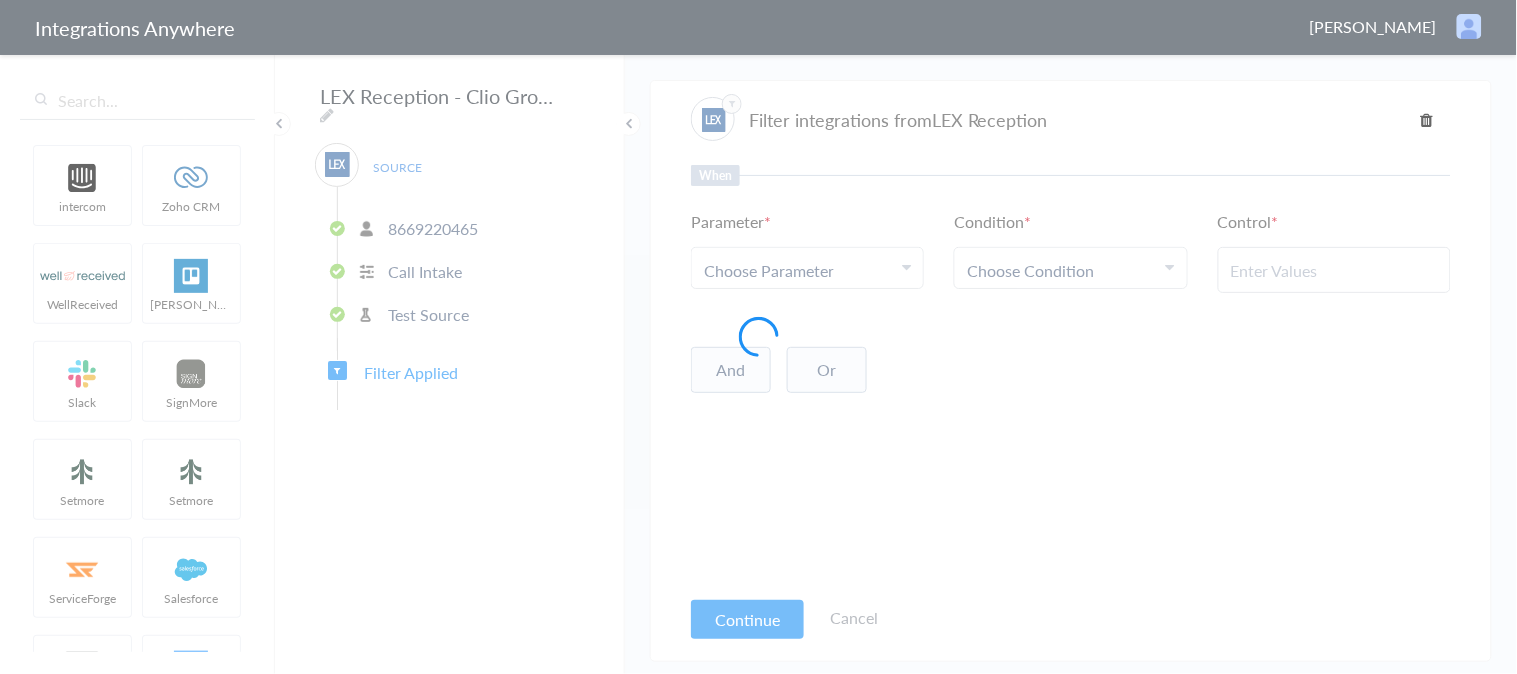 type on "All Other Cases" 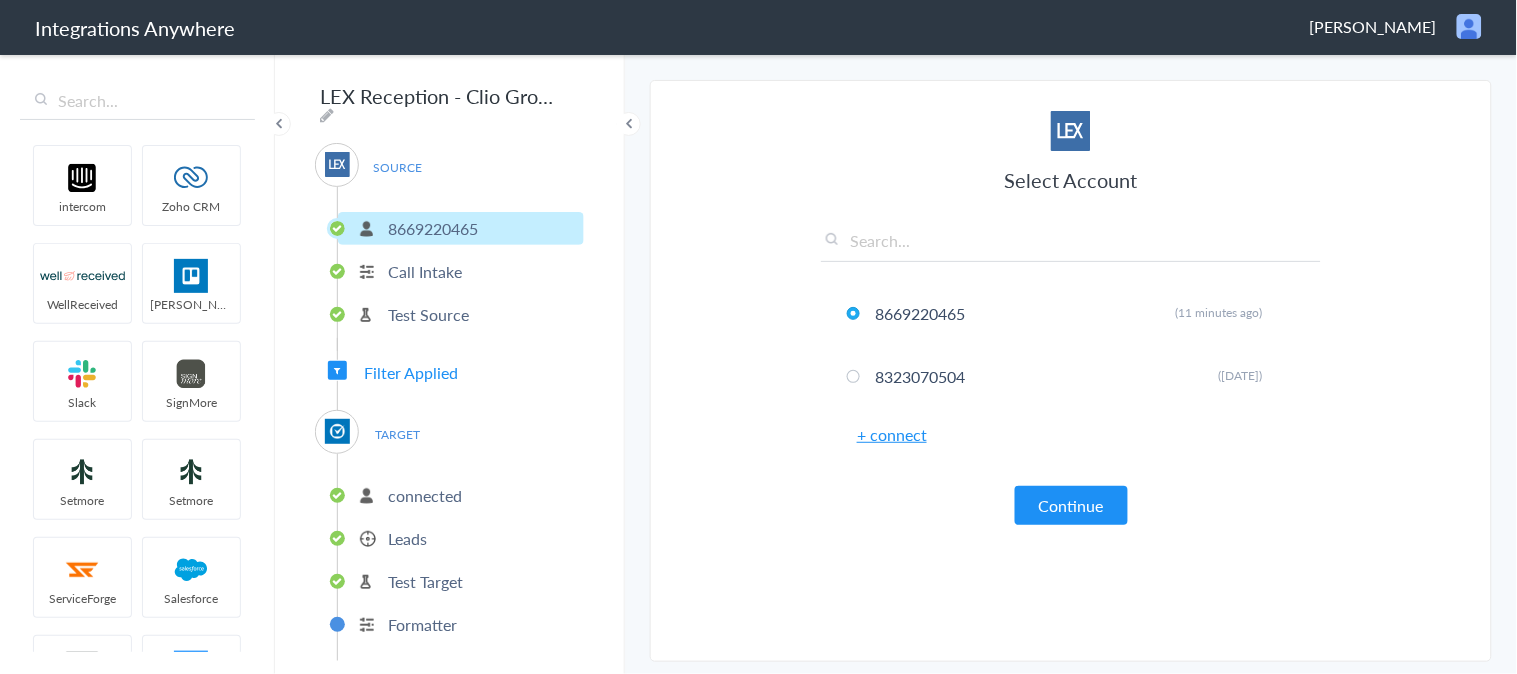 click on "Filter
Applied" at bounding box center [411, 372] 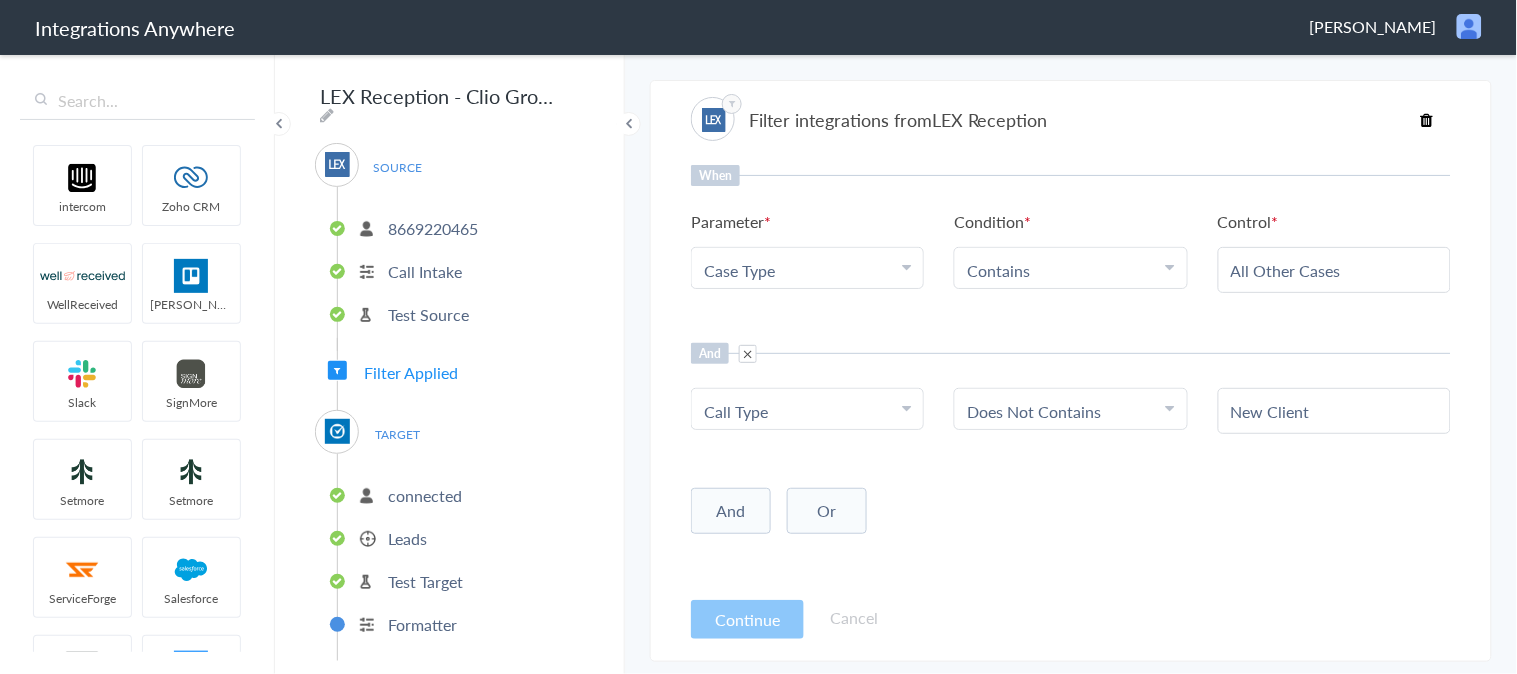 click on "Does Not Contains" at bounding box center [1066, 411] 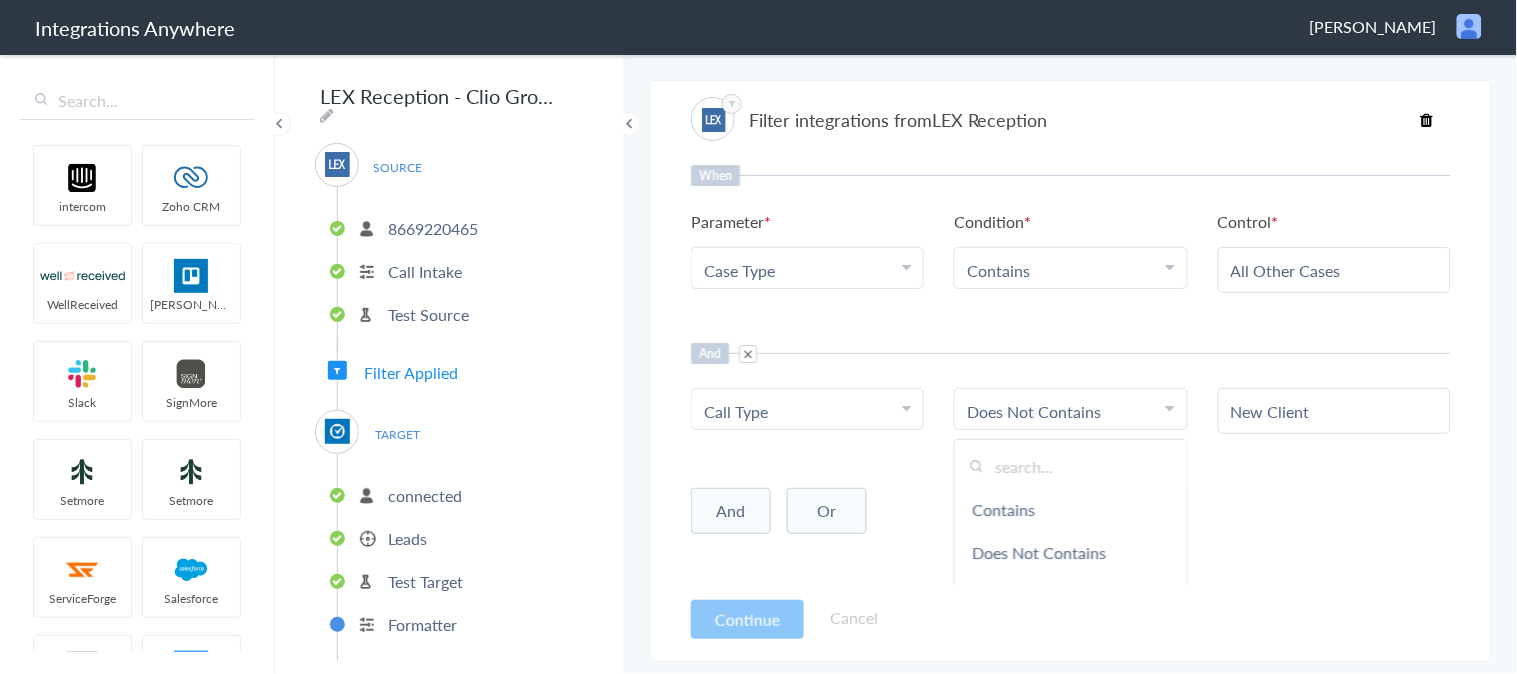 click on "New Client" at bounding box center [1334, 411] 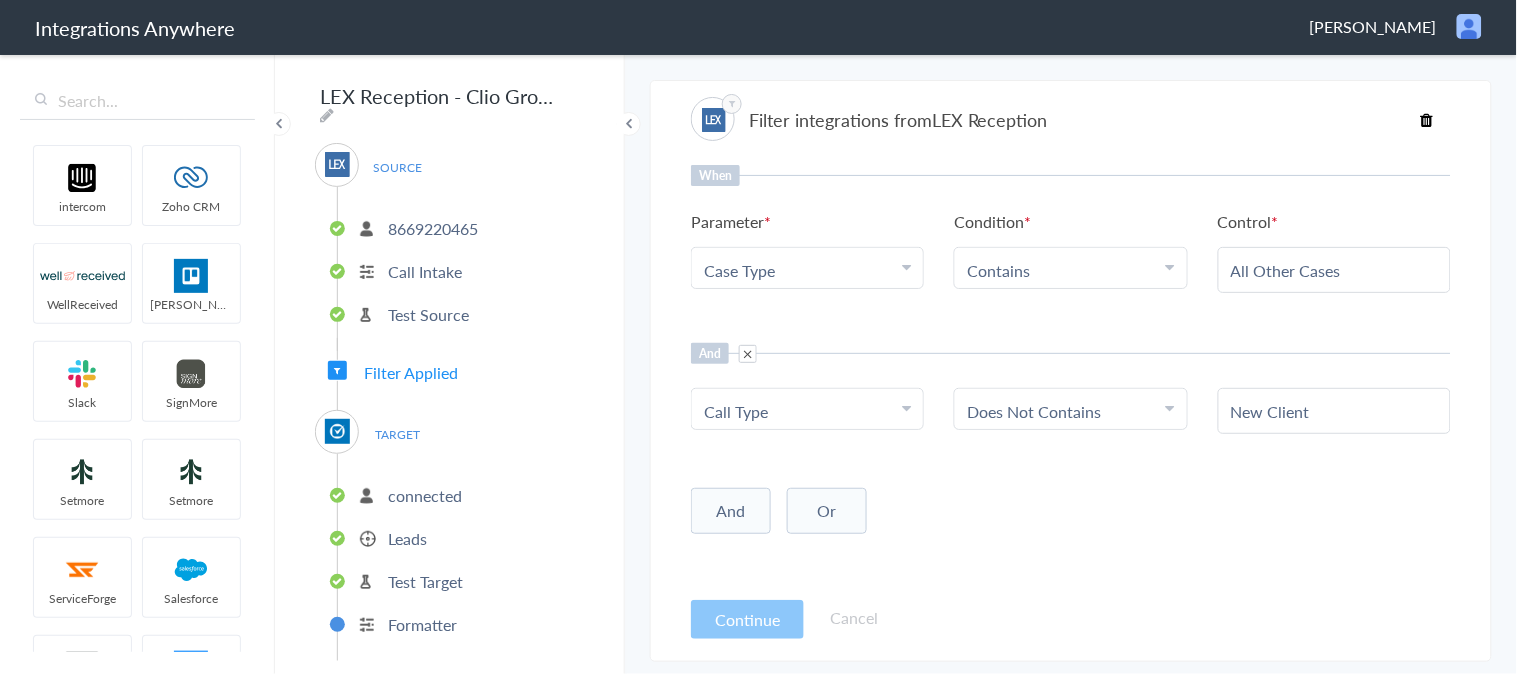 click on "New Client" at bounding box center [1334, 411] 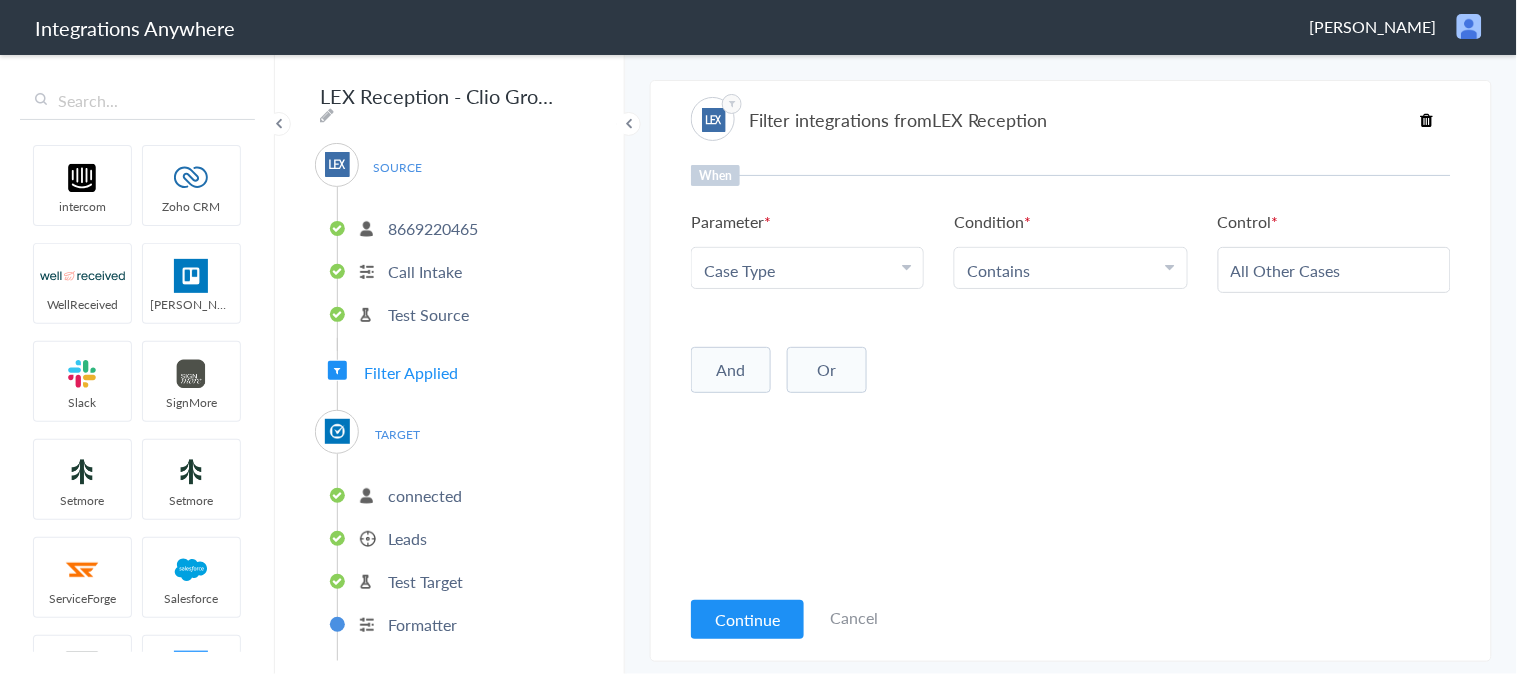 click on "Or" at bounding box center (827, 370) 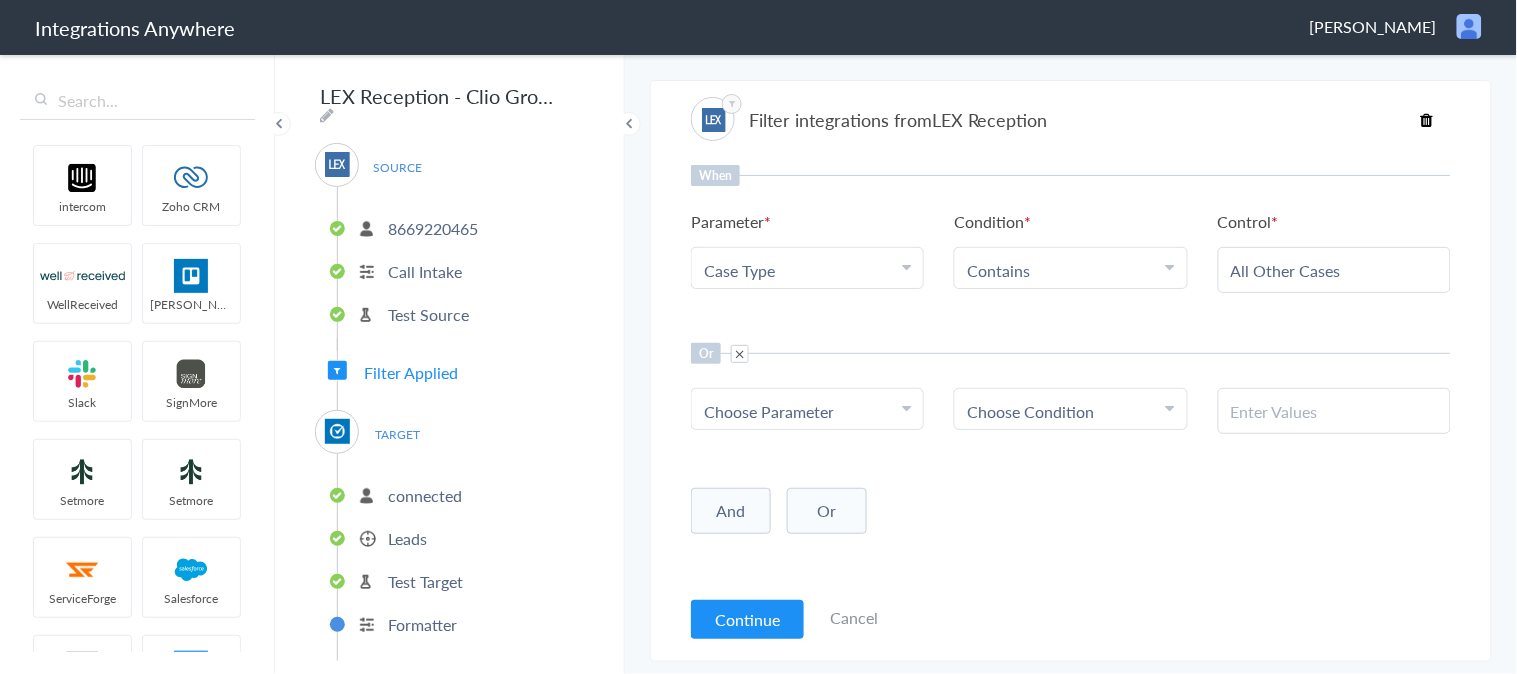 click on "Choose Parameter" at bounding box center [769, 411] 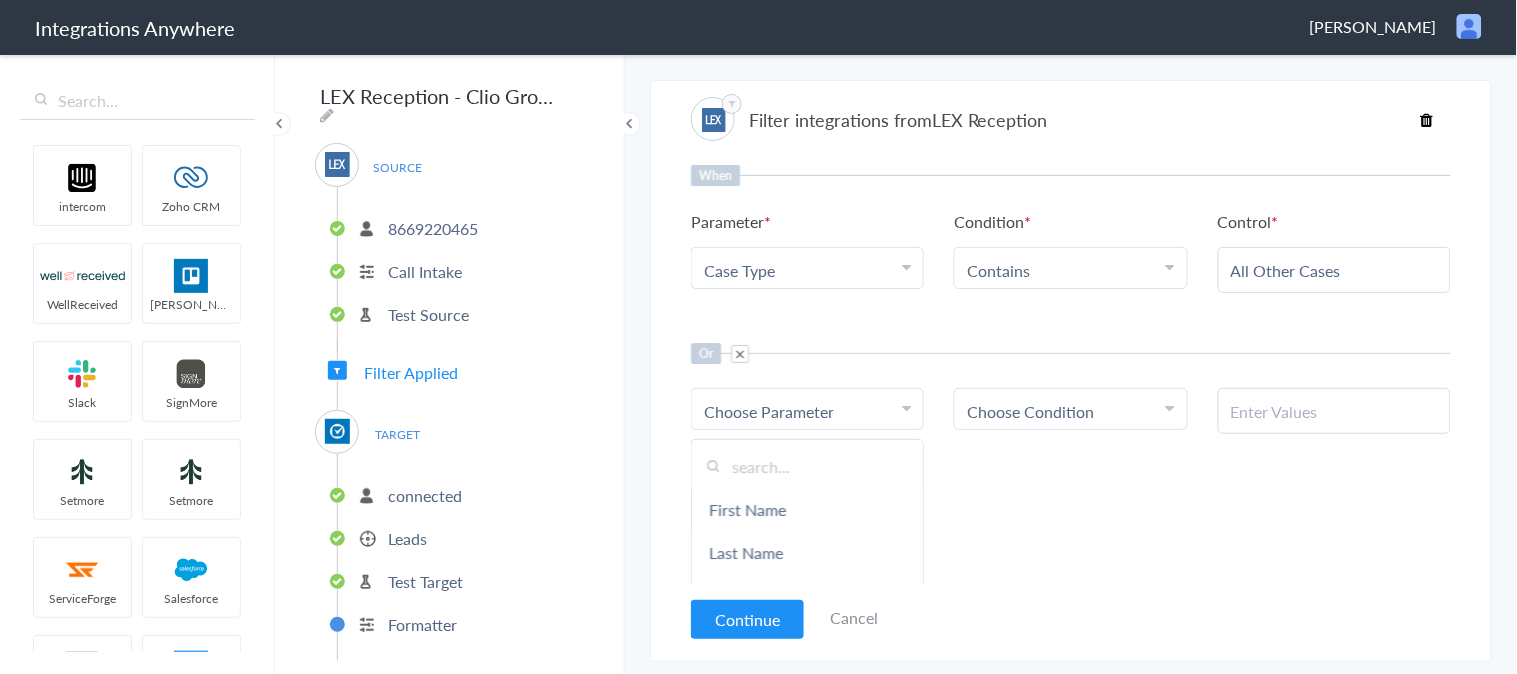 click at bounding box center (807, 466) 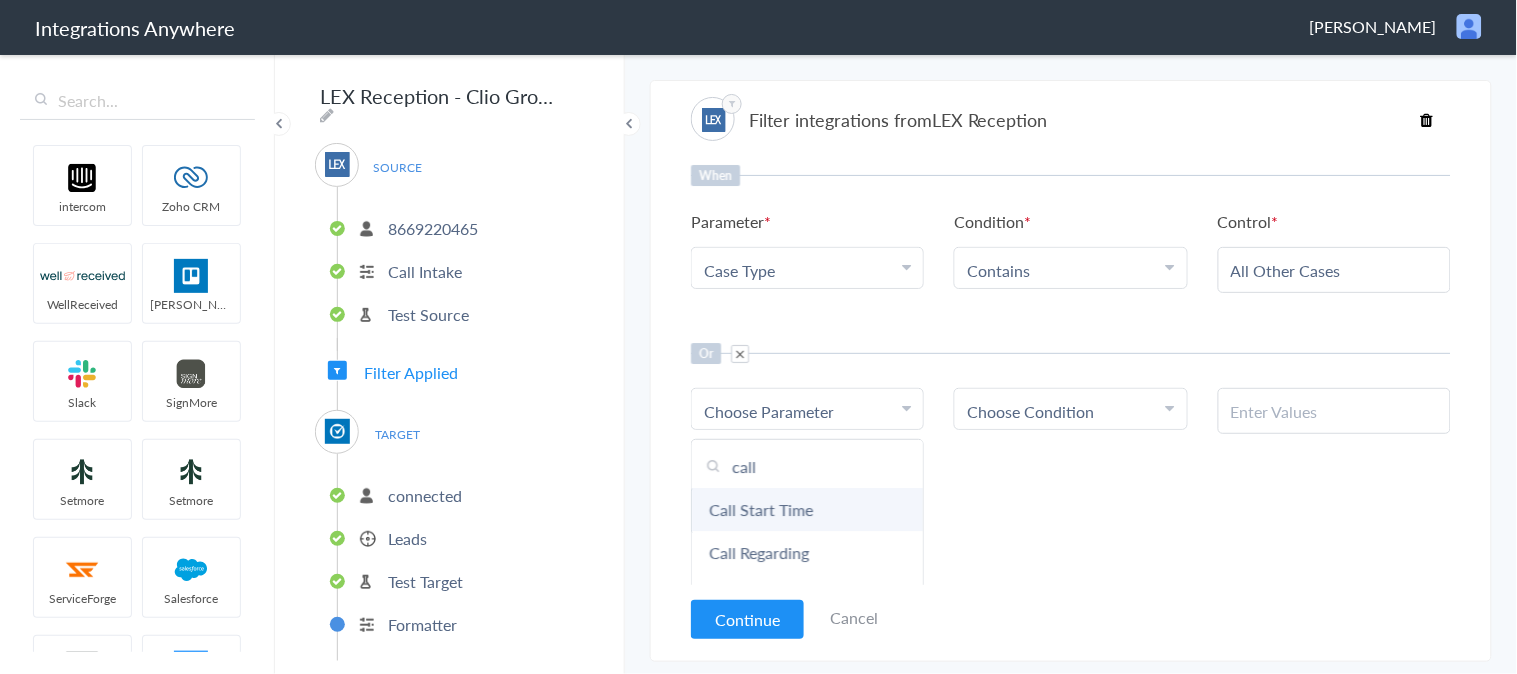 scroll, scrollTop: 111, scrollLeft: 0, axis: vertical 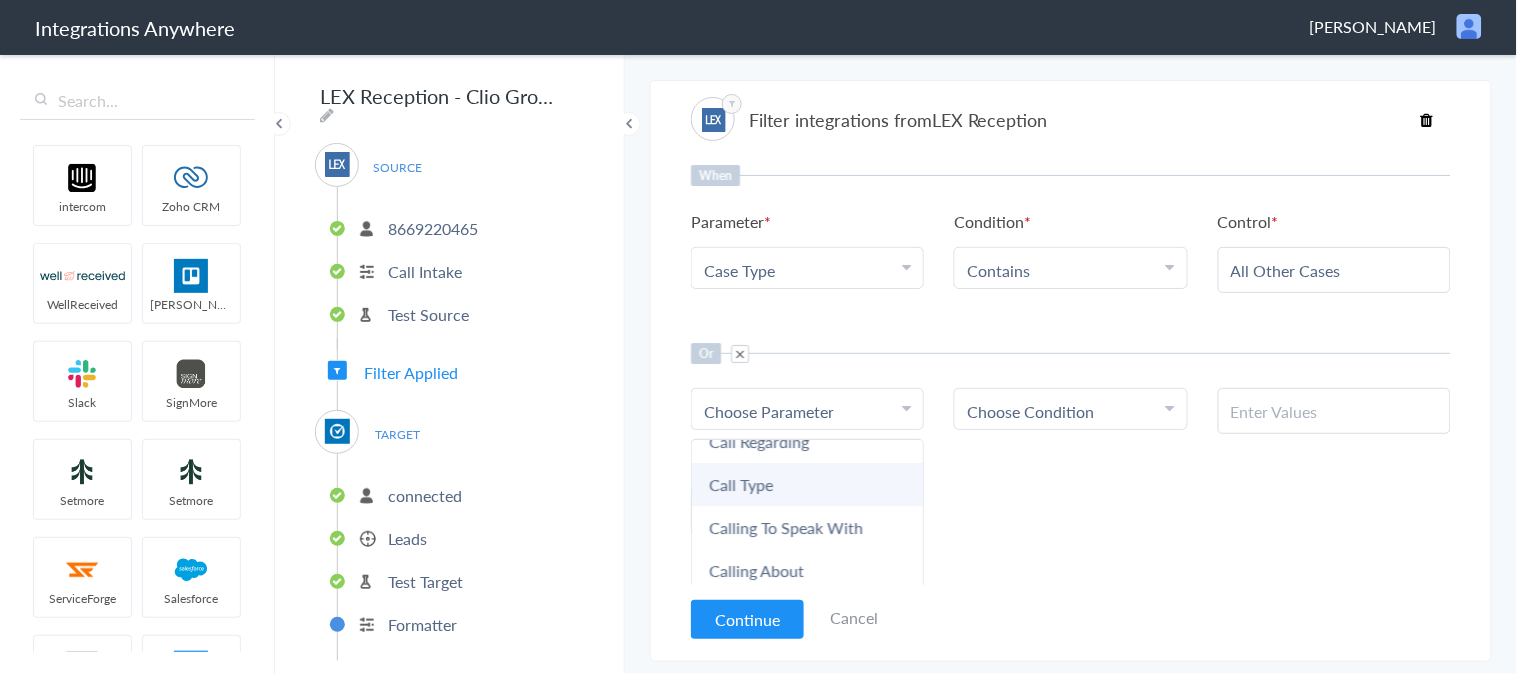 type on "call" 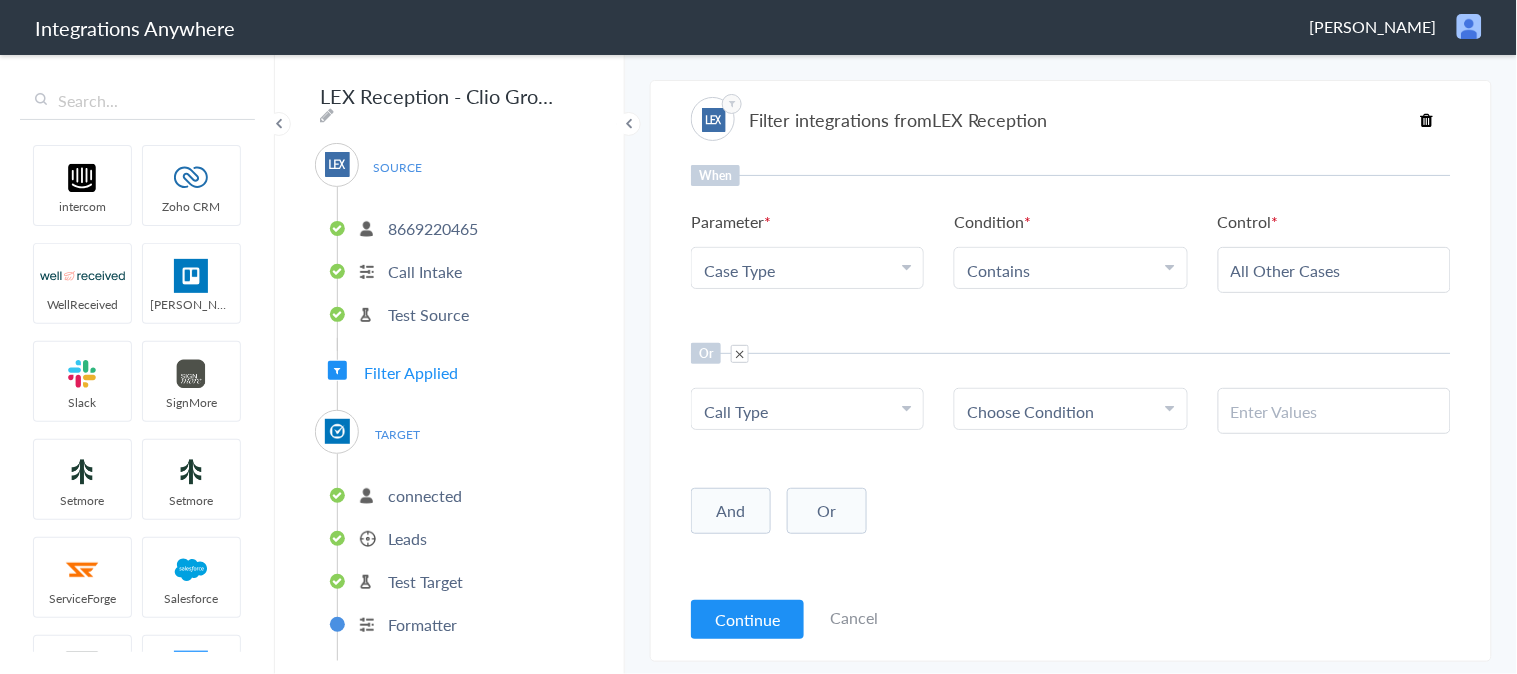 click on "Choose Condition" at bounding box center (1030, 411) 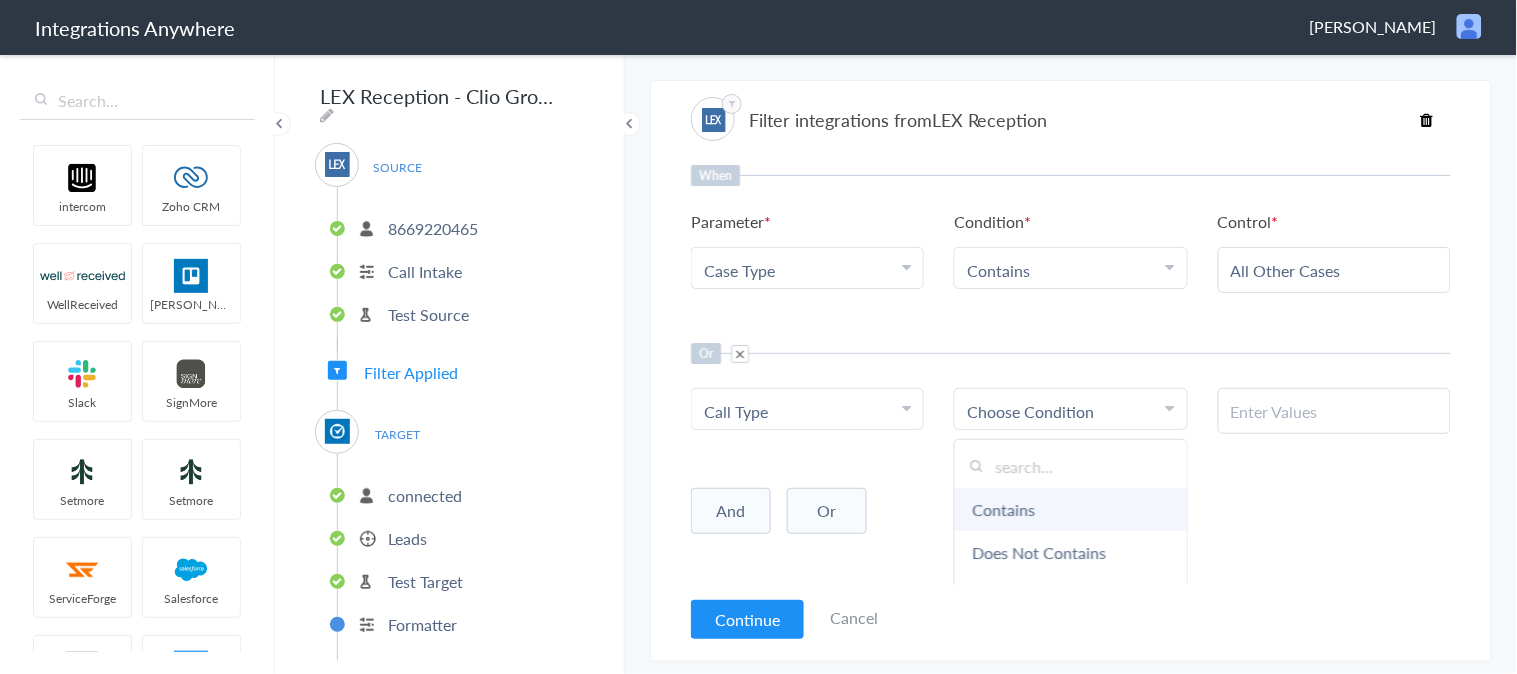 click on "Contains" at bounding box center [1070, 509] 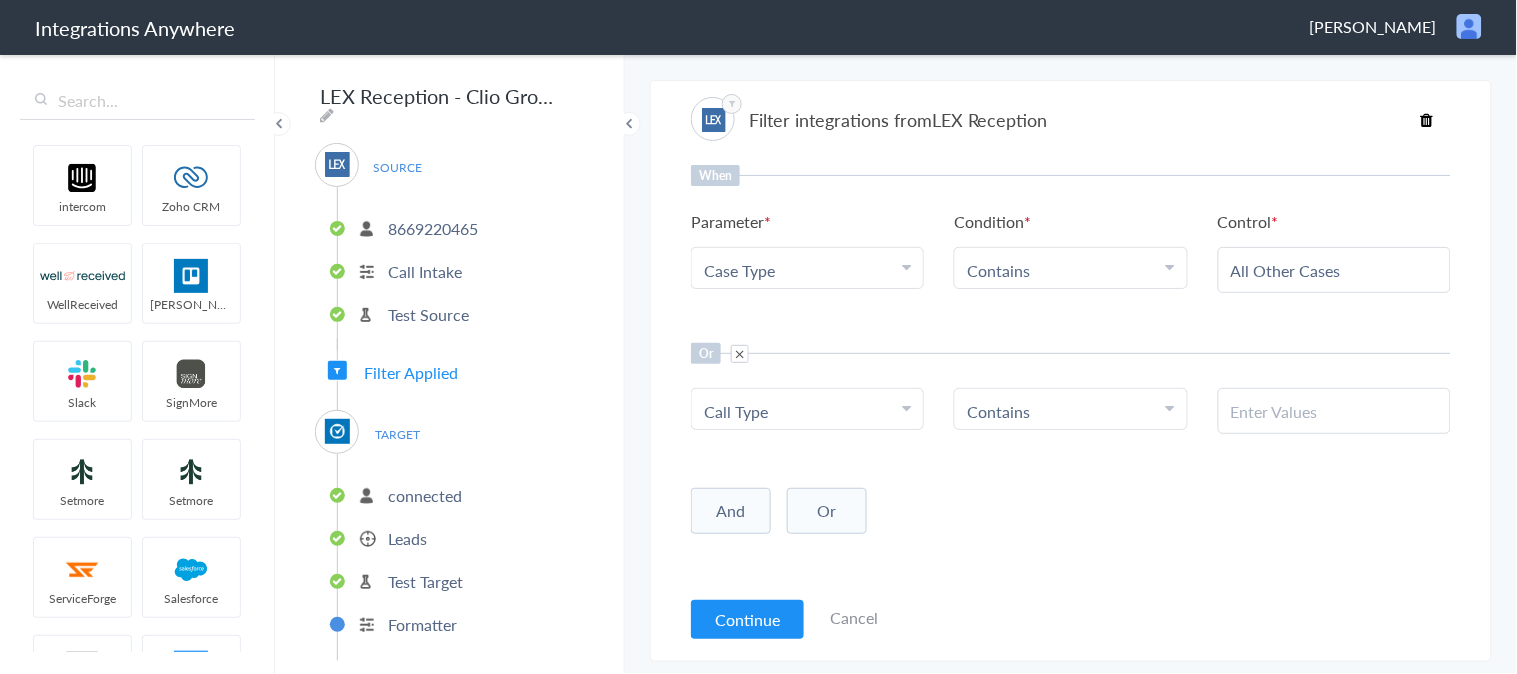 click at bounding box center [1334, 411] 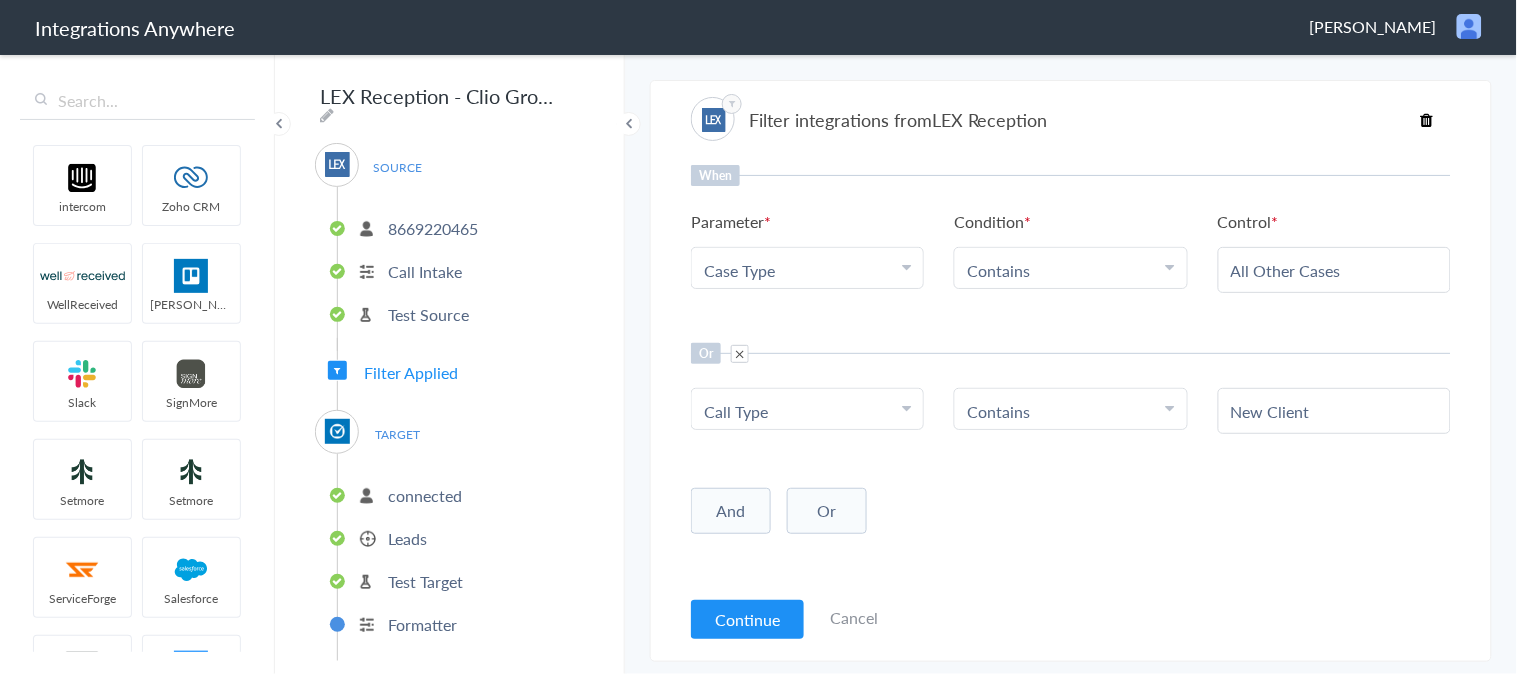 type on "New Client" 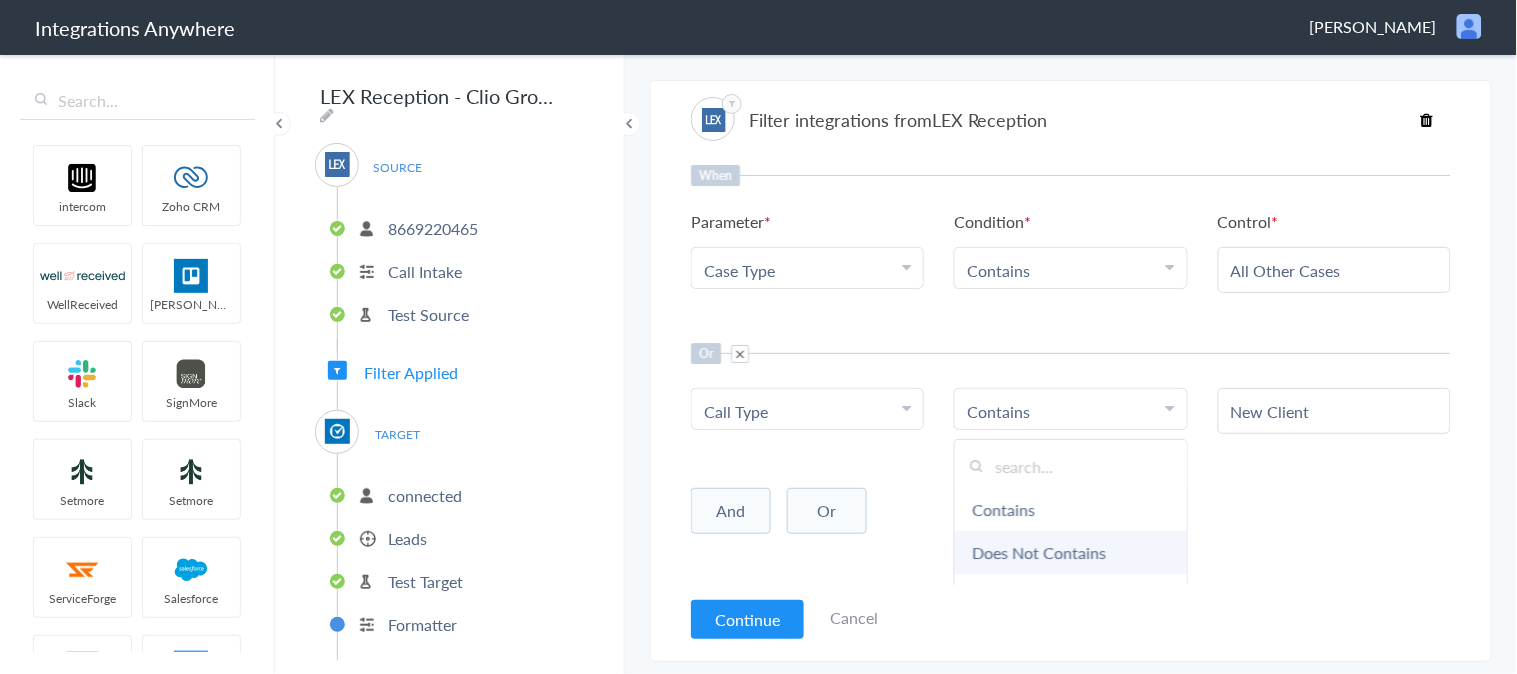 click on "Does Not Contains" at bounding box center [1070, 552] 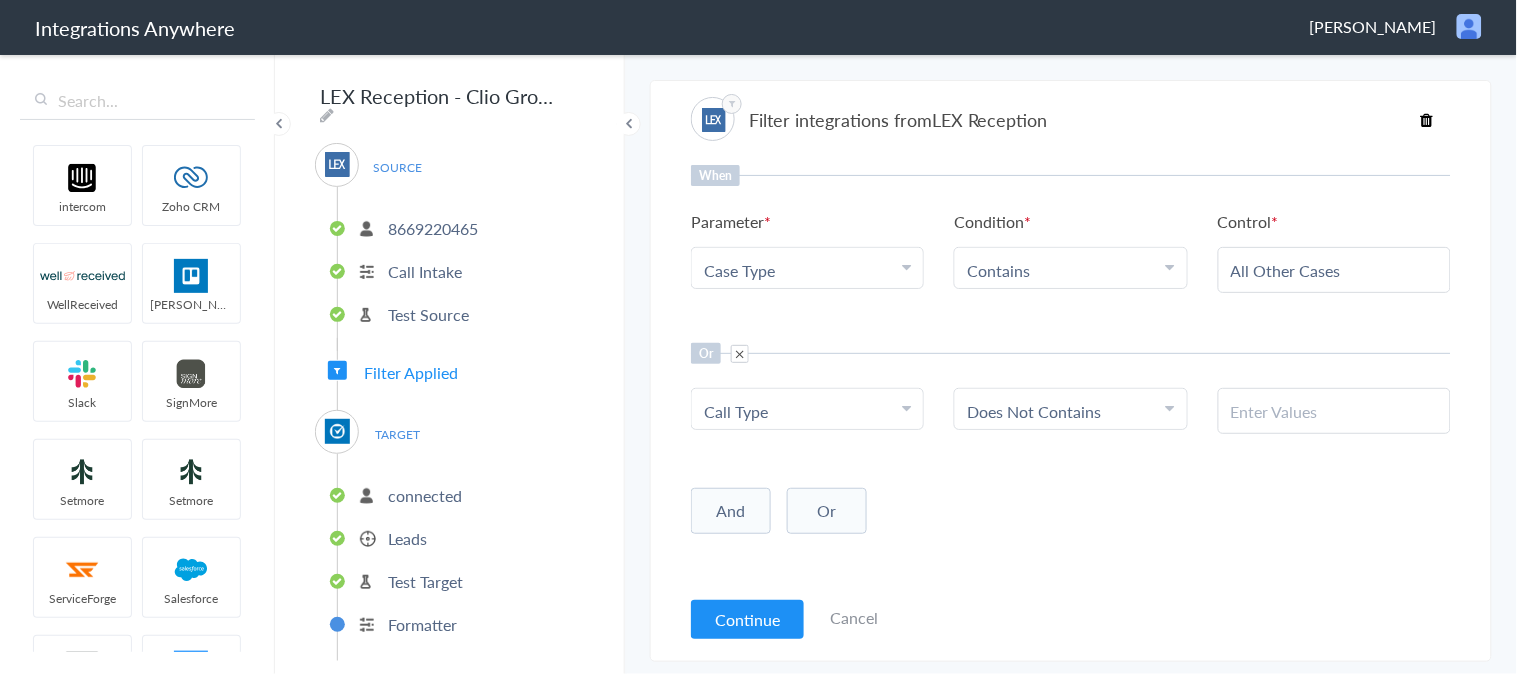click at bounding box center (1334, 411) 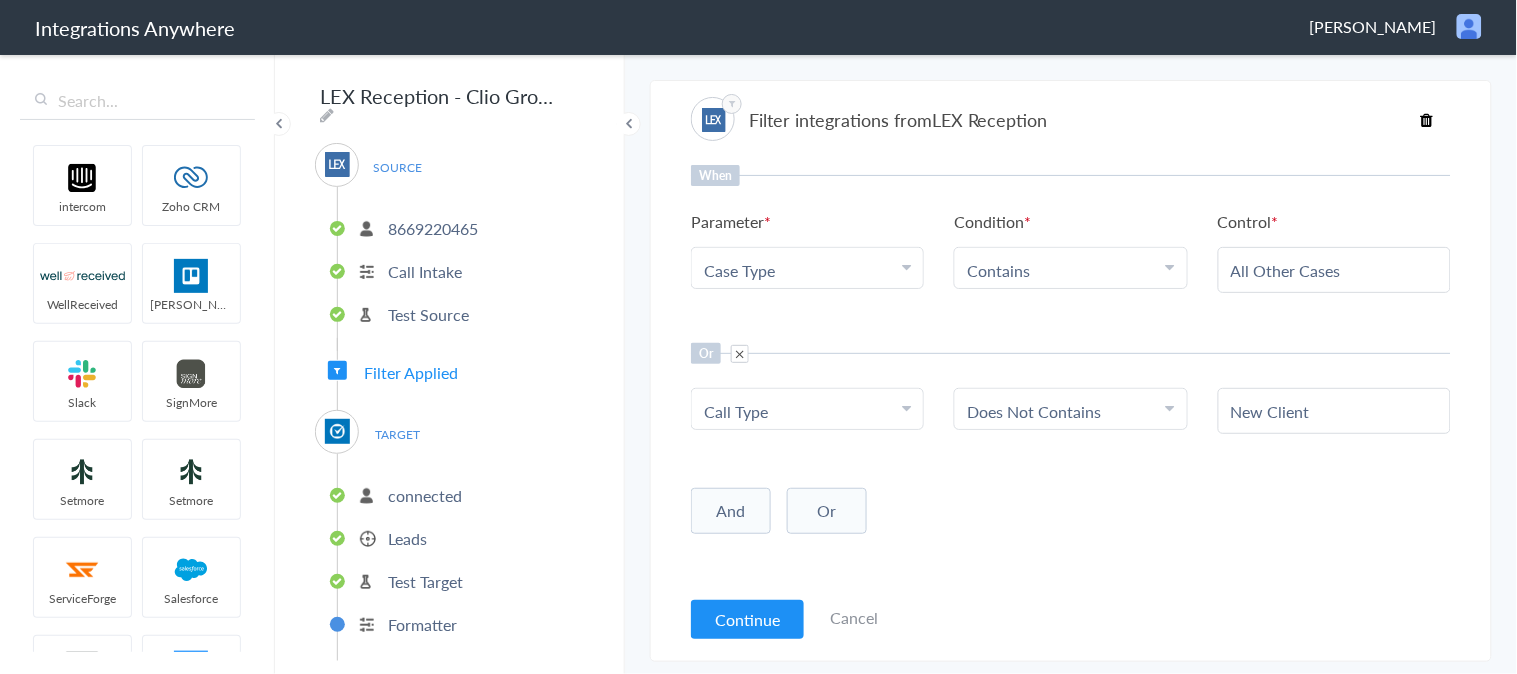 type on "New Client" 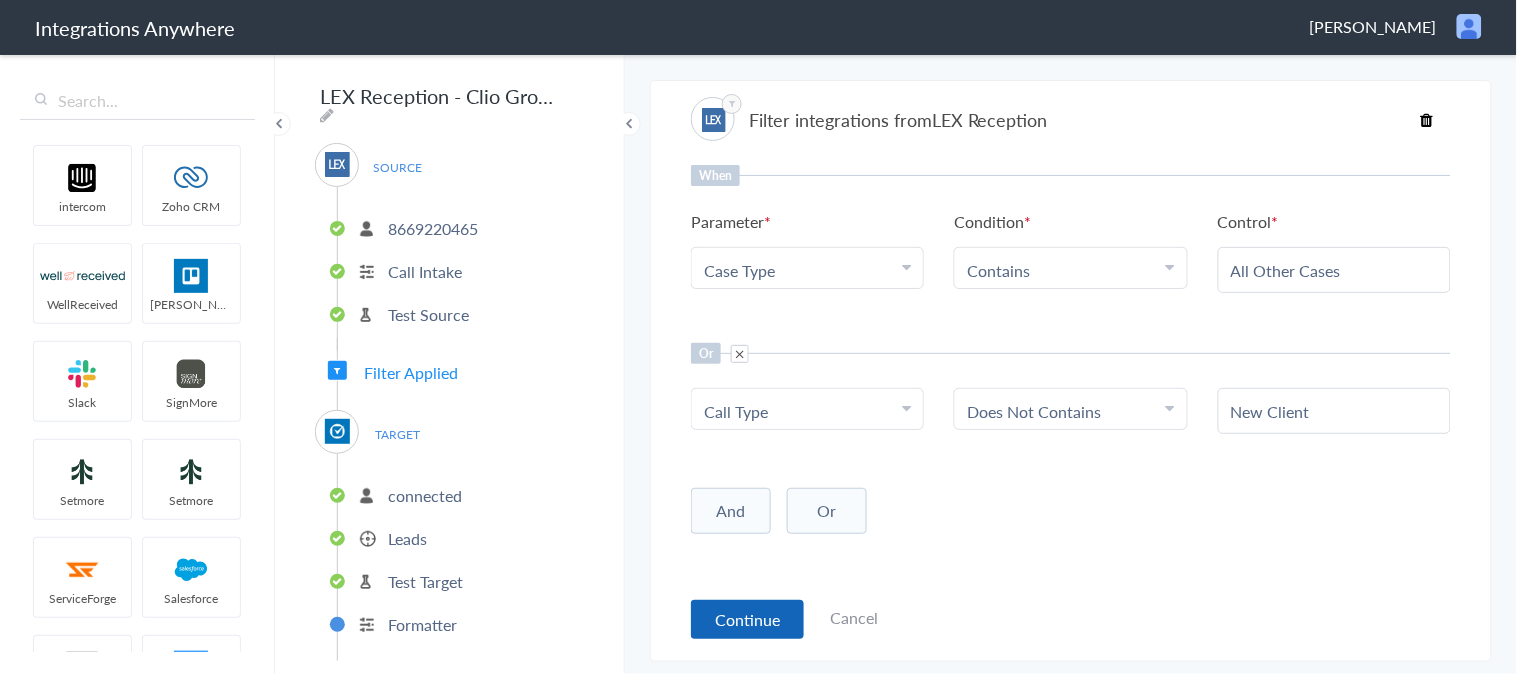 click on "Continue" at bounding box center [747, 619] 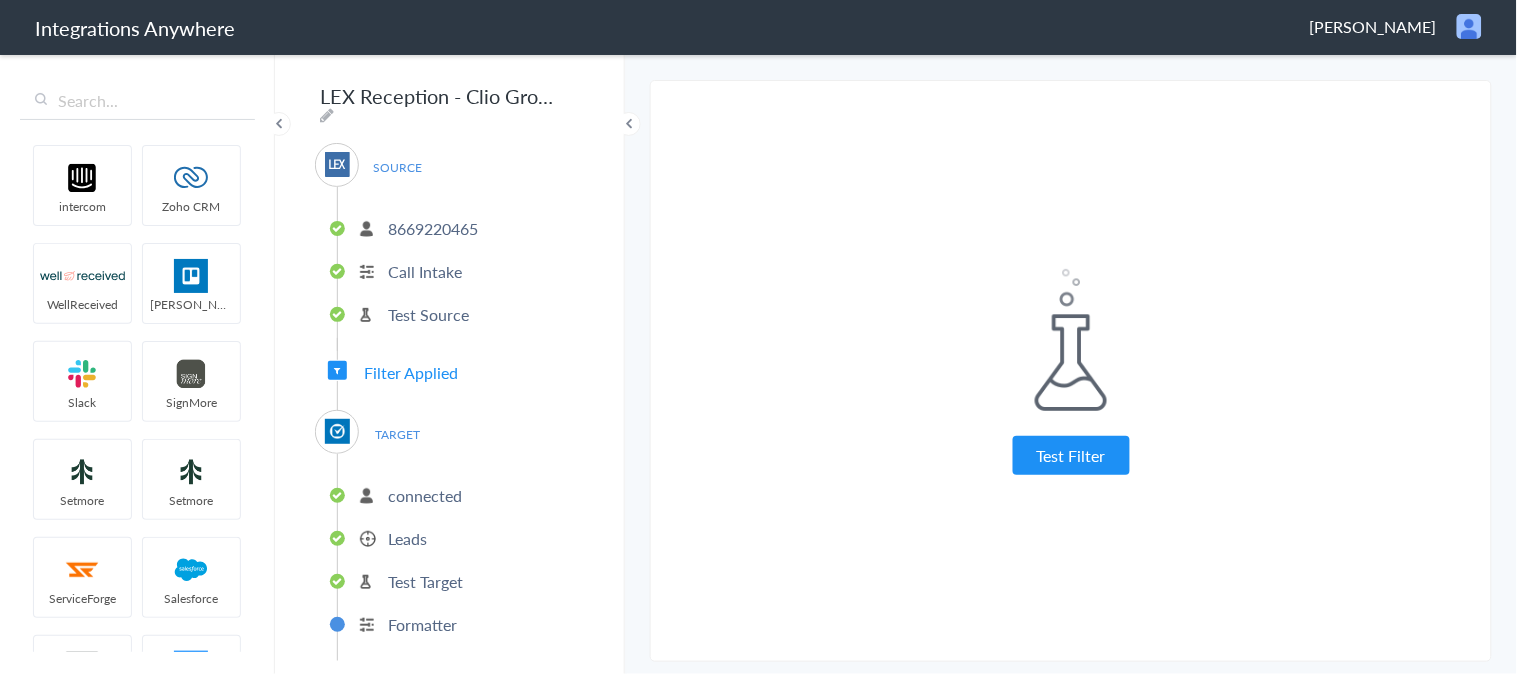 click on "Filter
Applied" at bounding box center (411, 372) 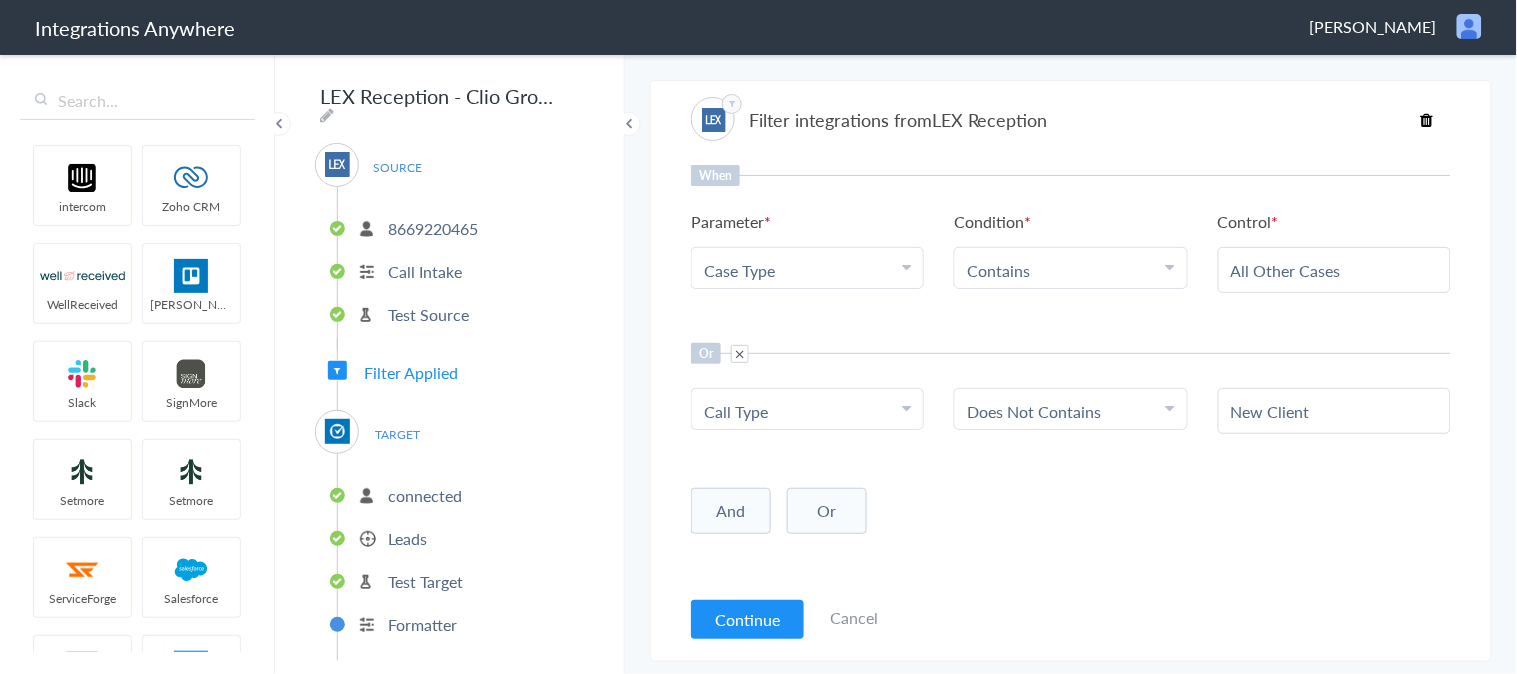 click on "New Client" at bounding box center [1334, 411] 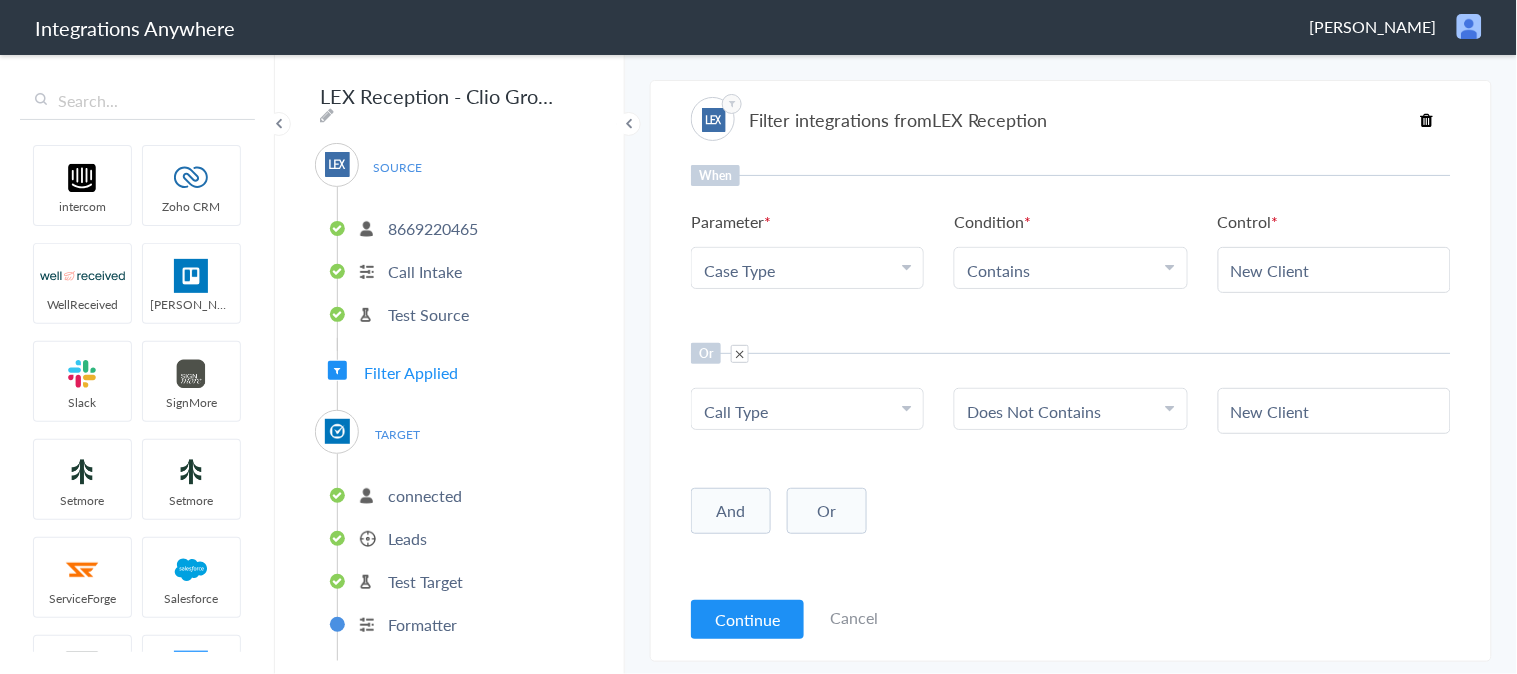 type on "New Client" 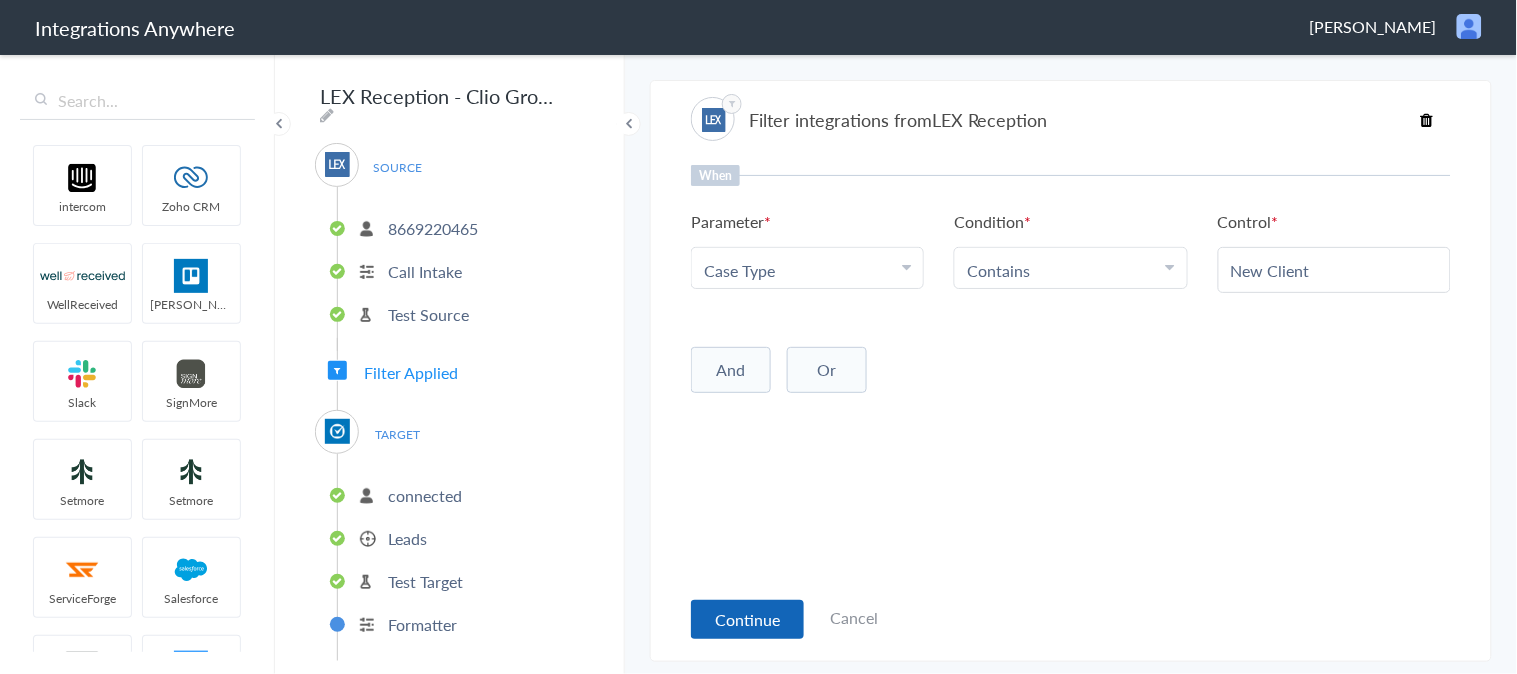 click on "Continue" at bounding box center (747, 619) 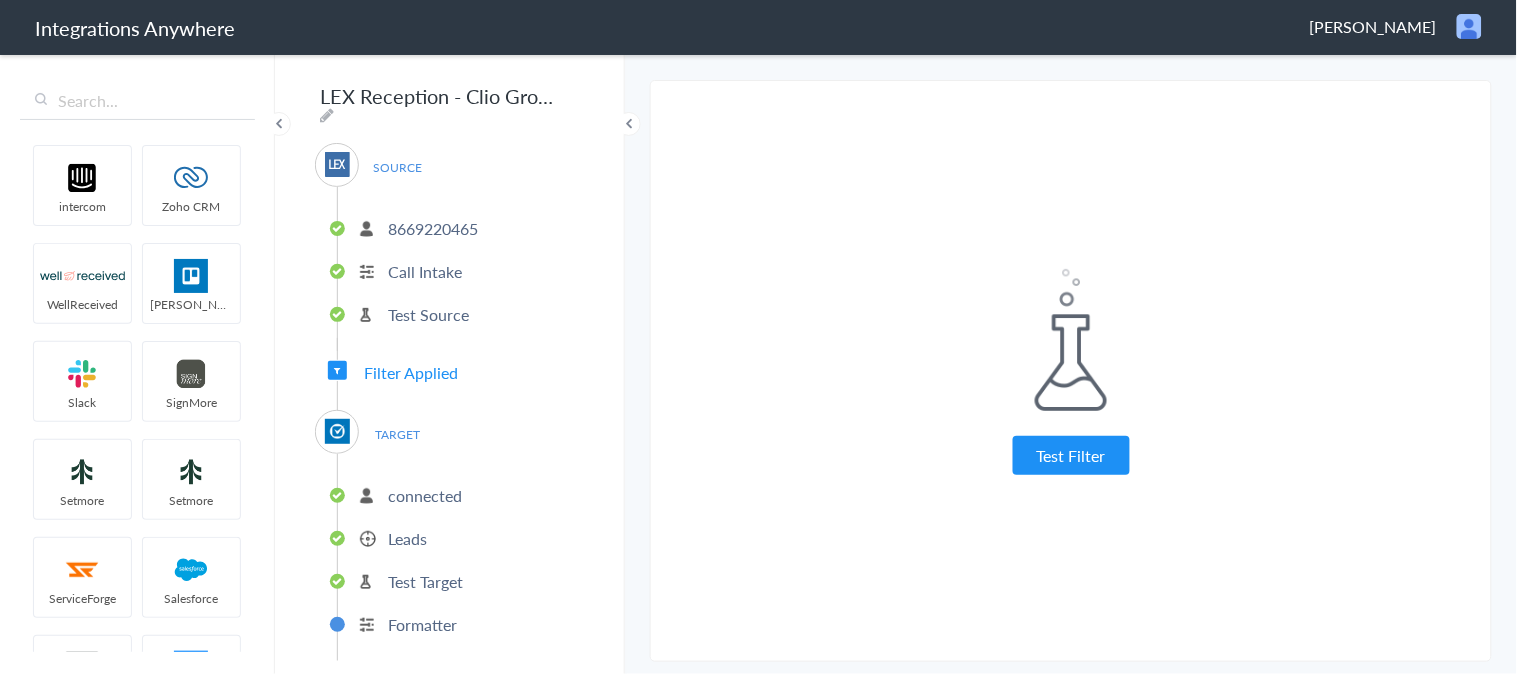 click on "Filter
Applied" at bounding box center (411, 372) 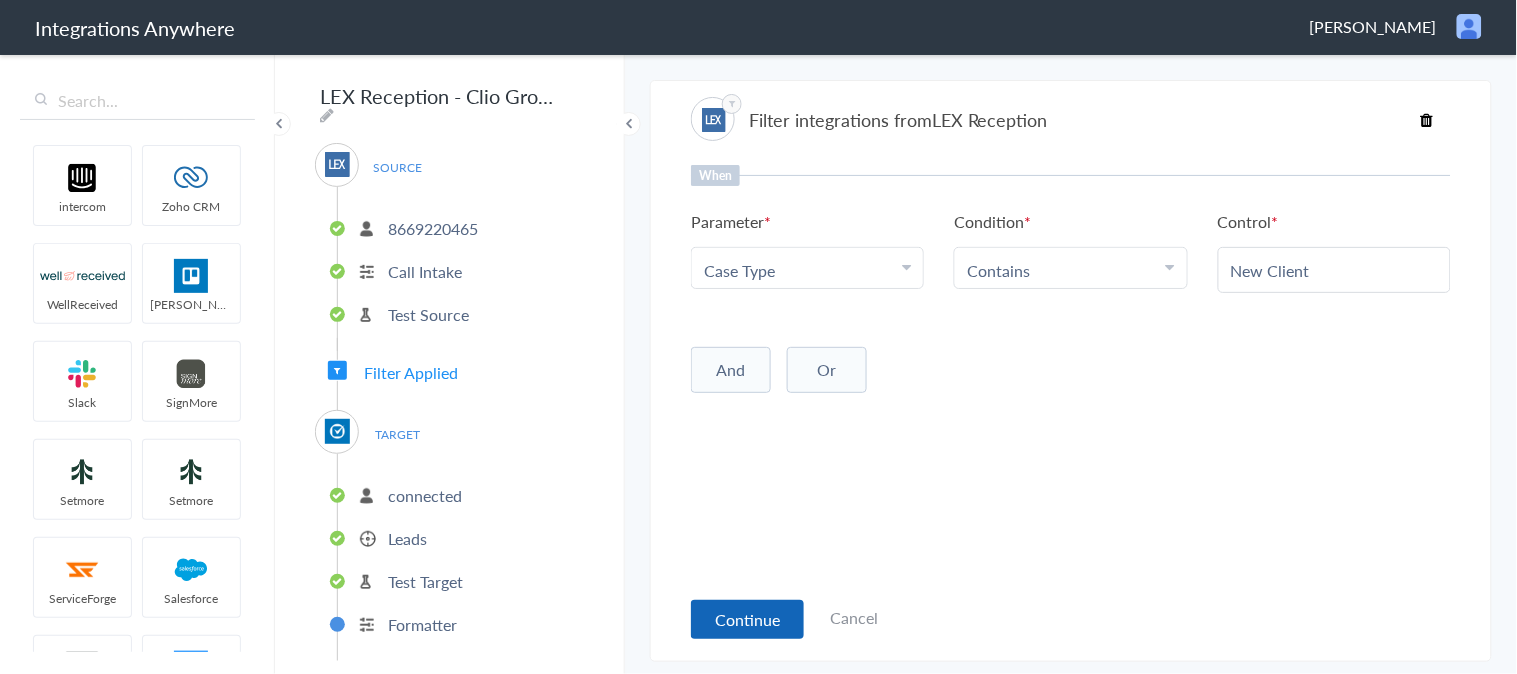 click on "Continue" at bounding box center (747, 619) 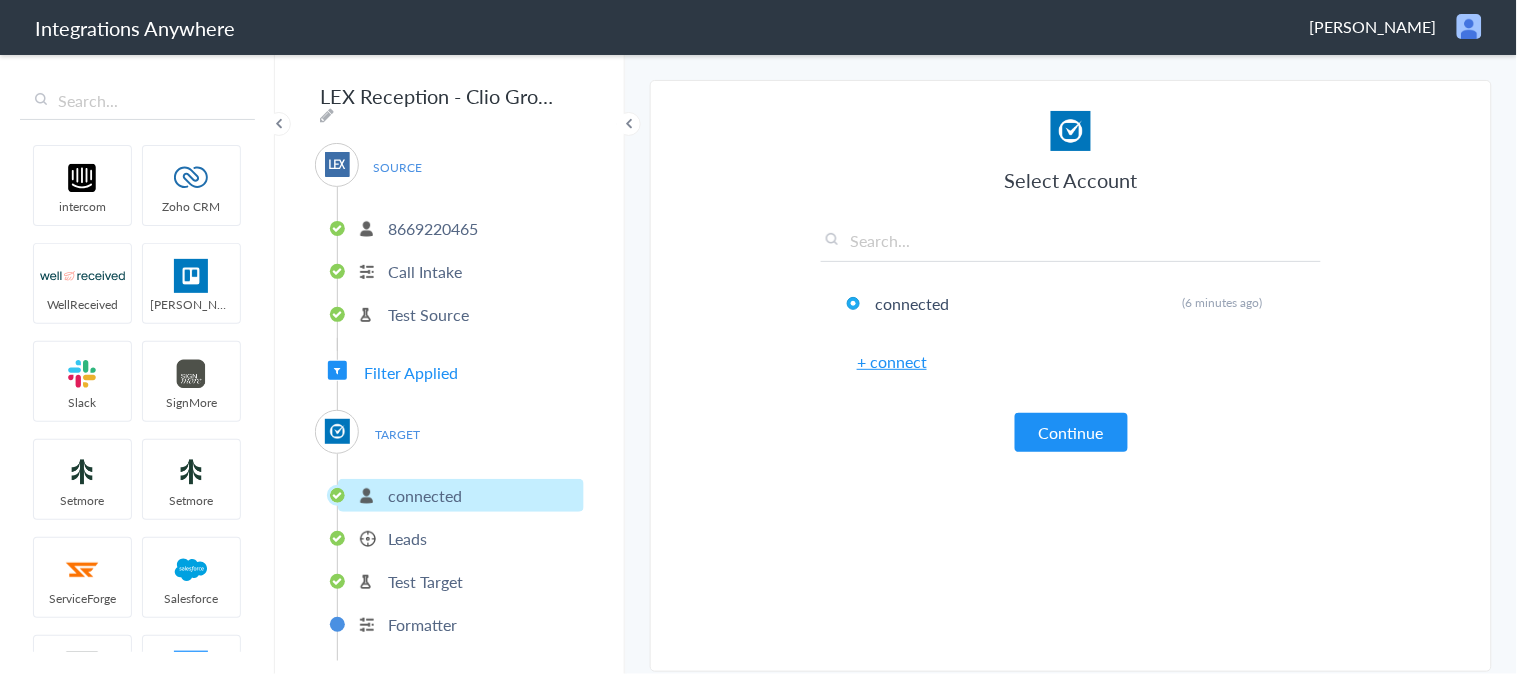 click on "Filter
Applied" at bounding box center [411, 372] 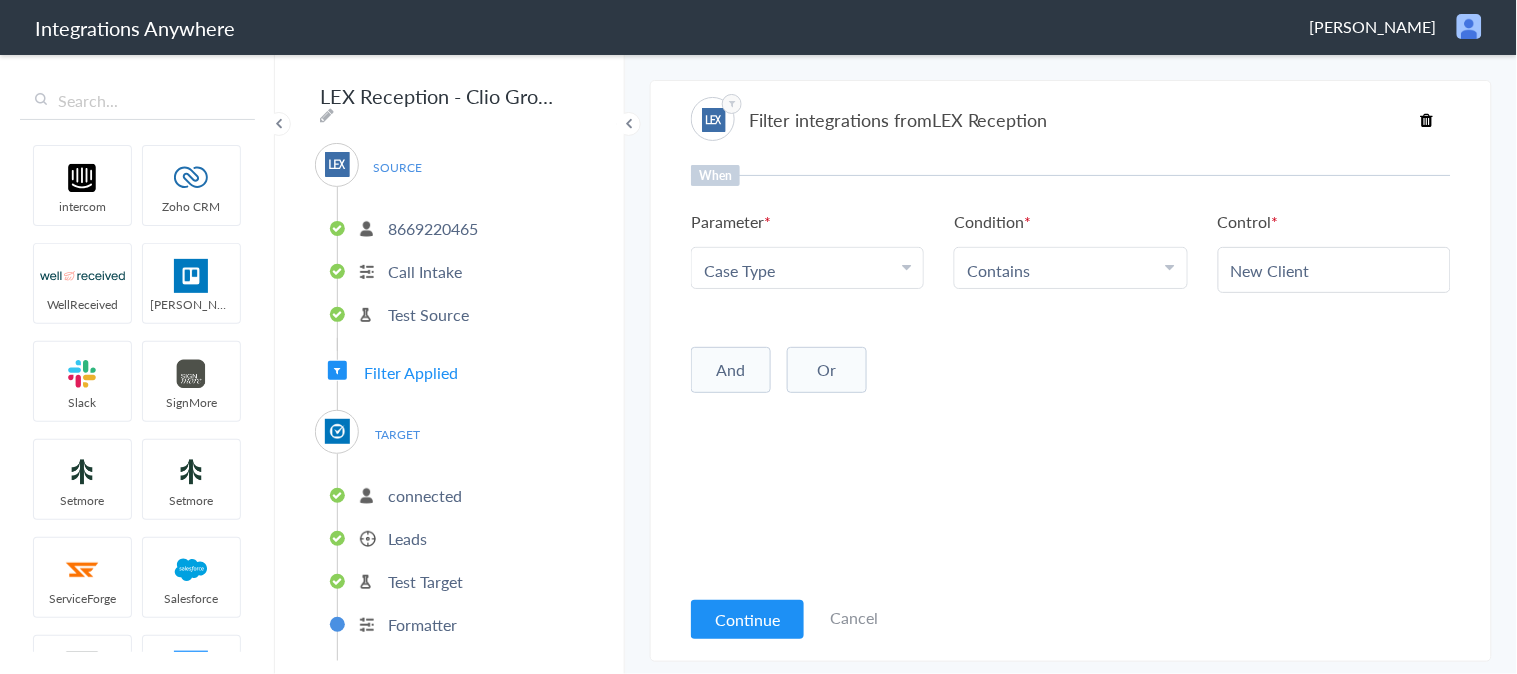 click on "Contains" at bounding box center [1066, 270] 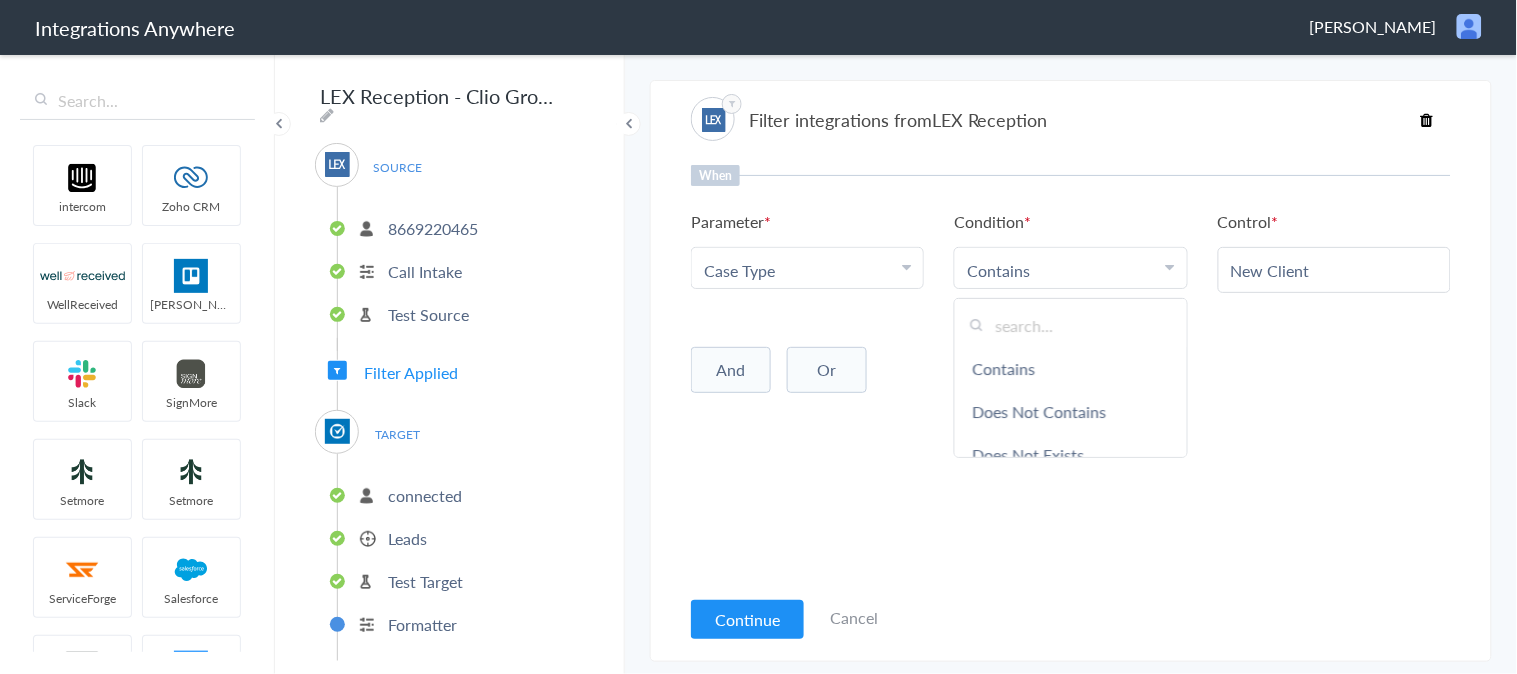 click on "New Client" at bounding box center [1334, 270] 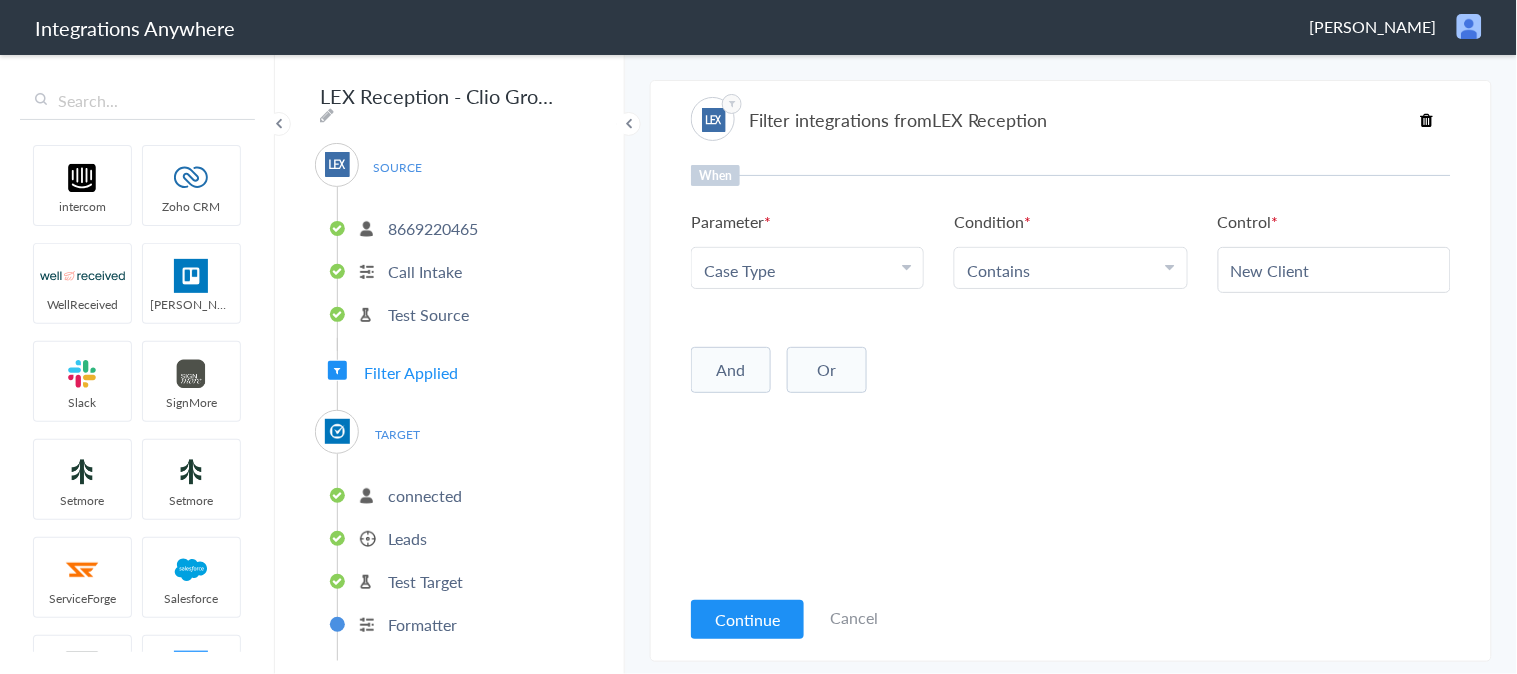 click on "New Client" at bounding box center [1334, 270] 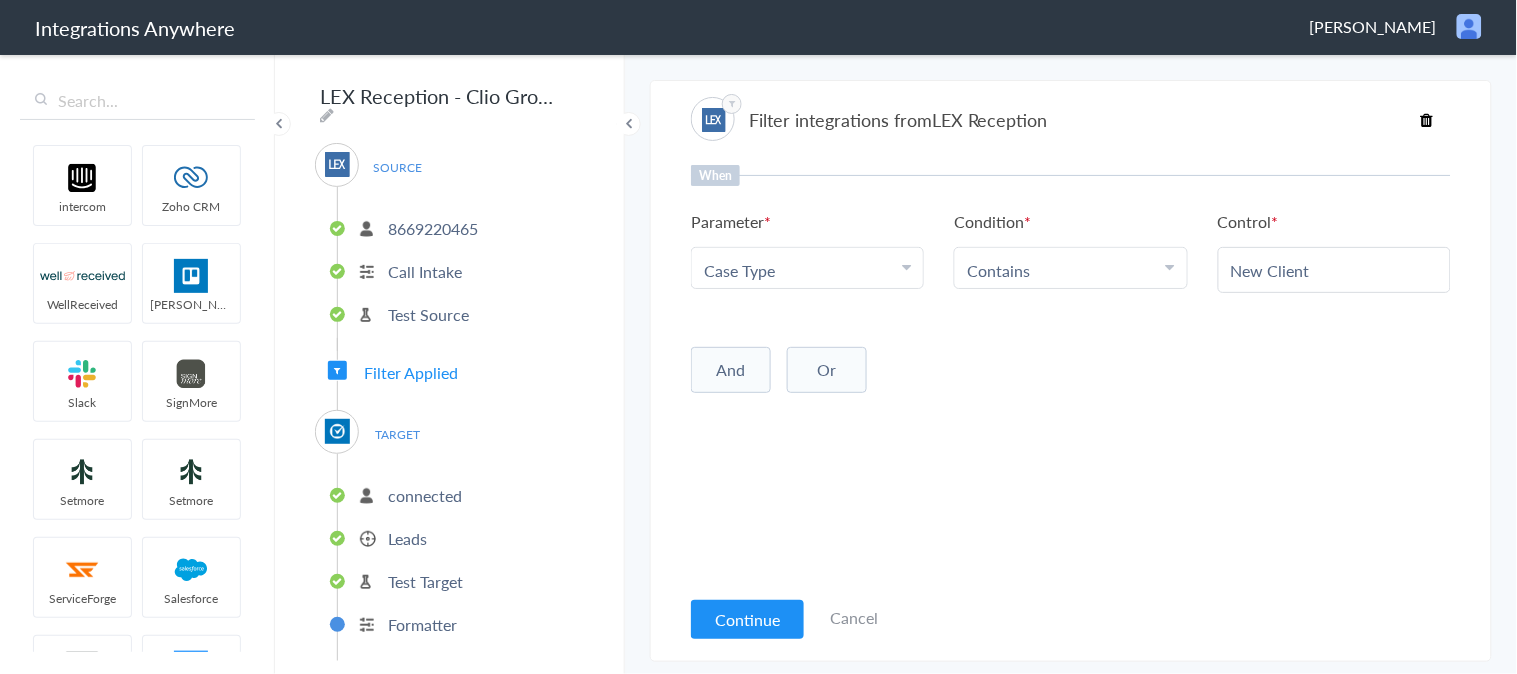 click on "Contains" at bounding box center [1066, 270] 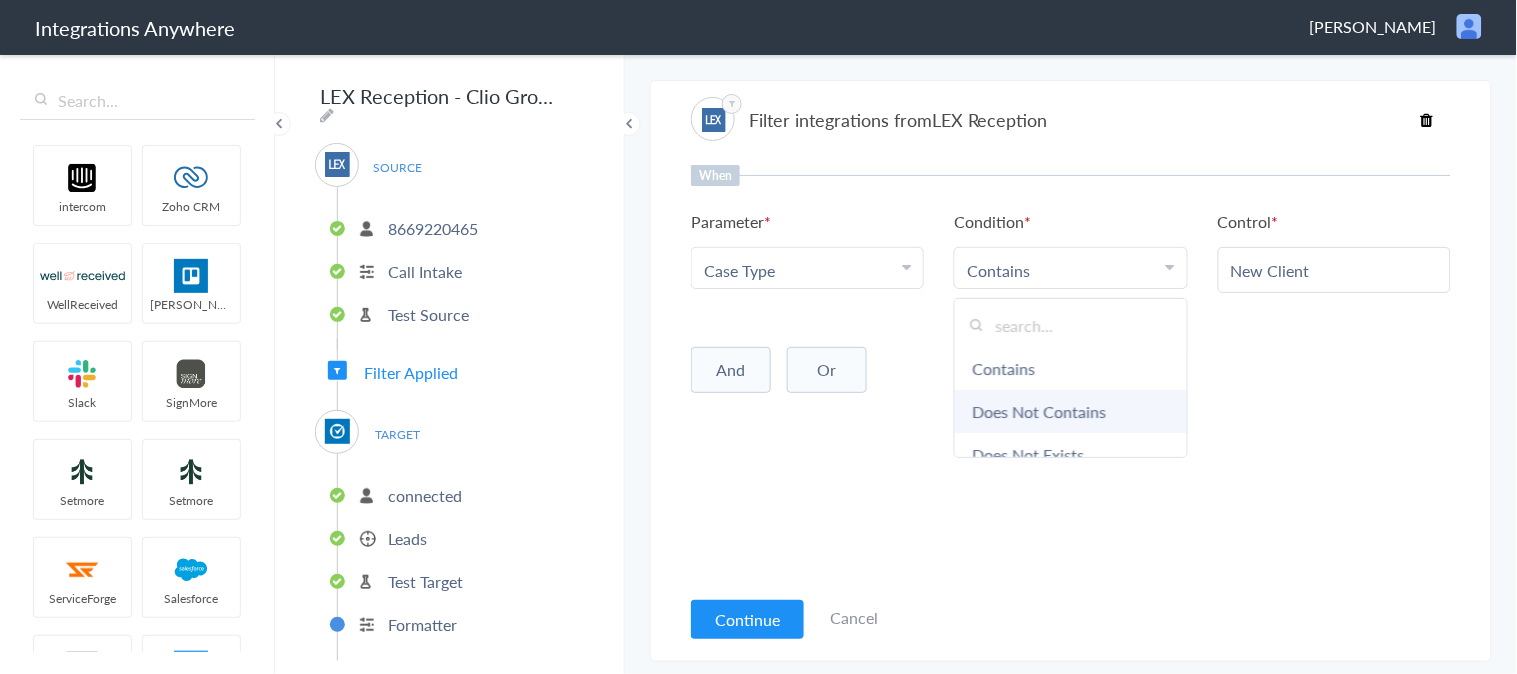 click on "Does Not Contains" at bounding box center [1070, 411] 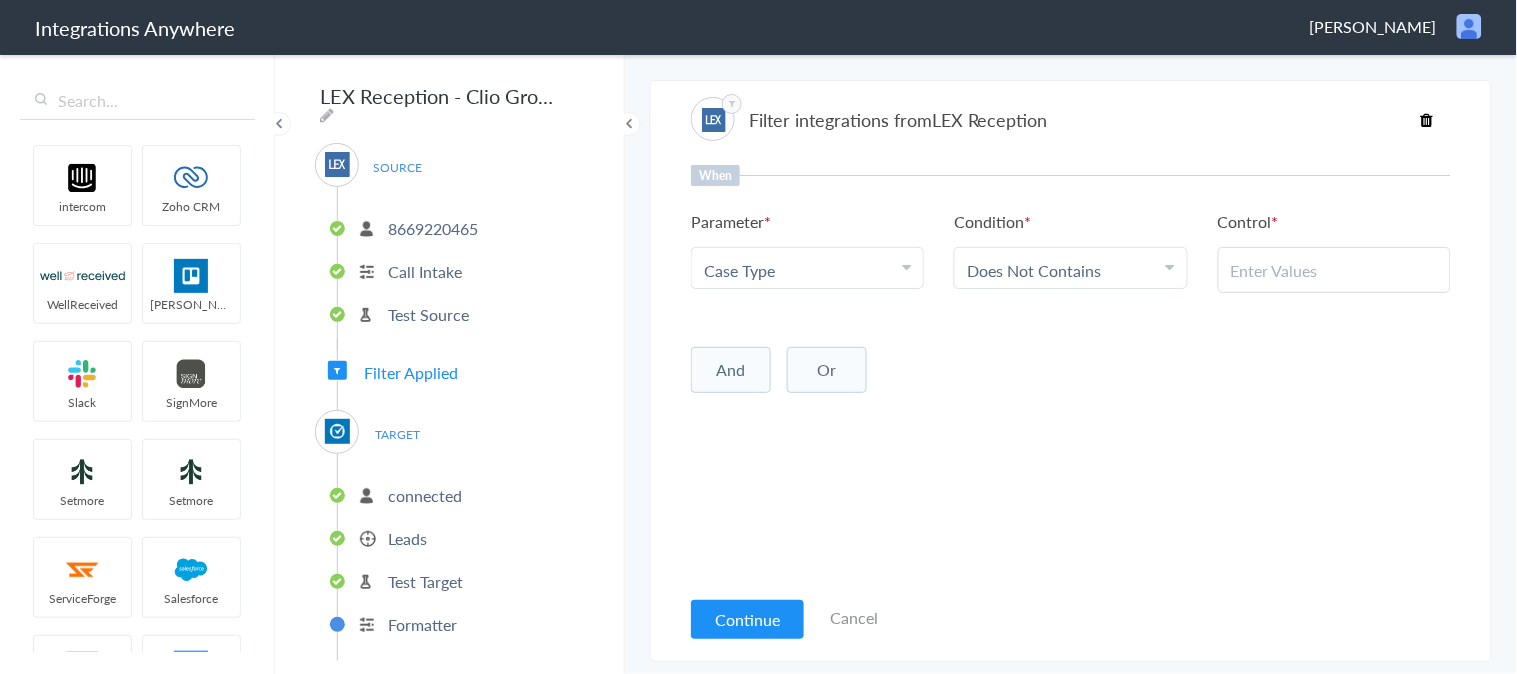 click at bounding box center (1334, 270) 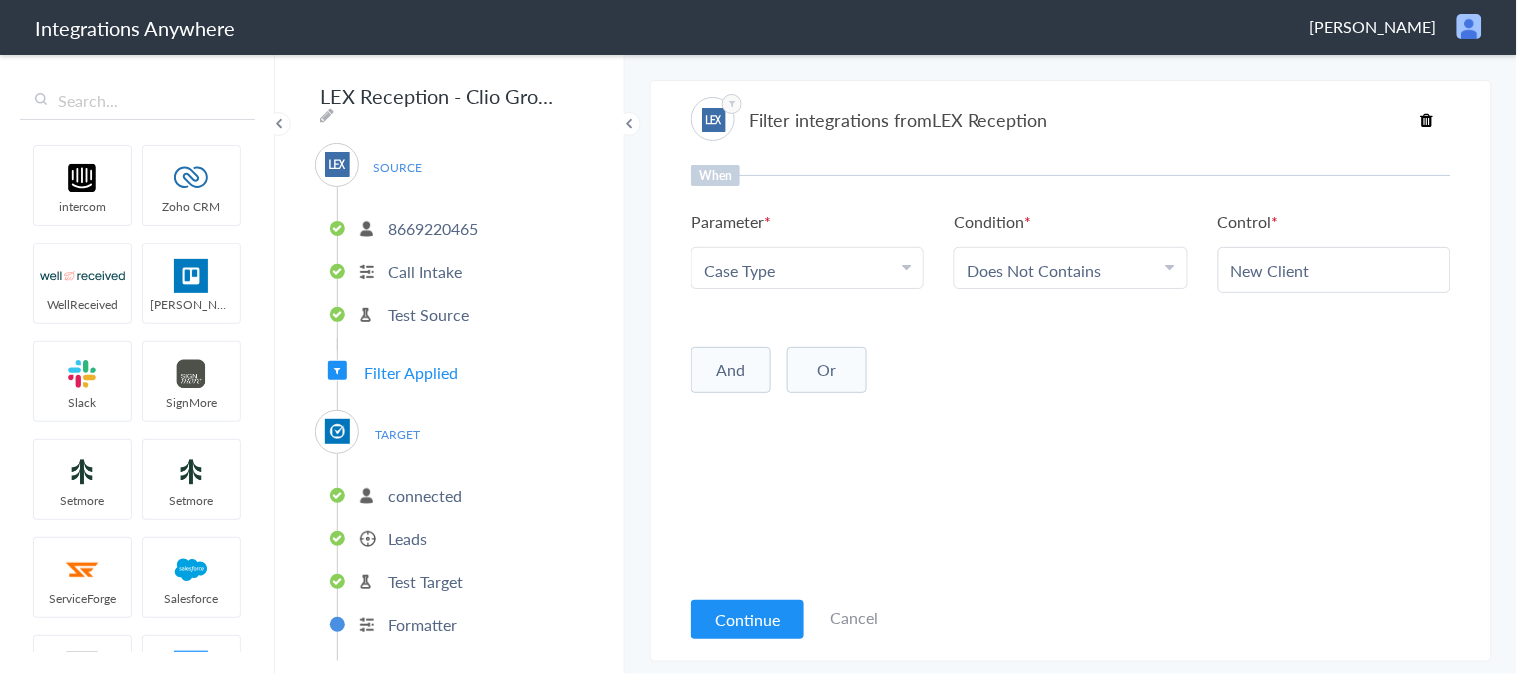 type on "New Client" 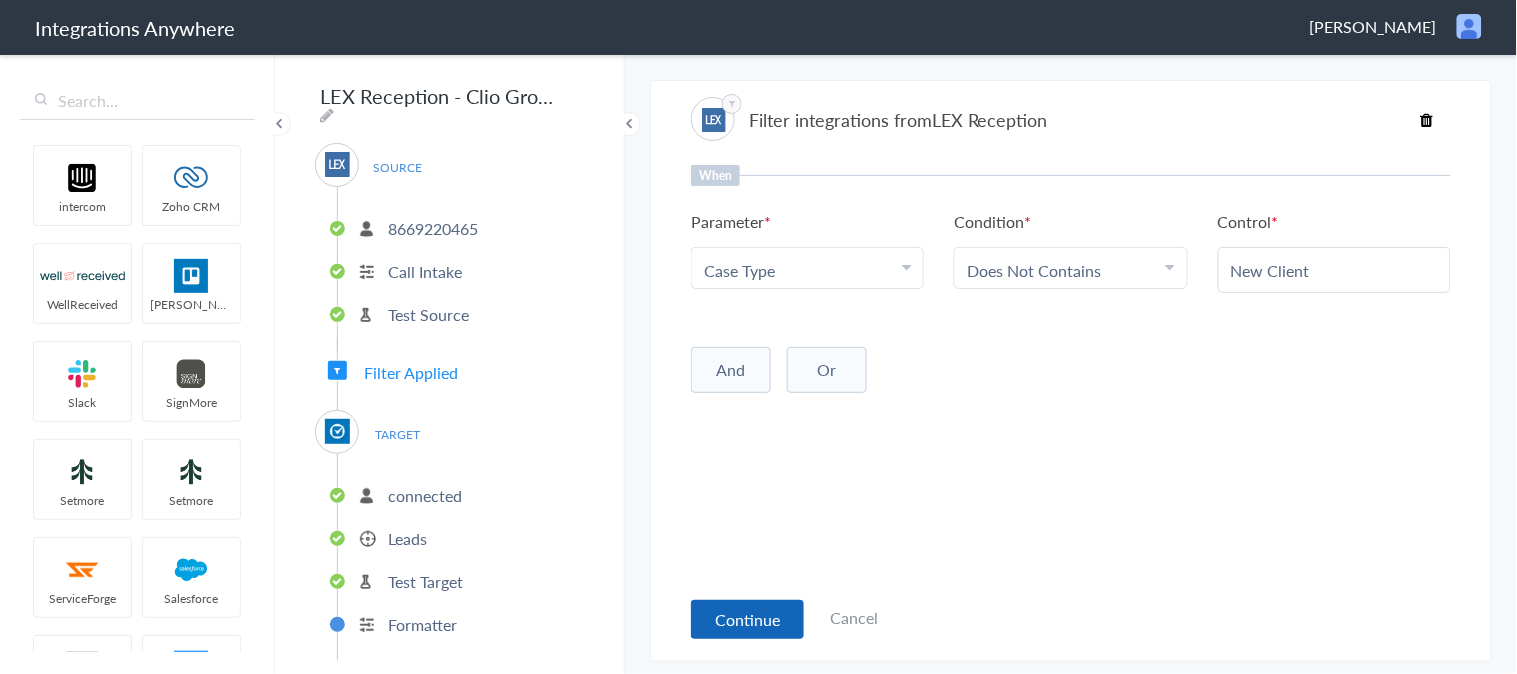 click on "Continue" at bounding box center (747, 619) 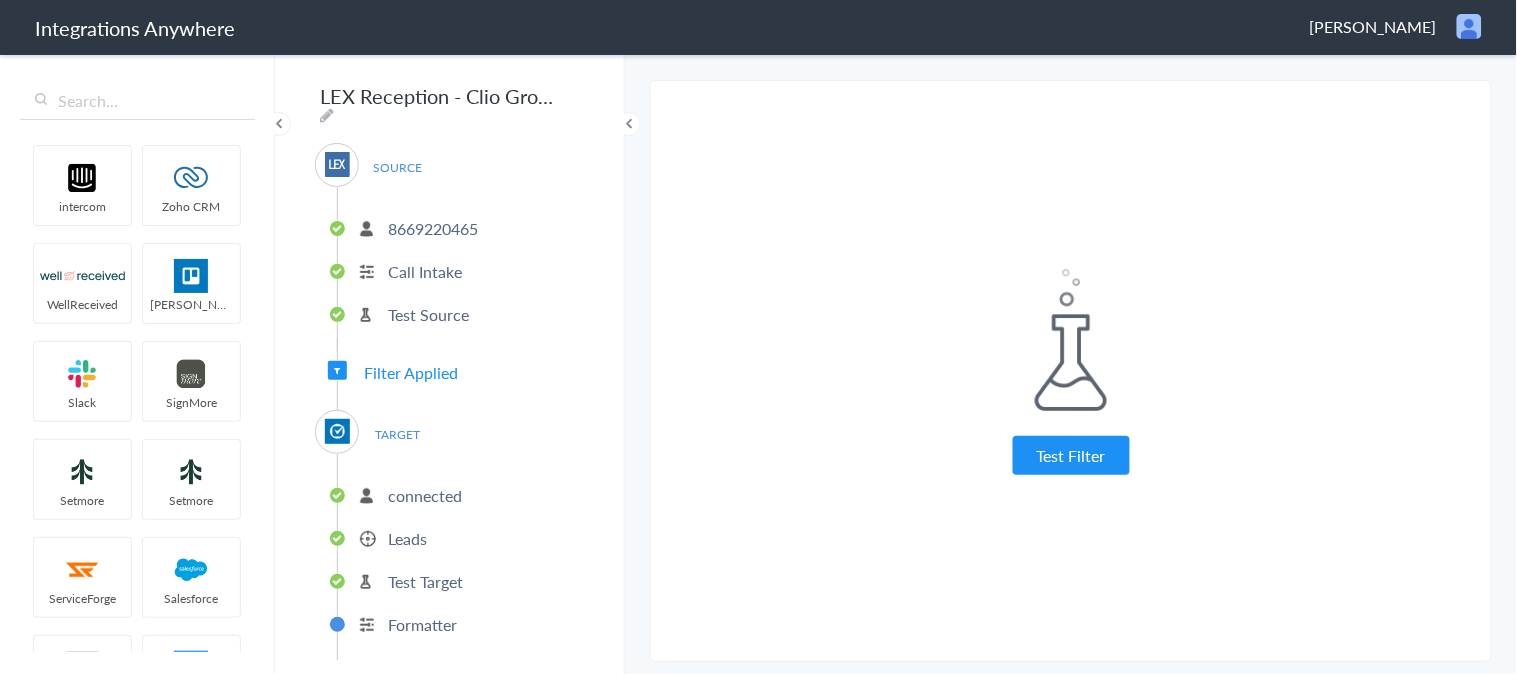 click on "connected" at bounding box center [425, 495] 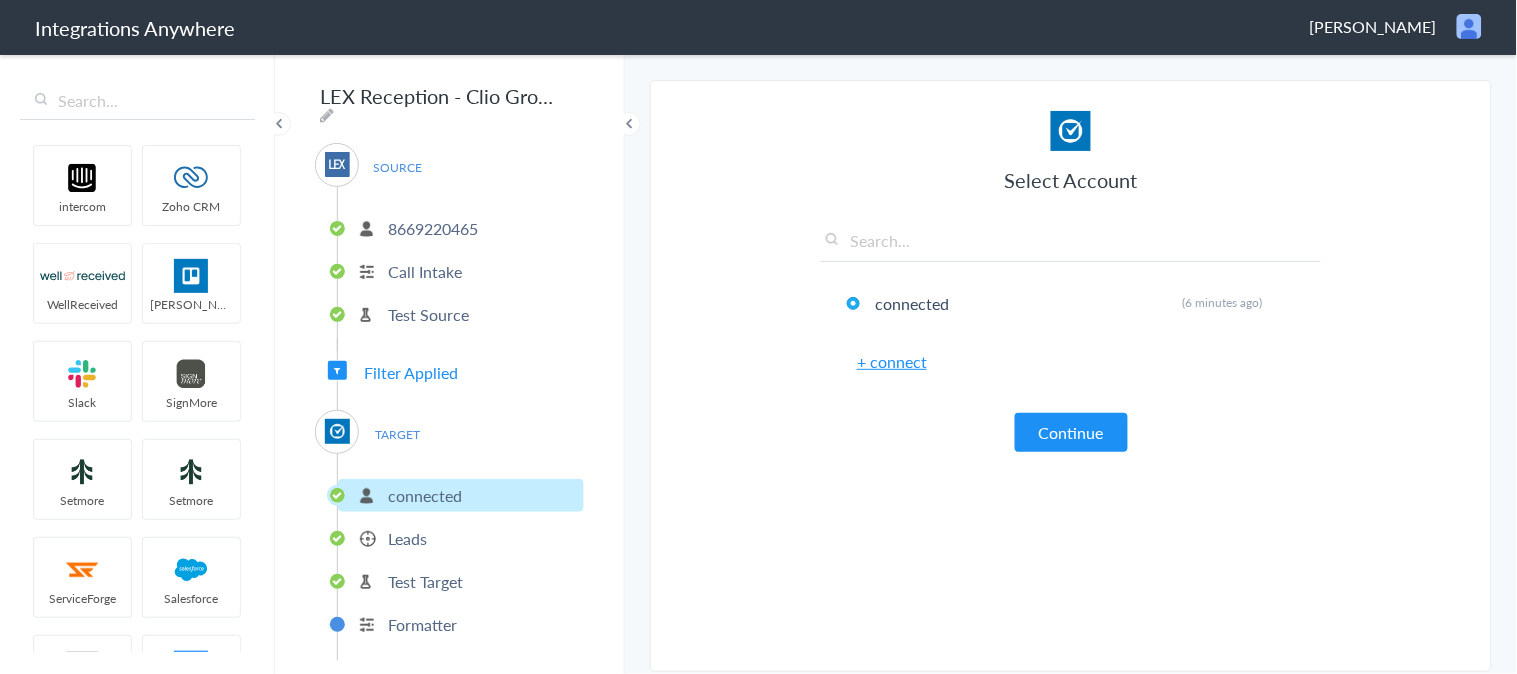 click on "8669220465 Call Intake Test Source" at bounding box center [460, 269] 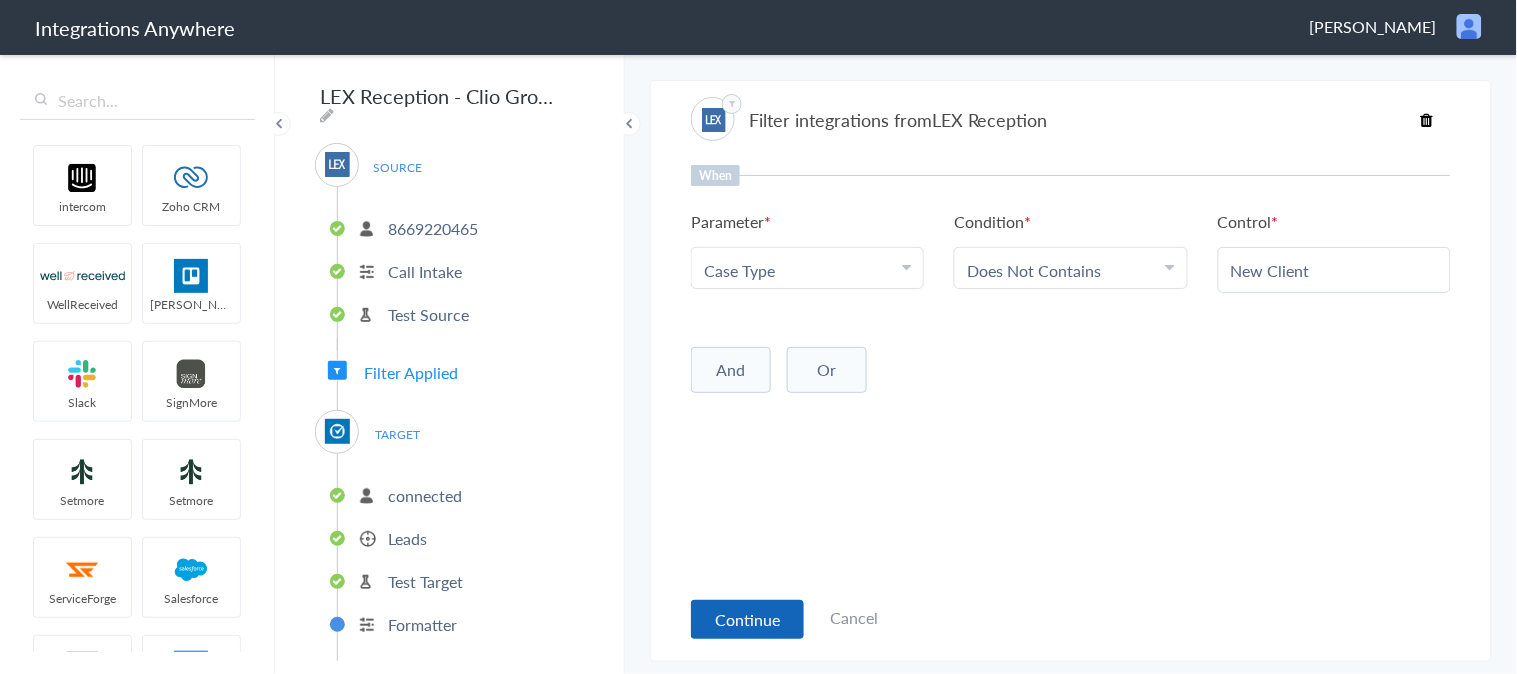 click on "Continue" at bounding box center [747, 619] 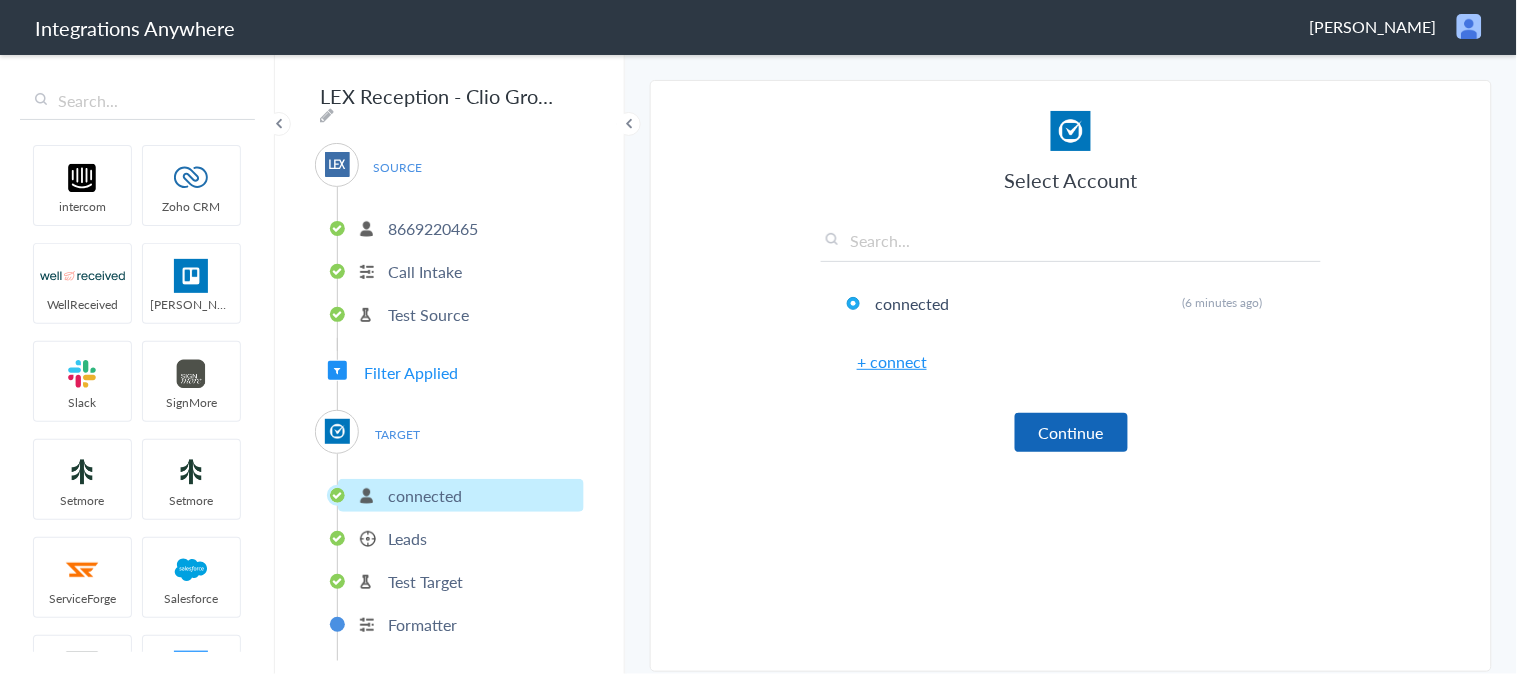 click on "Continue" at bounding box center [1071, 432] 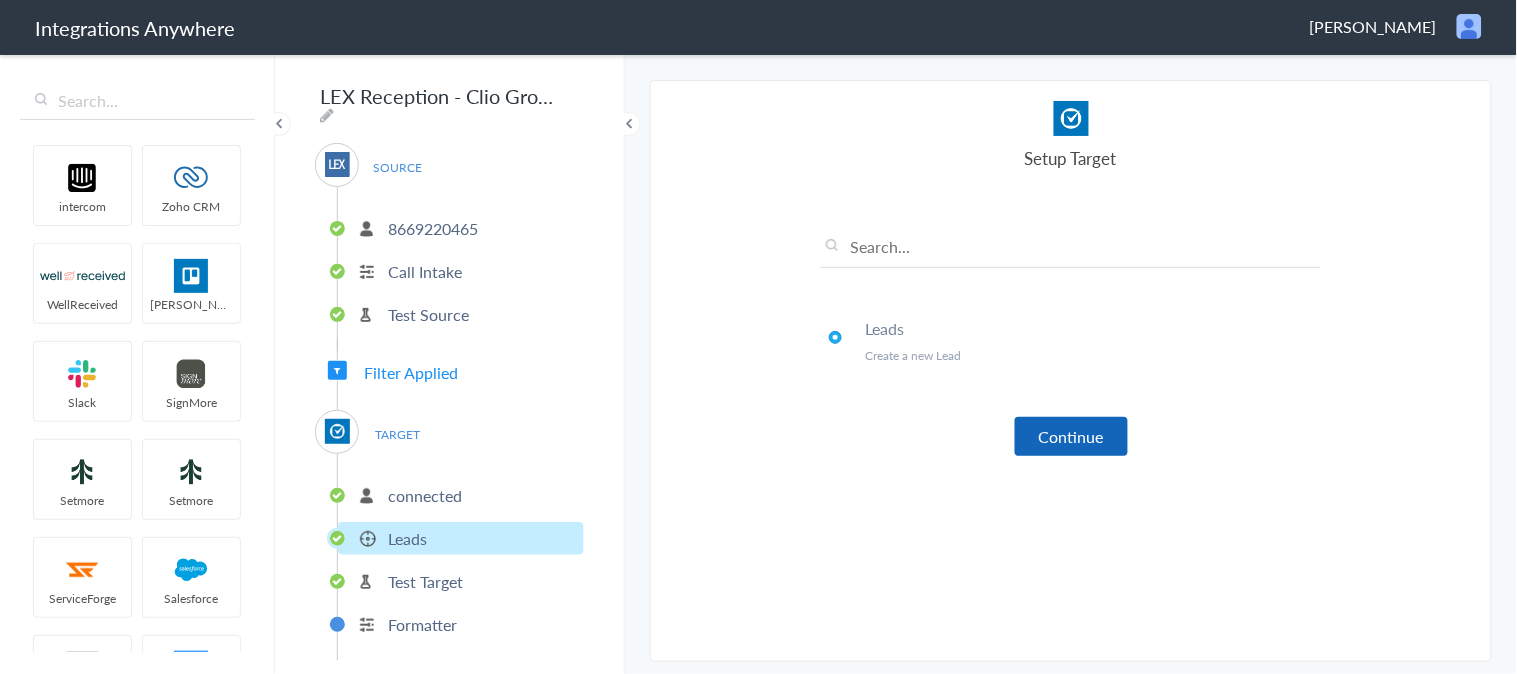 click on "Continue" at bounding box center [1071, 436] 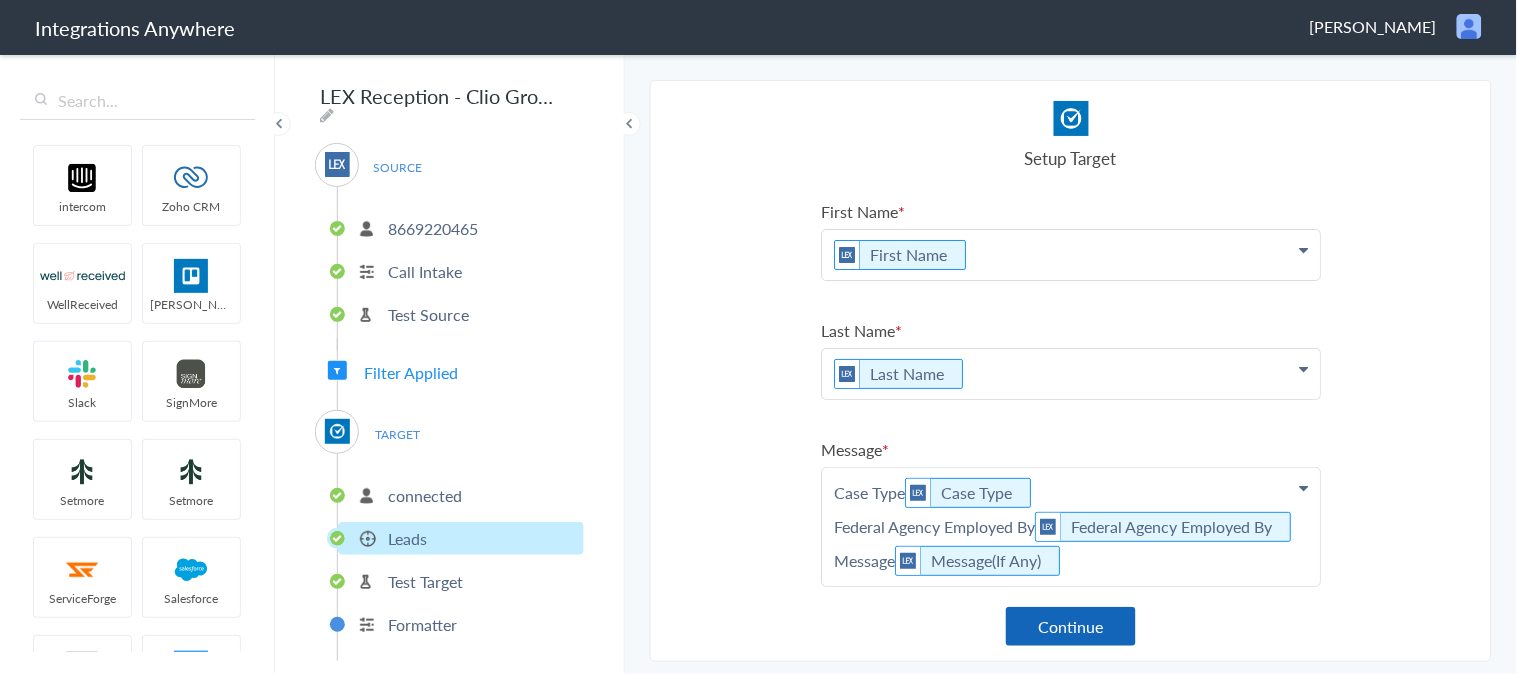 click on "Continue" at bounding box center (1071, 626) 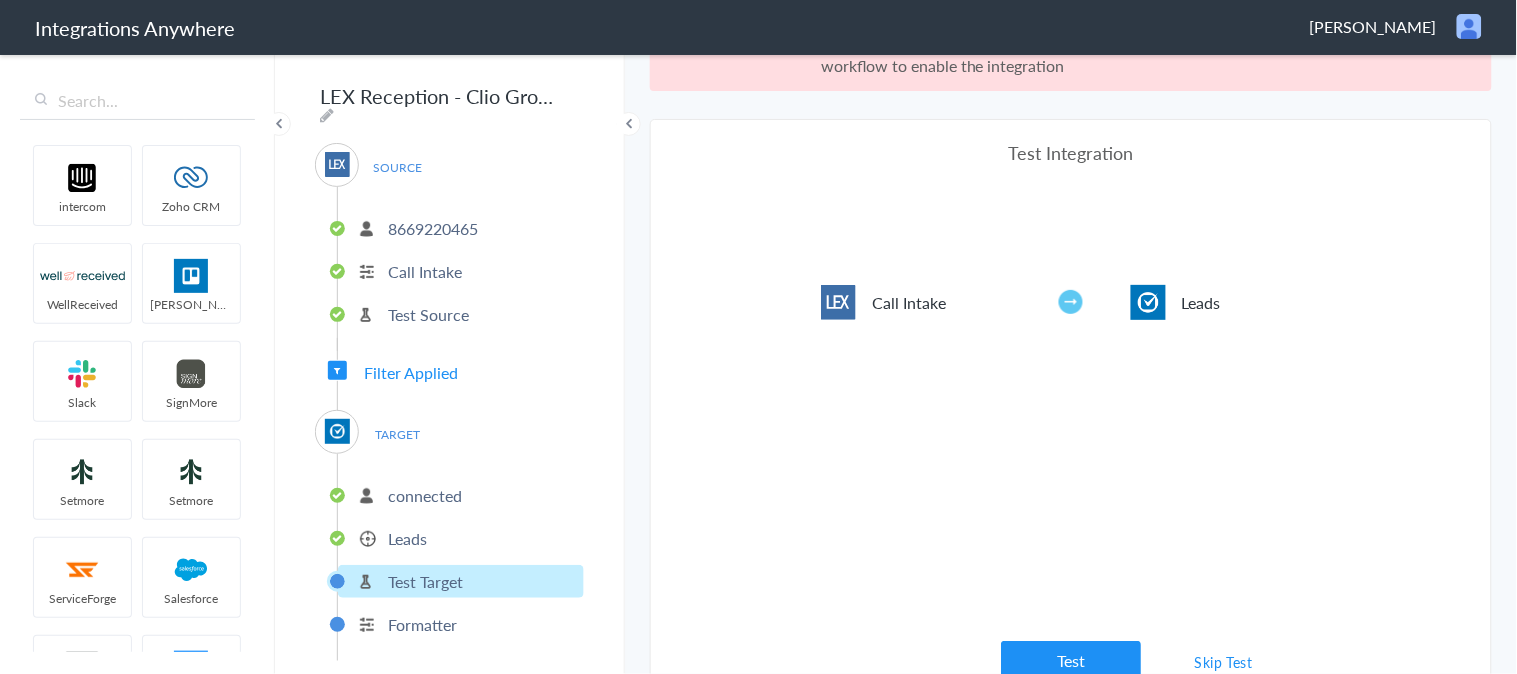 scroll, scrollTop: 72, scrollLeft: 0, axis: vertical 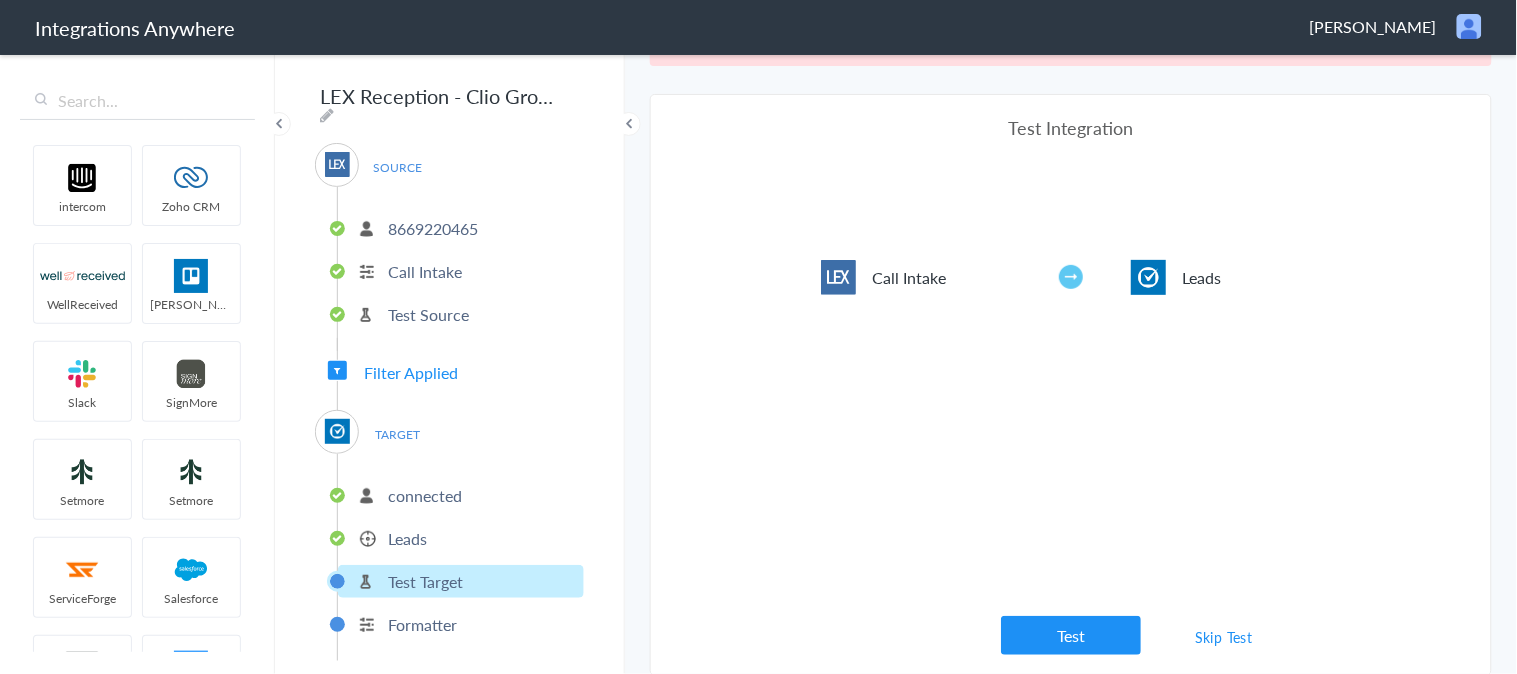 click on "Skip Test" at bounding box center (1224, 637) 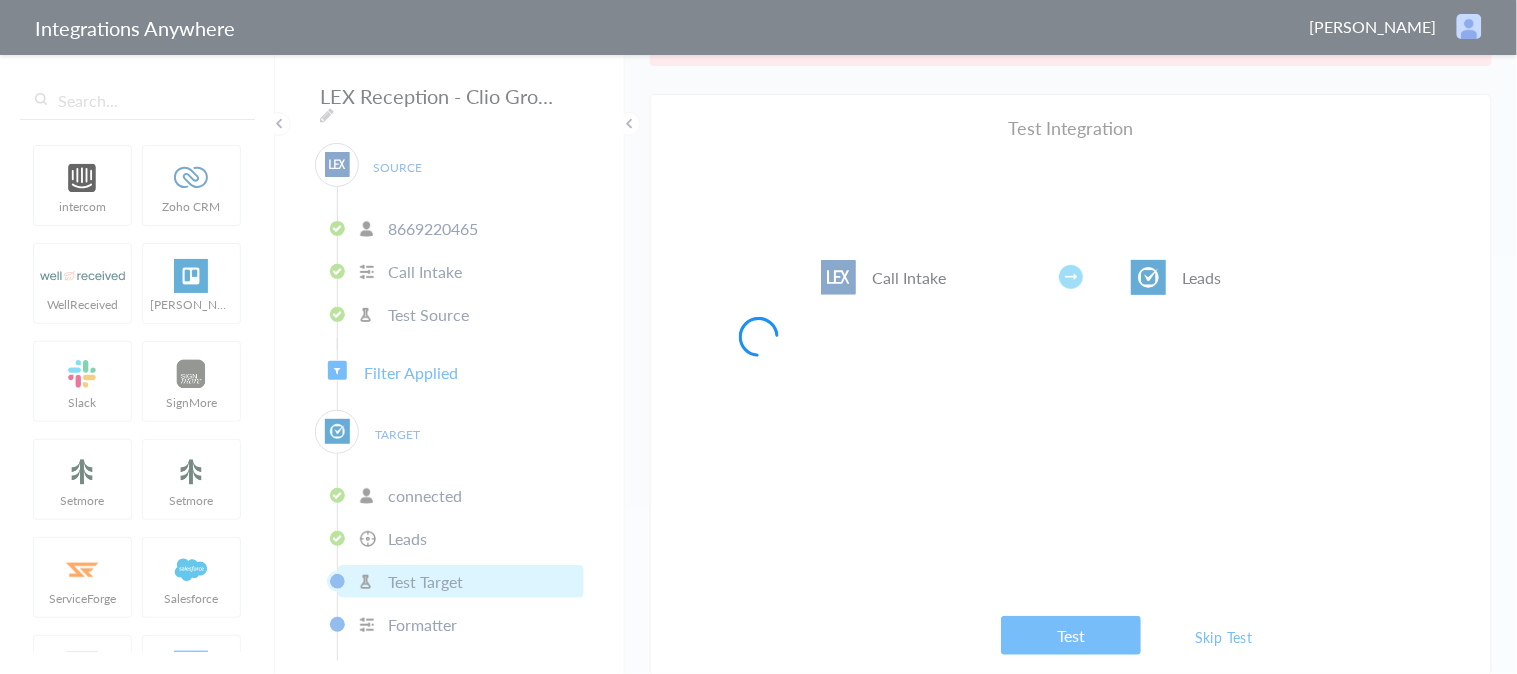 scroll, scrollTop: 0, scrollLeft: 0, axis: both 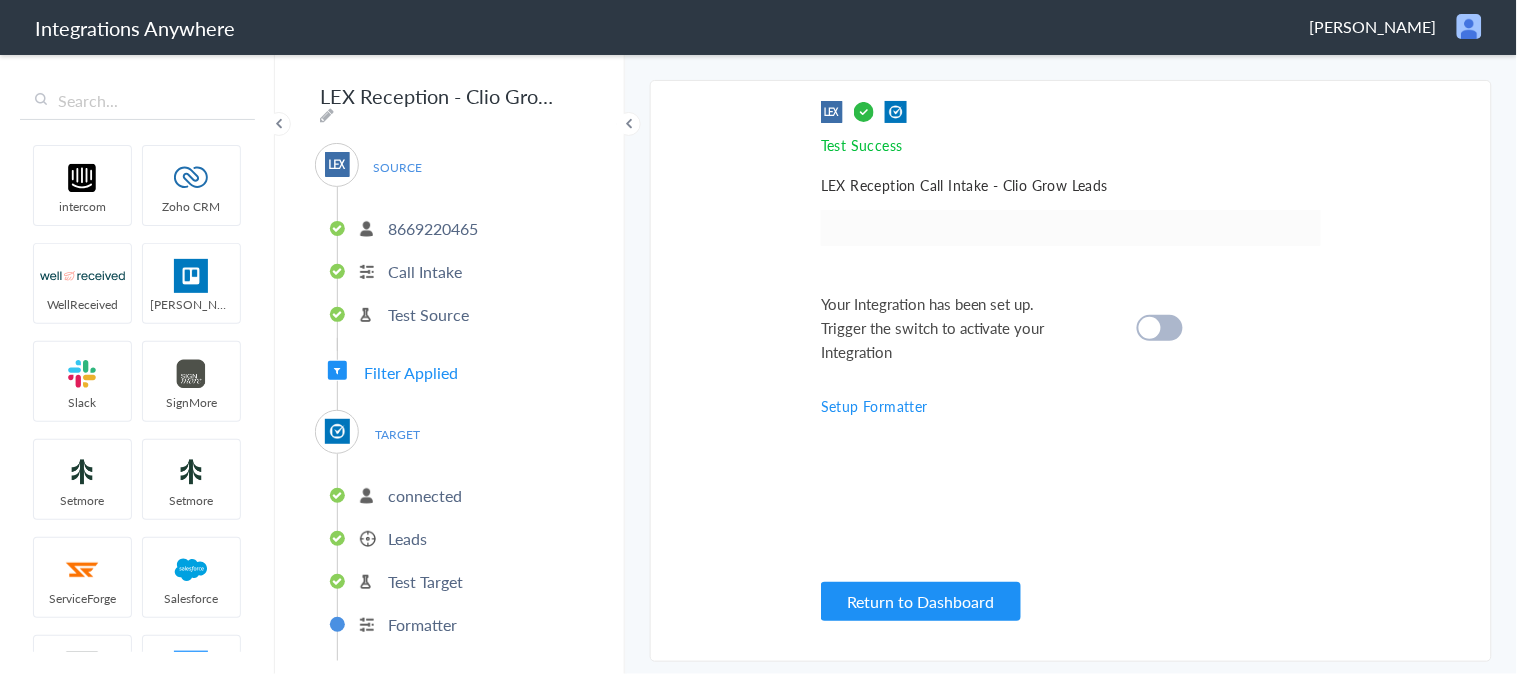 click at bounding box center (1150, 328) 